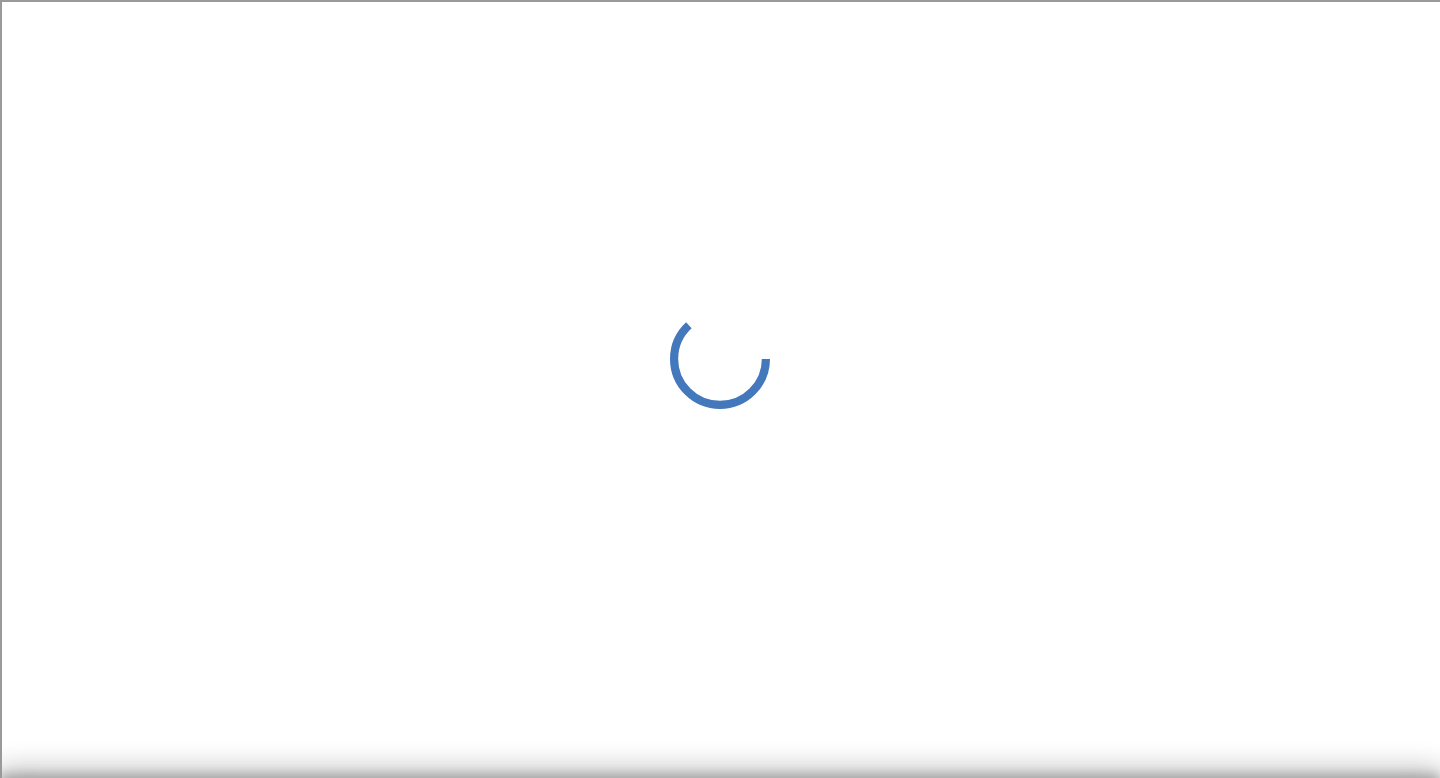 scroll, scrollTop: 0, scrollLeft: 0, axis: both 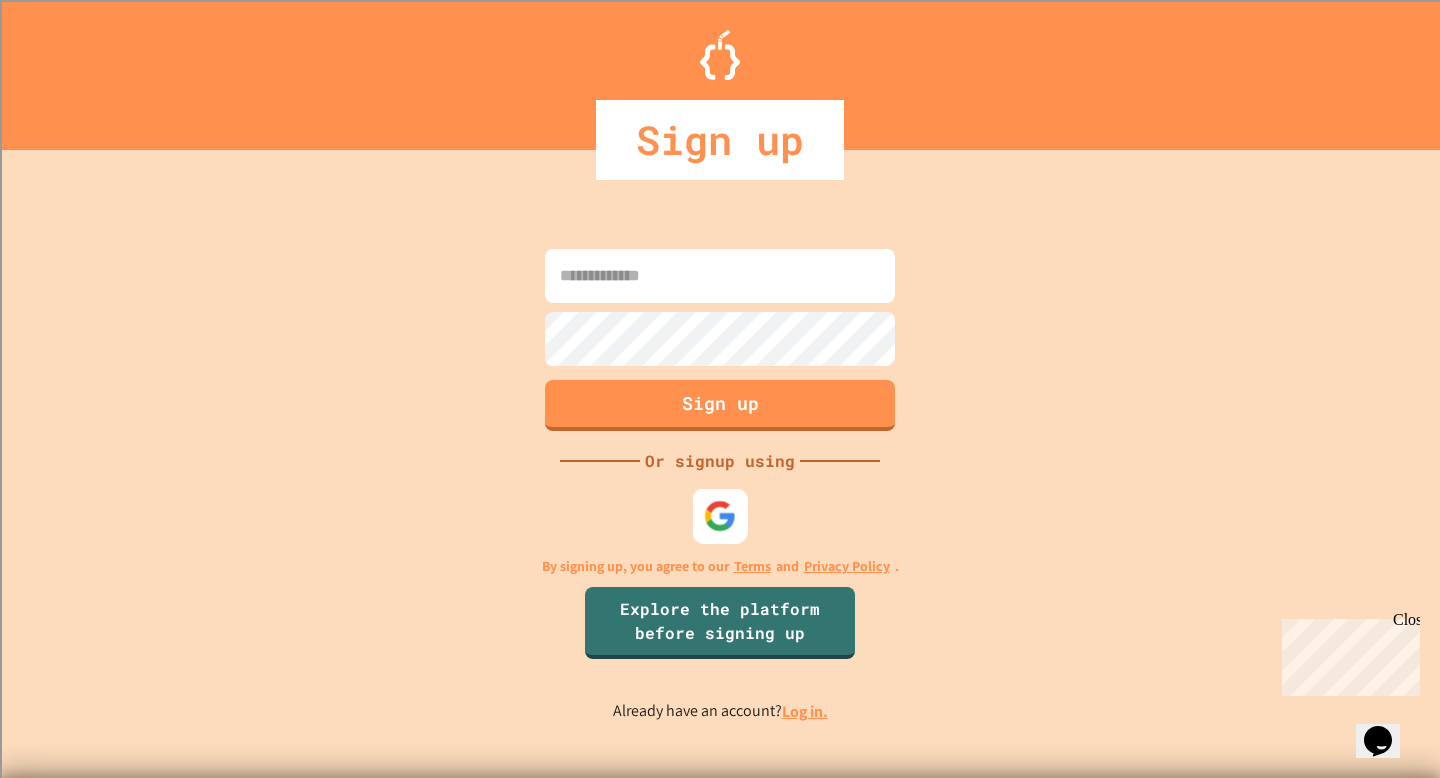 click at bounding box center (720, 516) 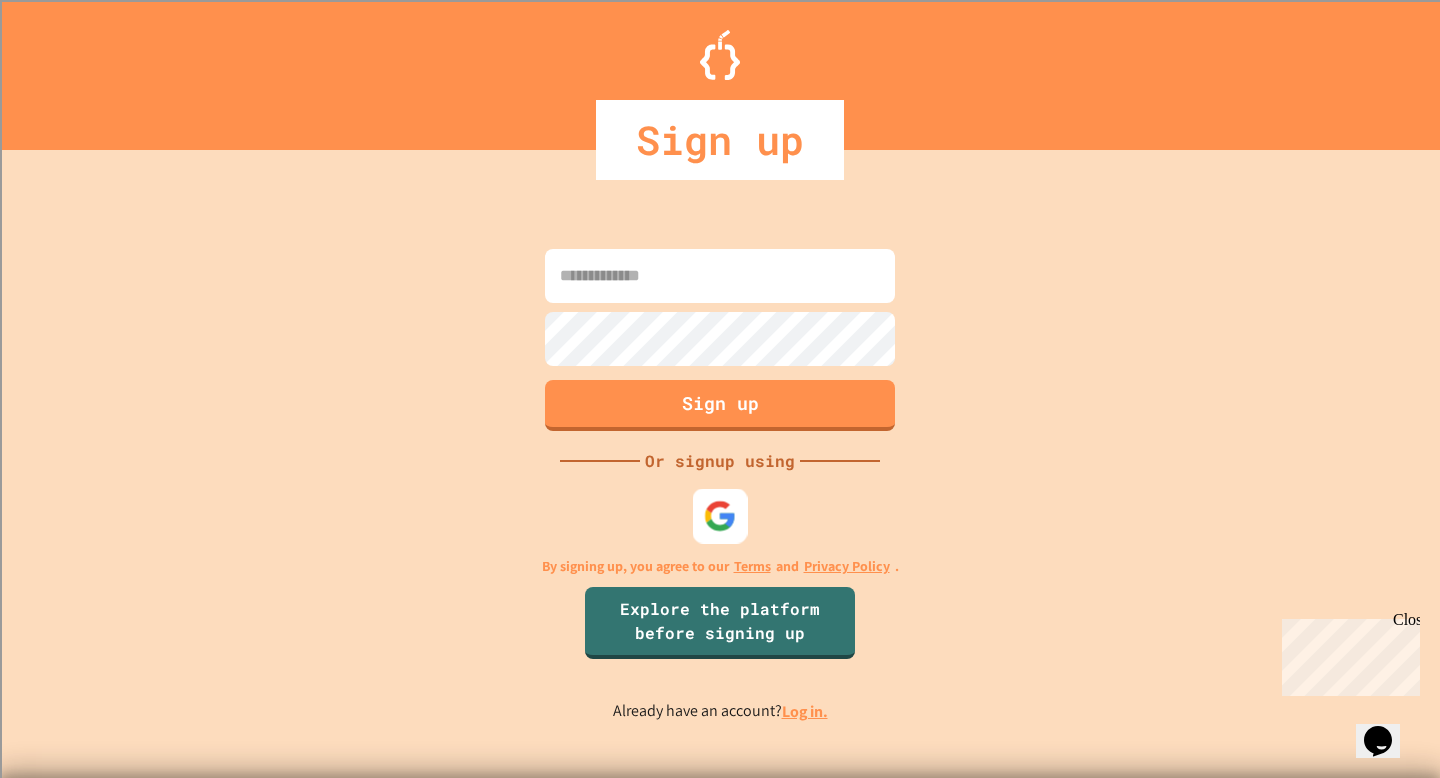 scroll, scrollTop: 0, scrollLeft: 0, axis: both 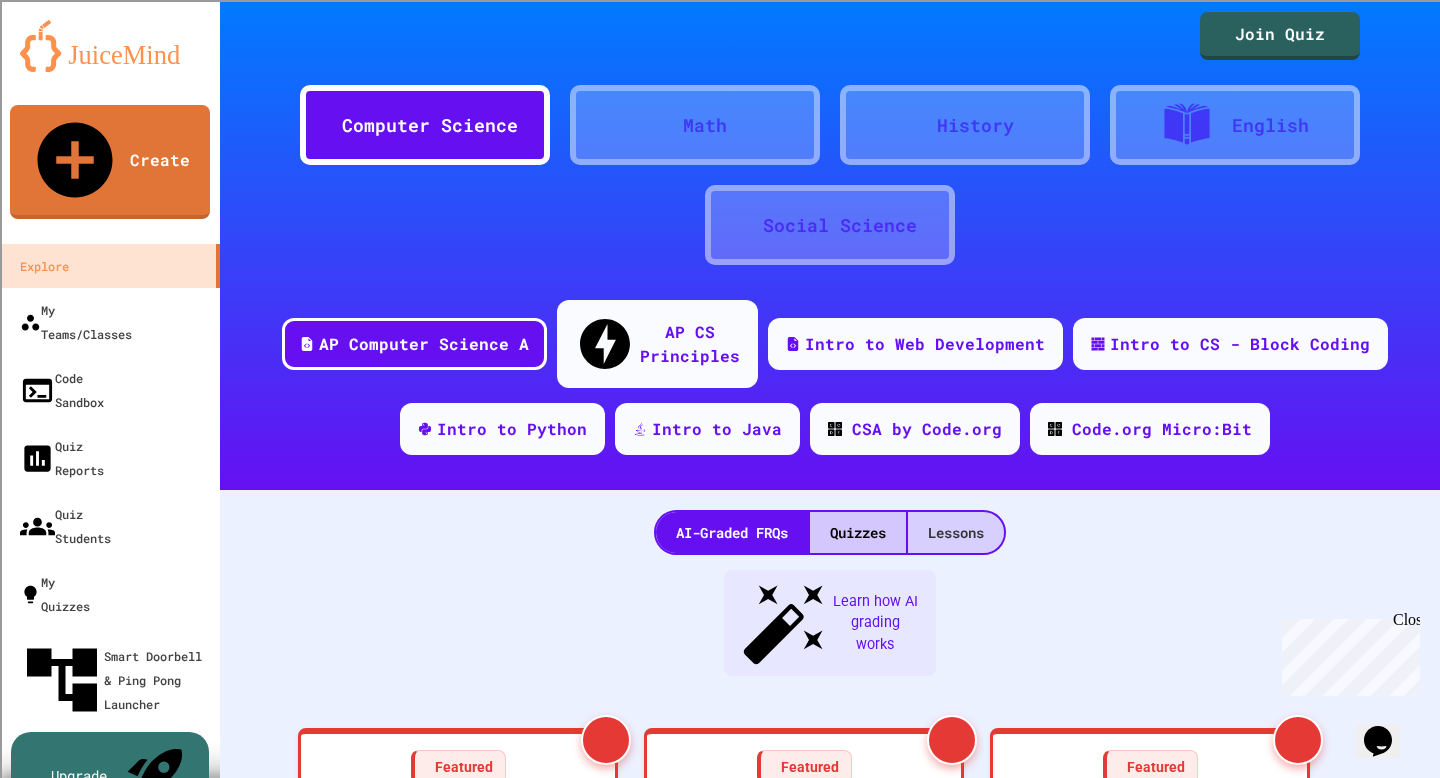 click on "Lessons" at bounding box center [956, 532] 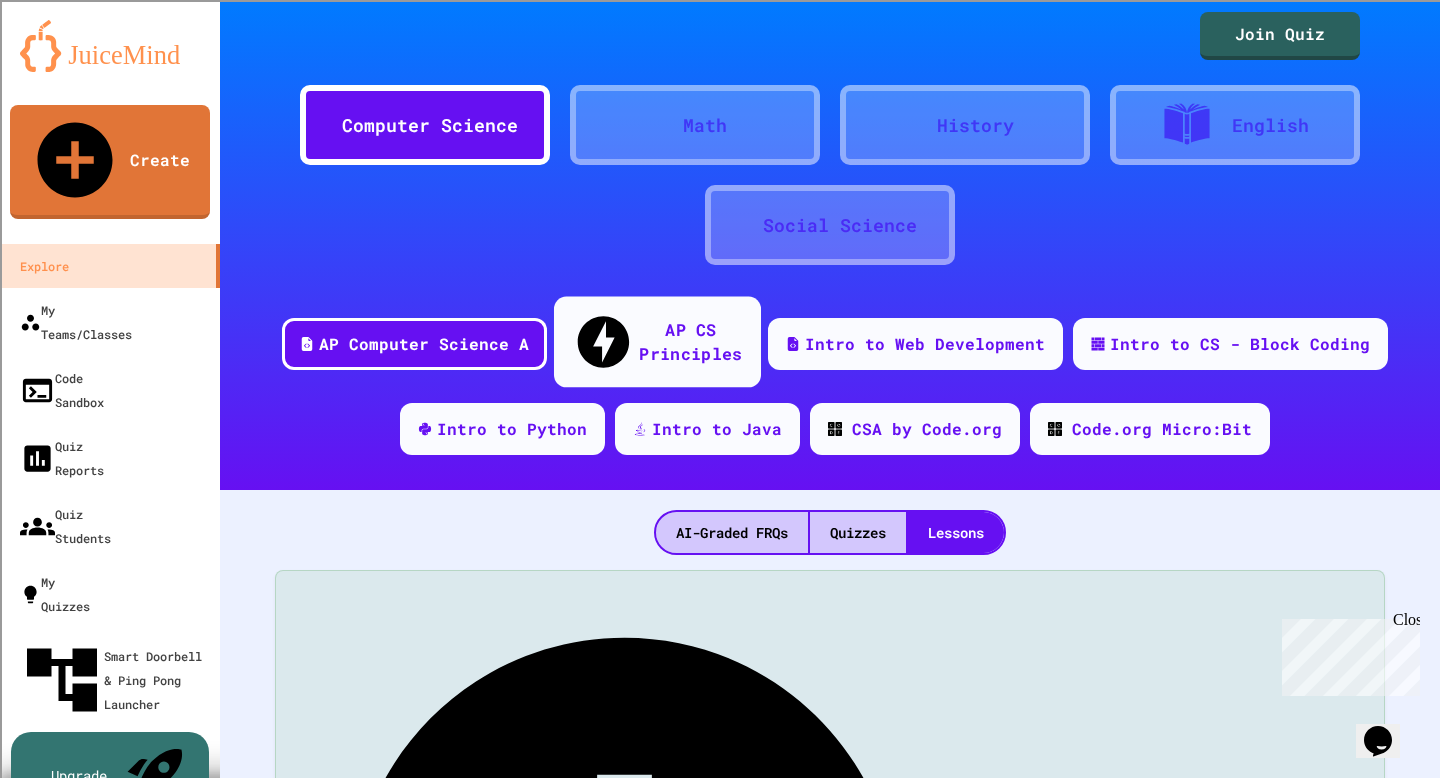 click on "AP CS Principles" at bounding box center (690, 341) 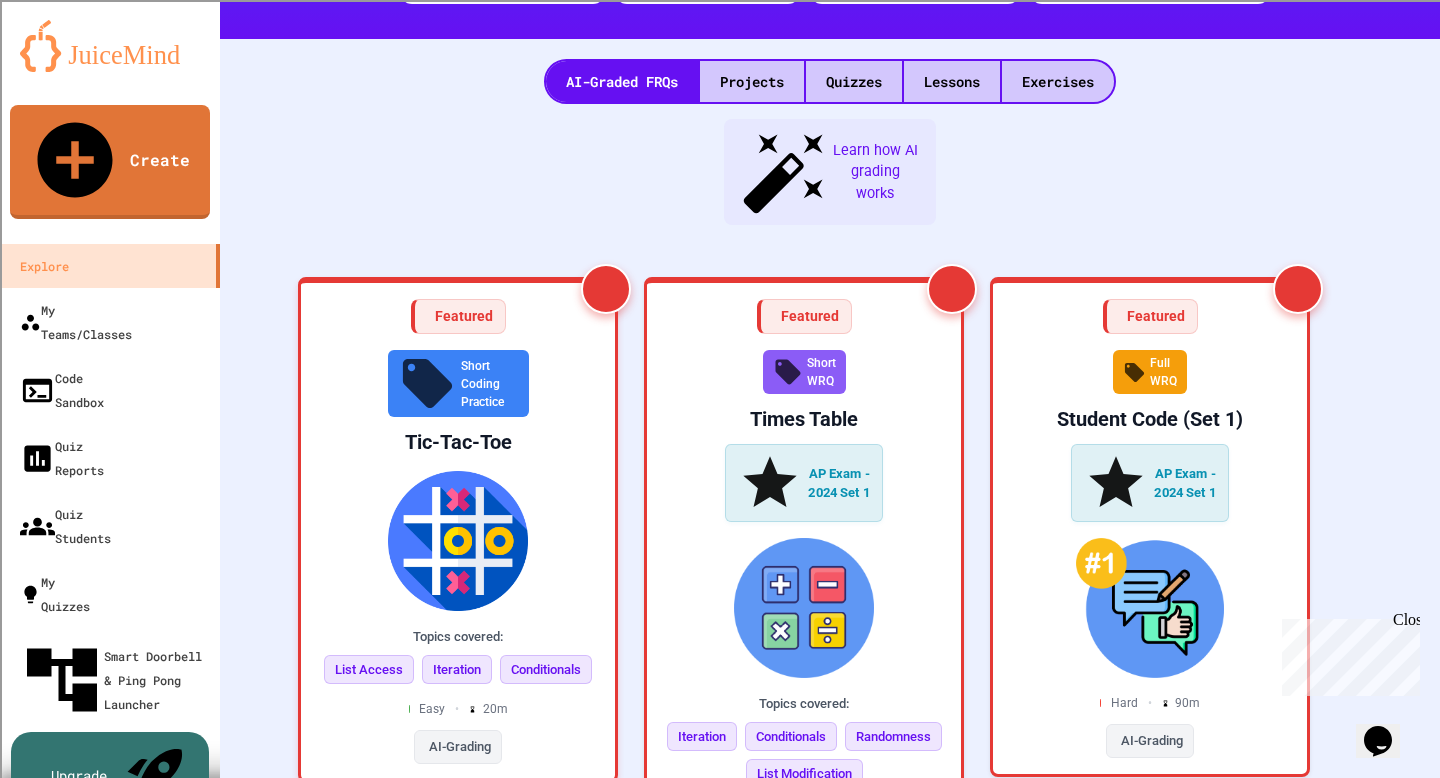scroll, scrollTop: 0, scrollLeft: 0, axis: both 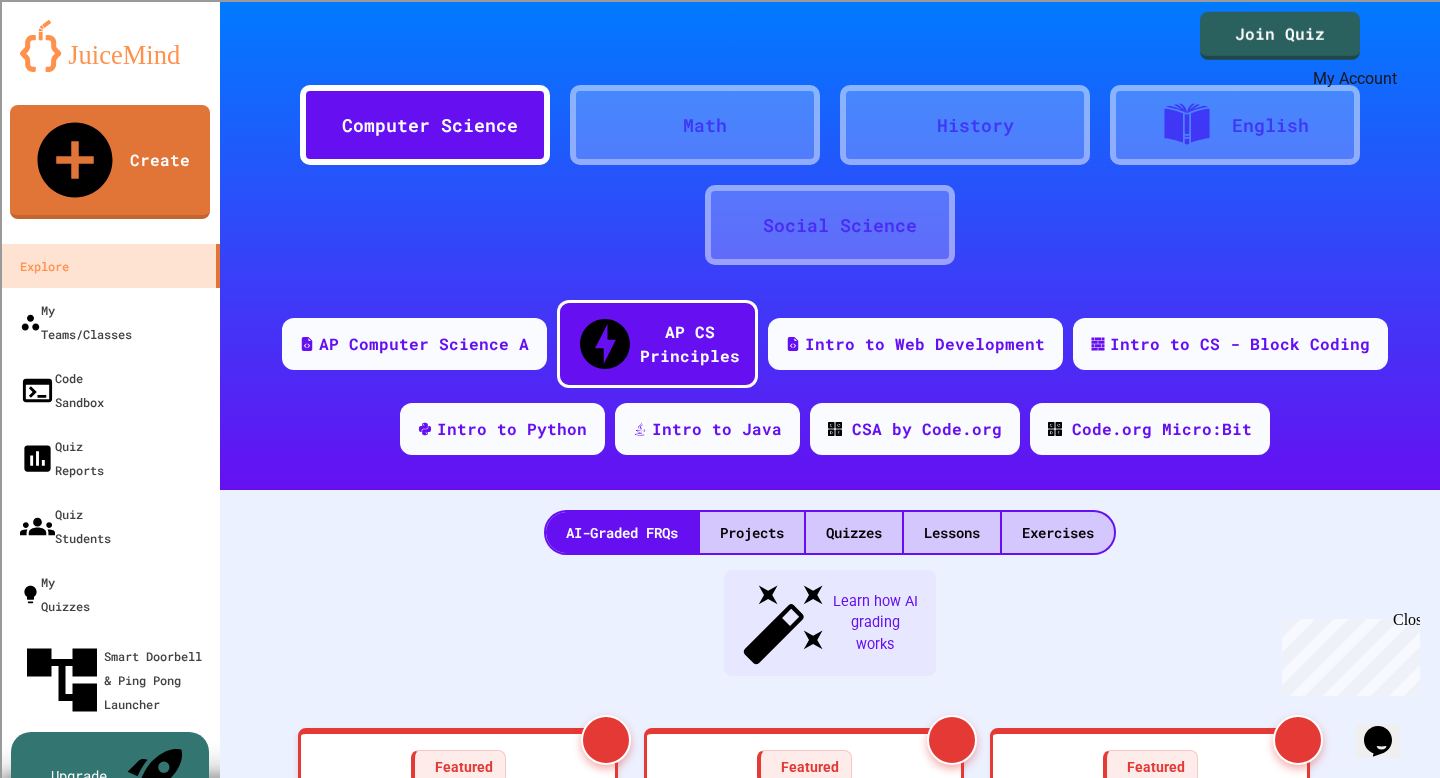 click 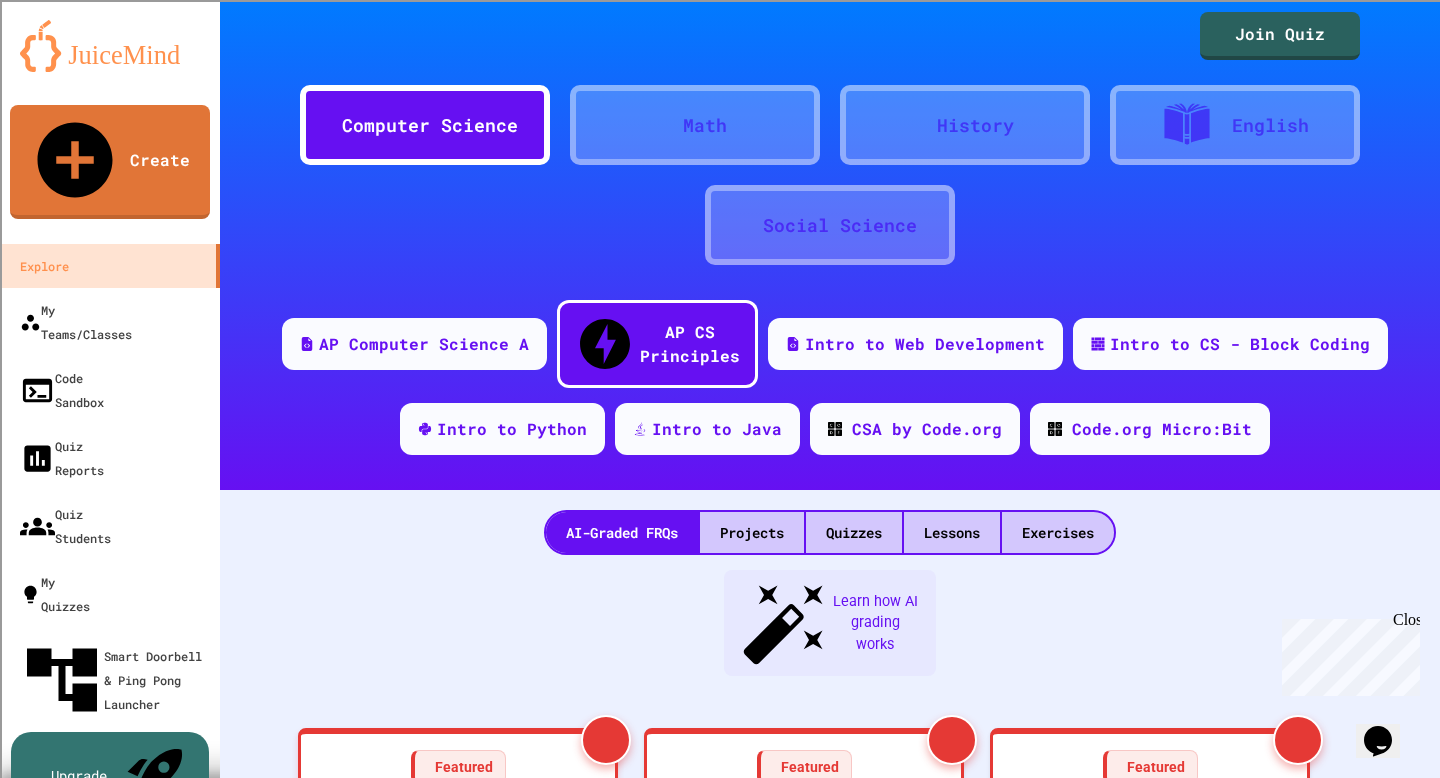 click at bounding box center [720, 1563] 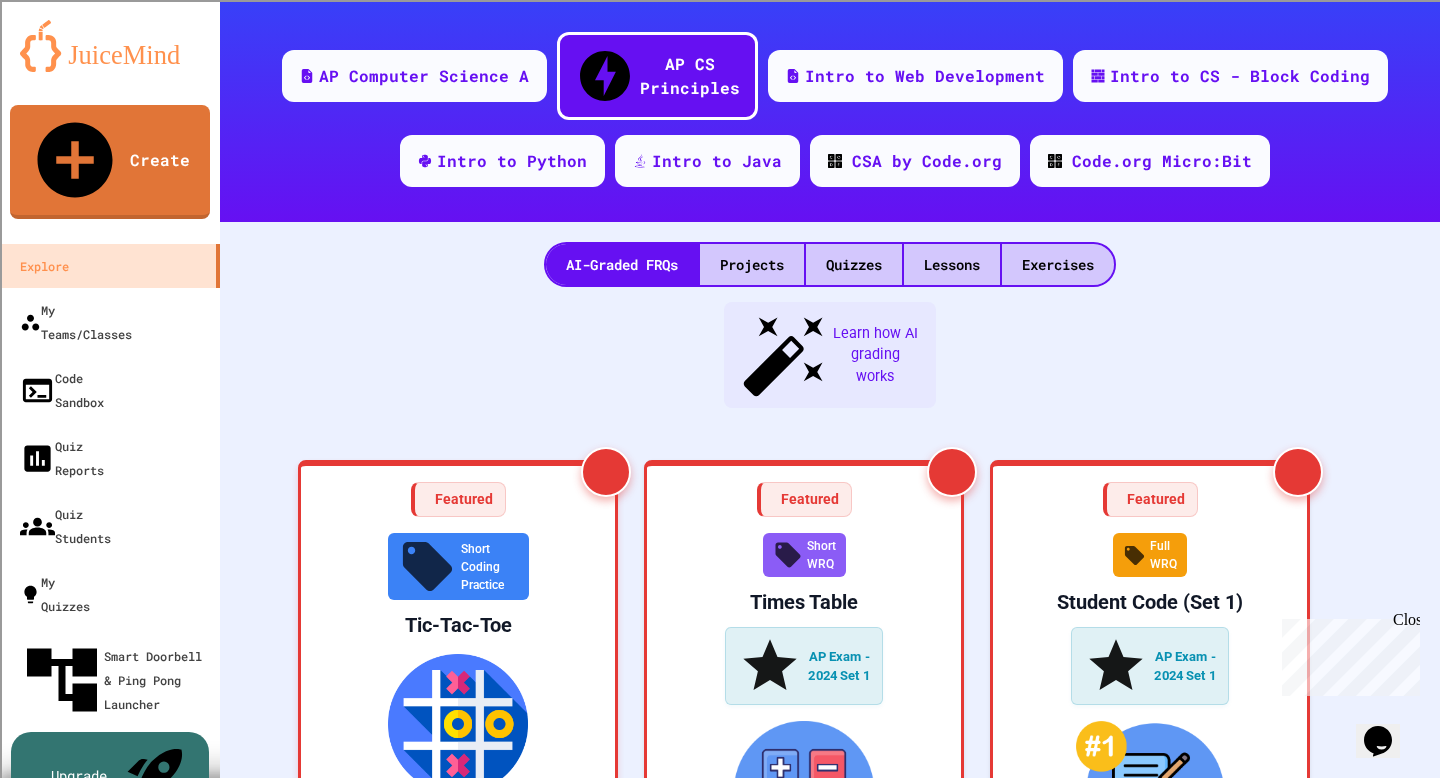 scroll, scrollTop: 299, scrollLeft: 0, axis: vertical 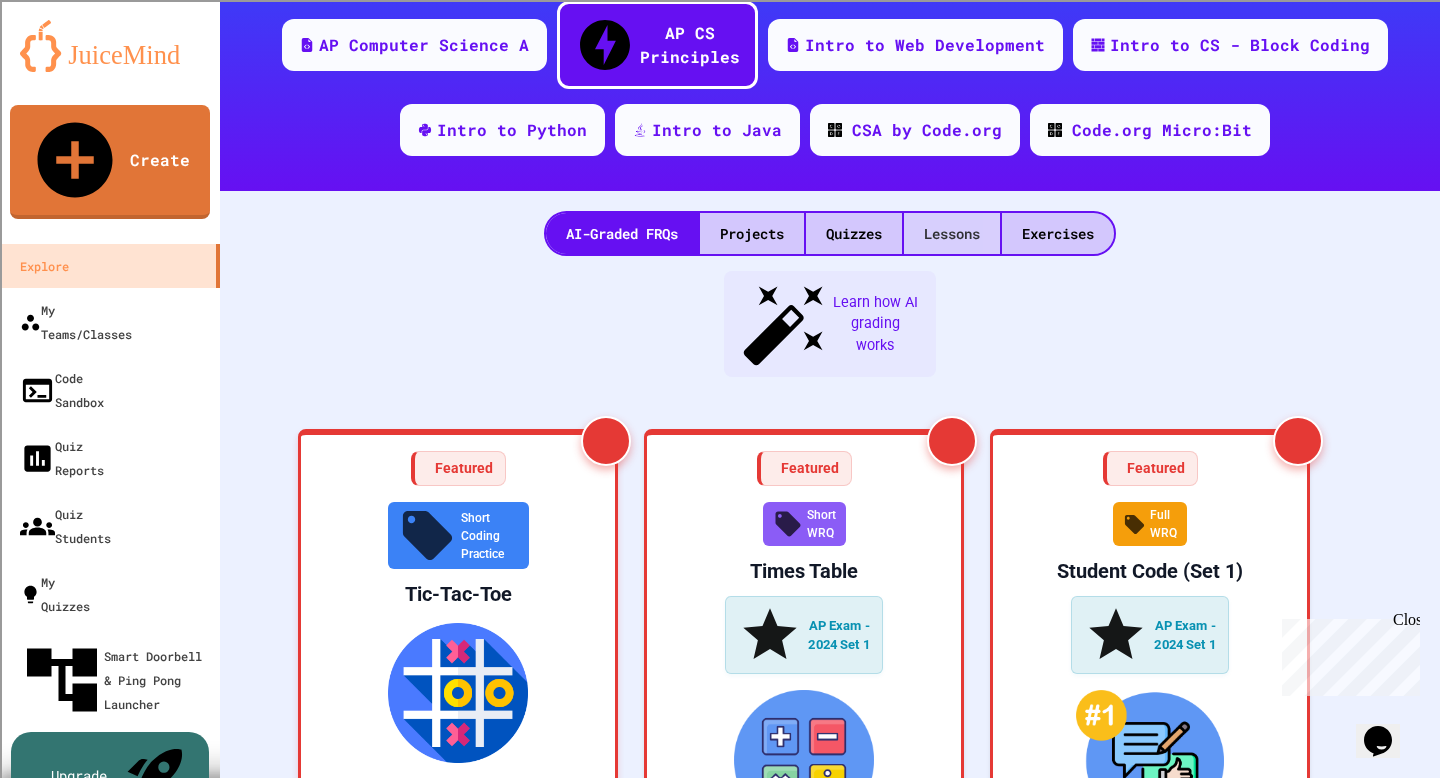 click on "Lessons" at bounding box center (952, 233) 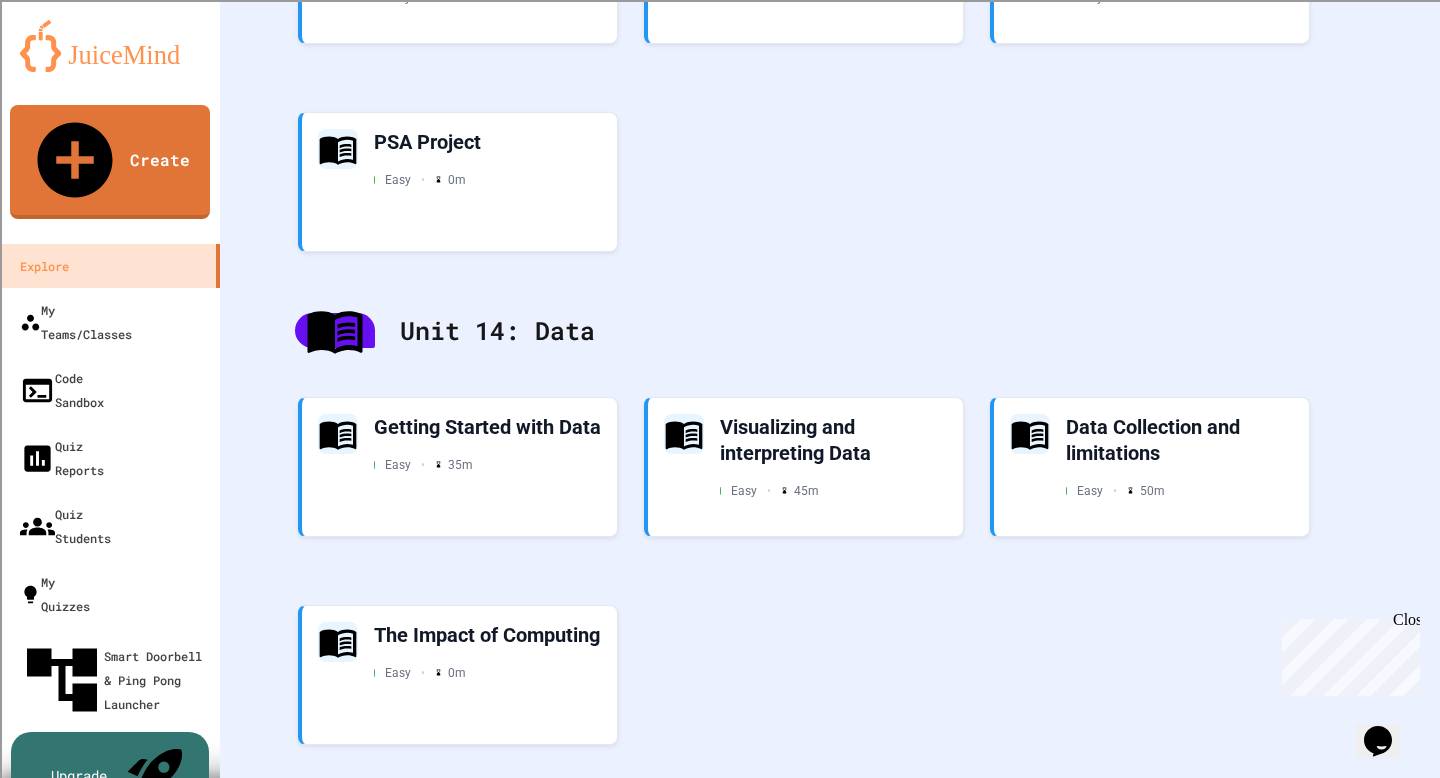 scroll, scrollTop: 5864, scrollLeft: 0, axis: vertical 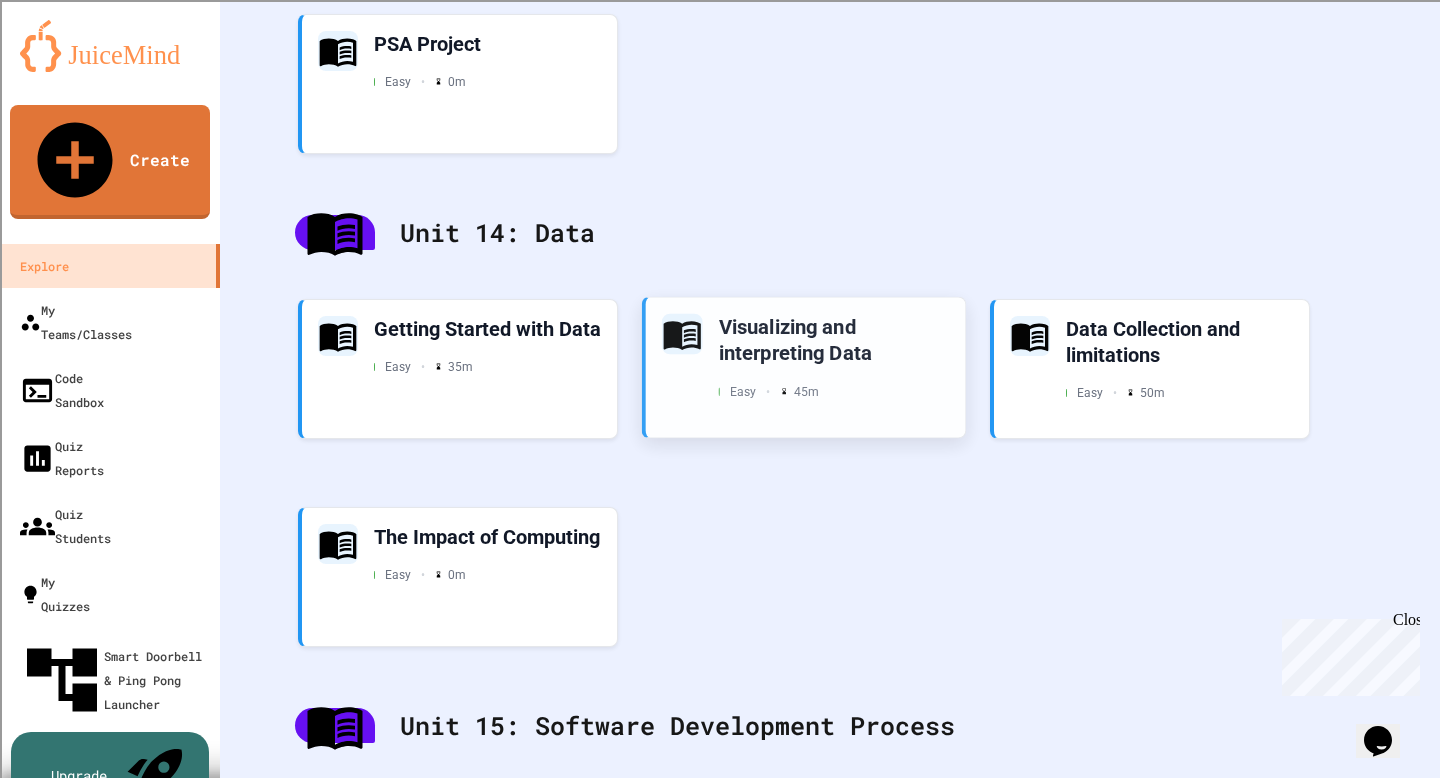 click on "Visualizing and interpreting Data Easy • 45 m" at bounding box center (834, 357) 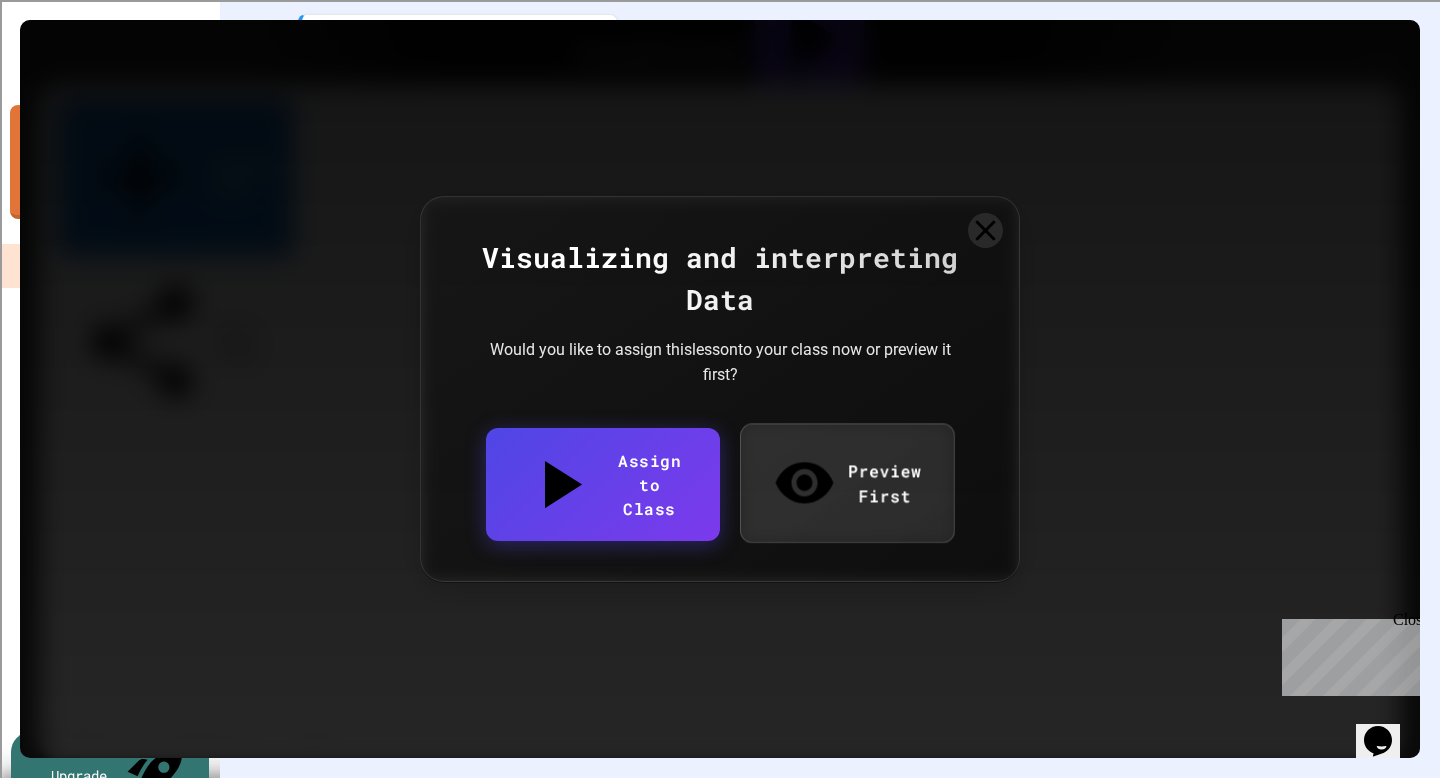 click on "Preview First" at bounding box center [846, 482] 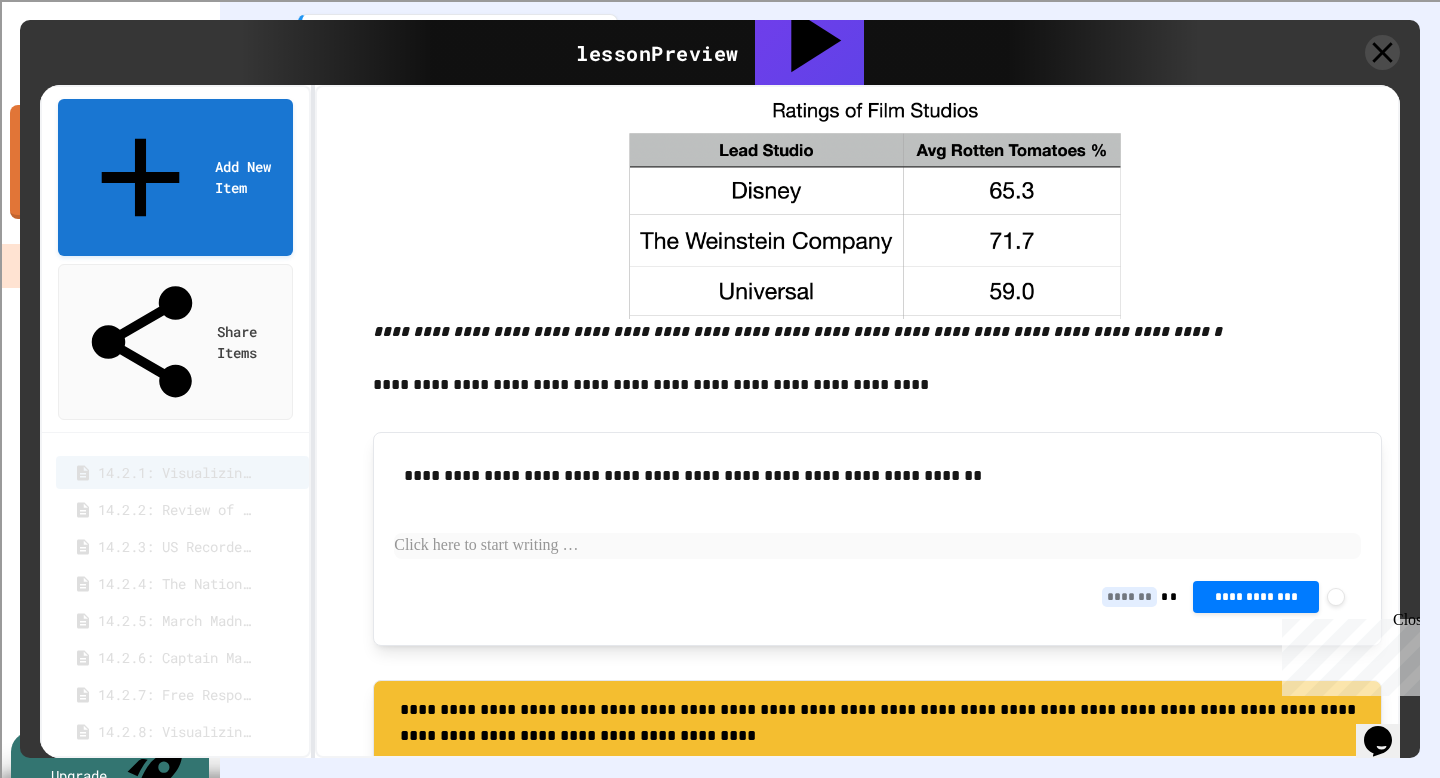scroll, scrollTop: 3791, scrollLeft: 0, axis: vertical 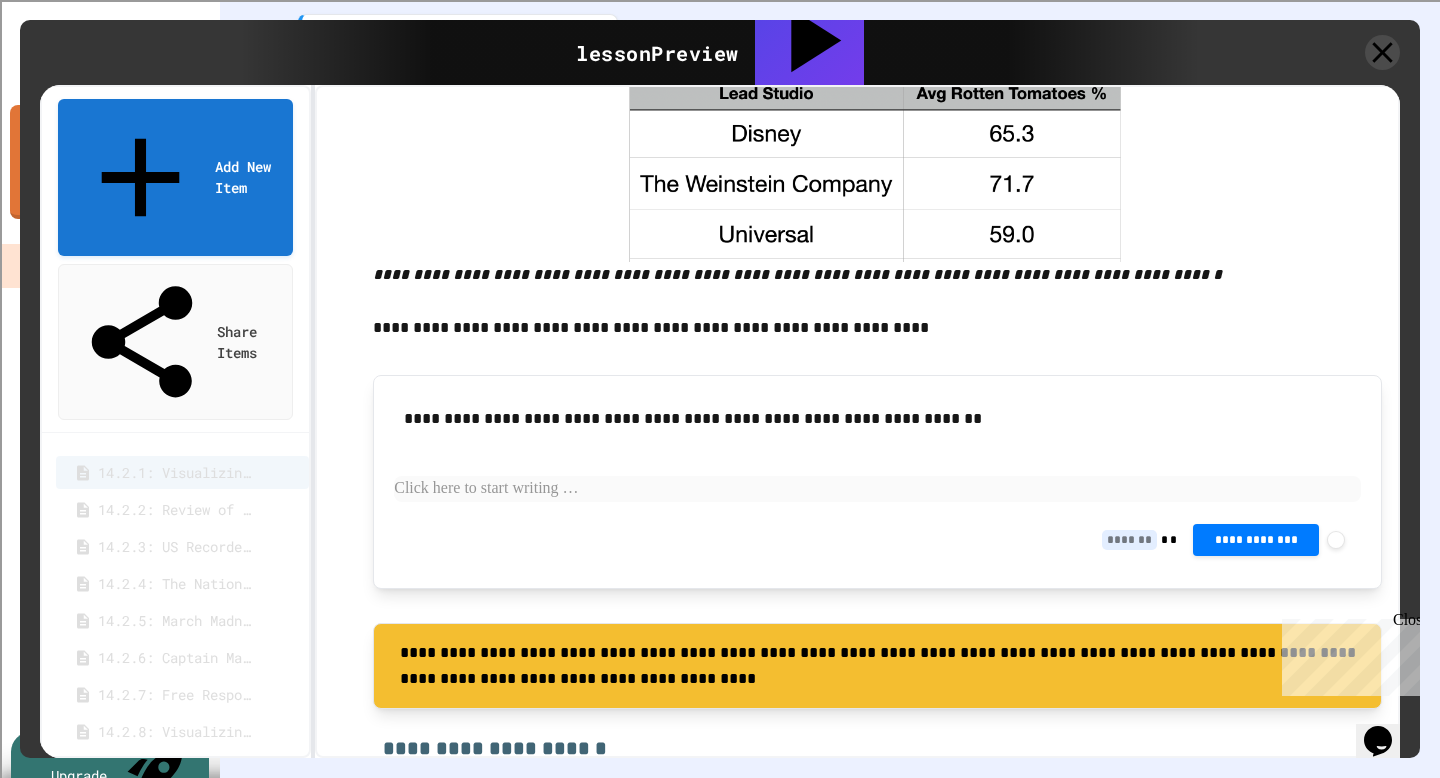click at bounding box center (877, 489) 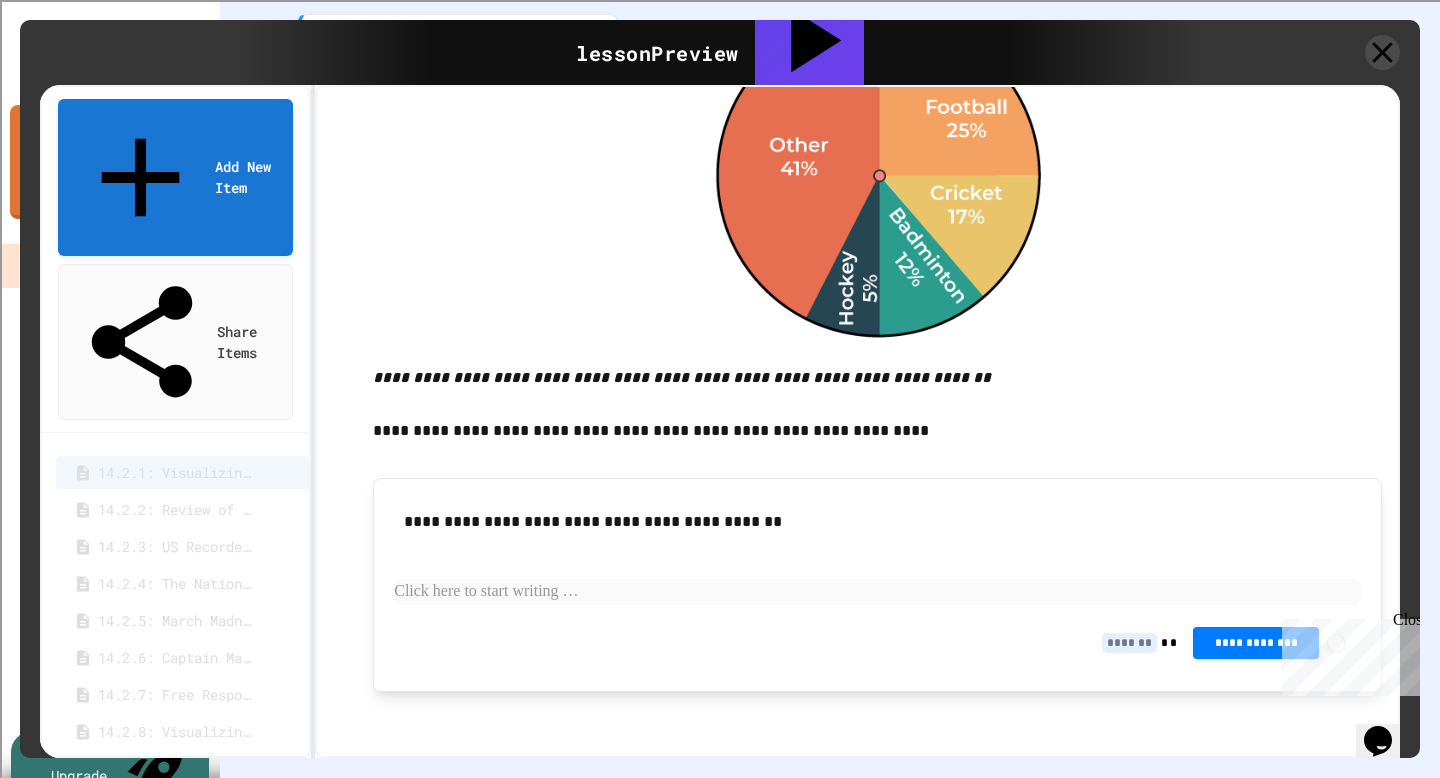 scroll, scrollTop: 4693, scrollLeft: 0, axis: vertical 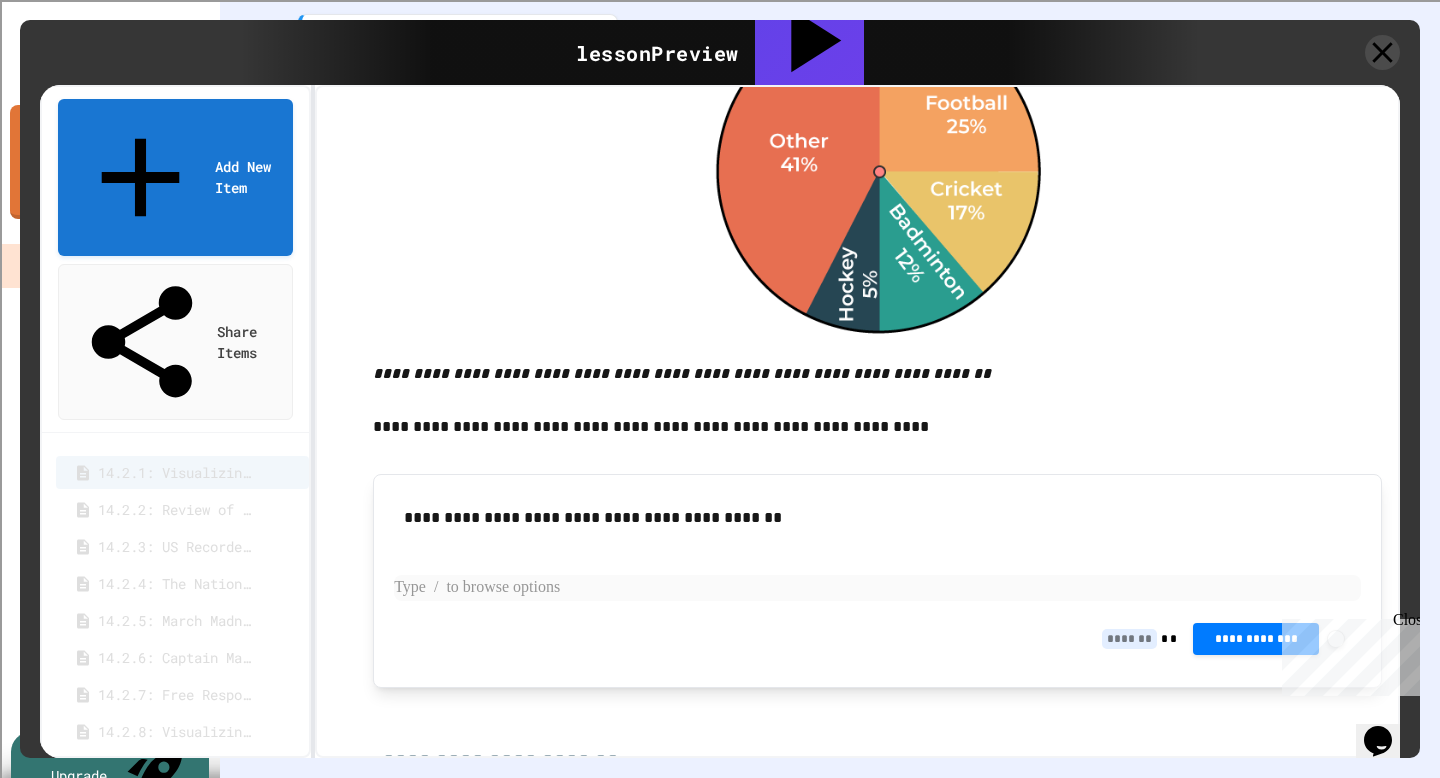 click at bounding box center (877, 588) 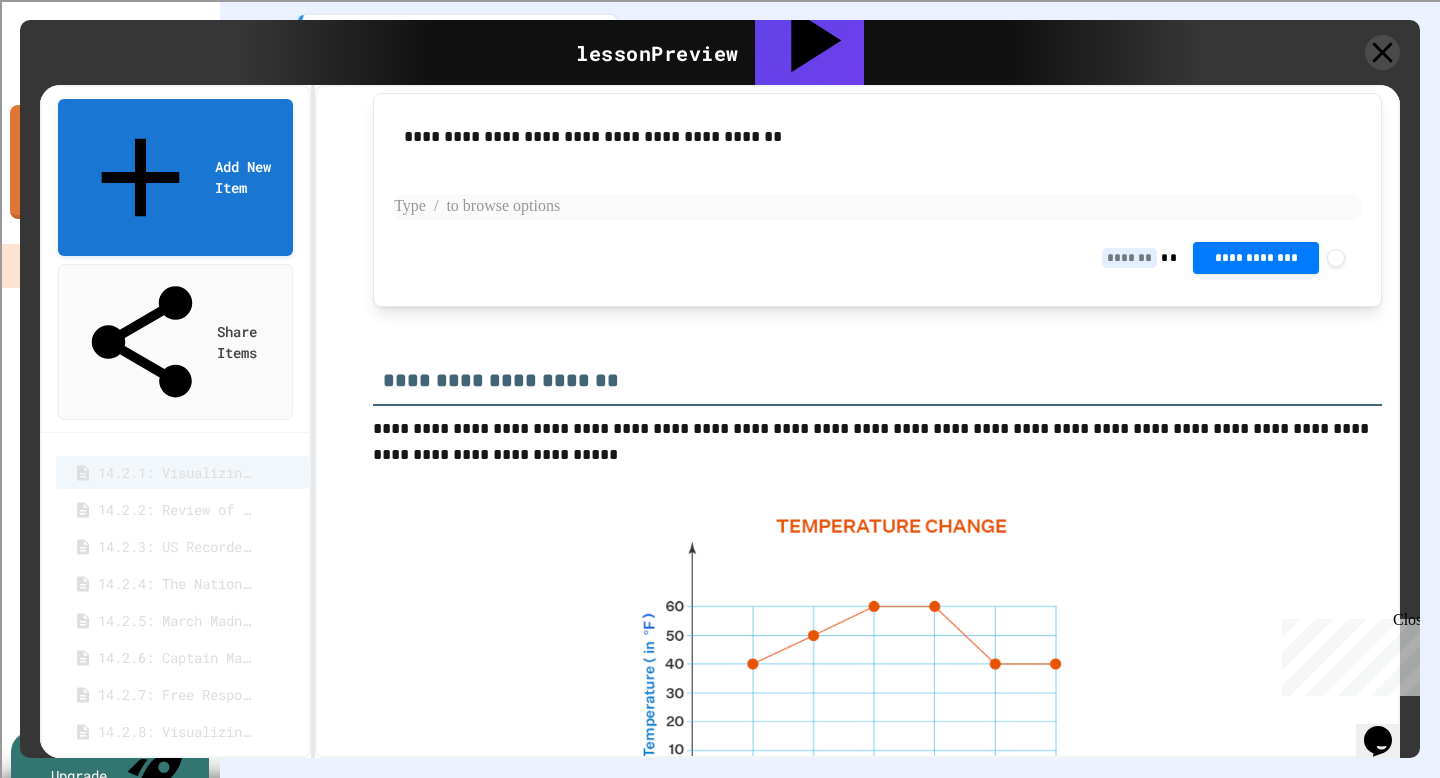 scroll, scrollTop: 5061, scrollLeft: 0, axis: vertical 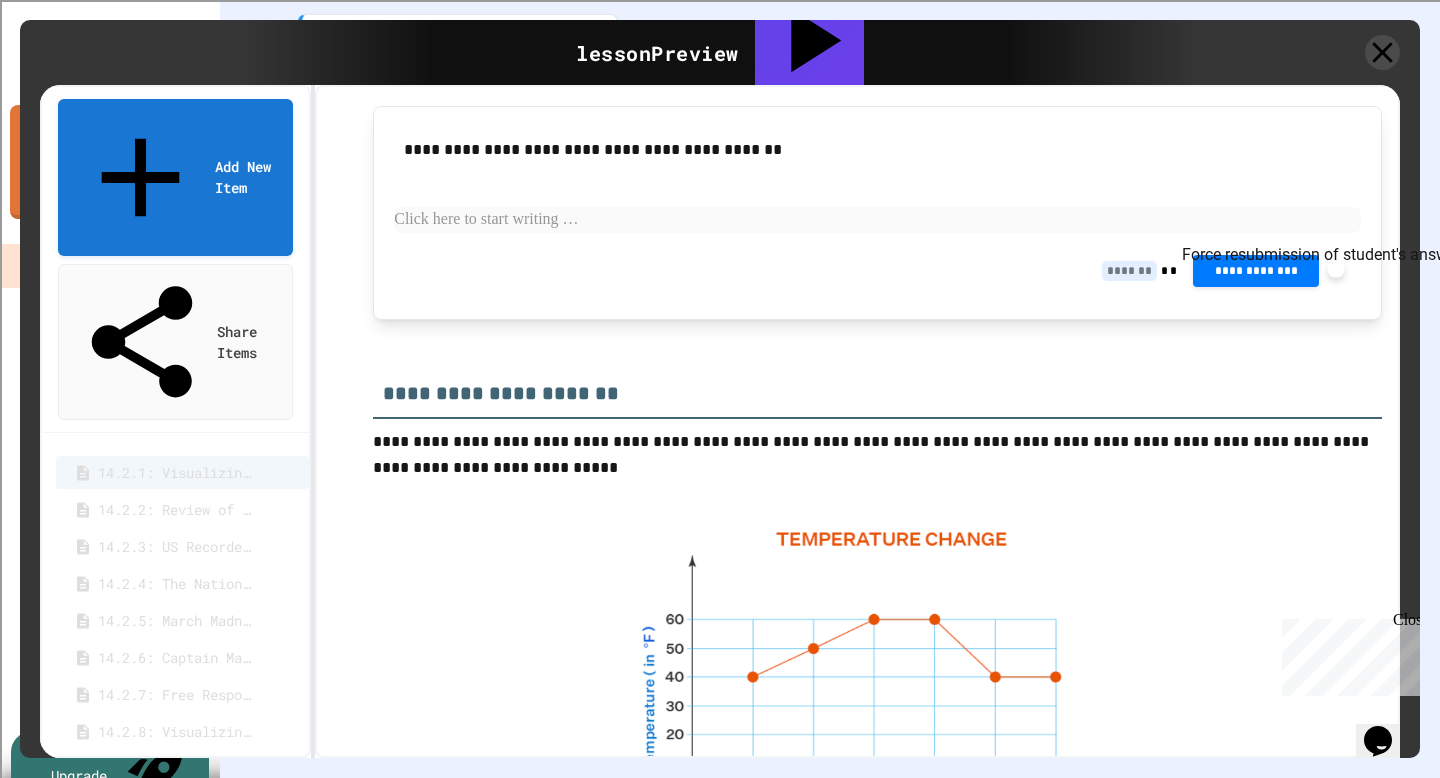 click 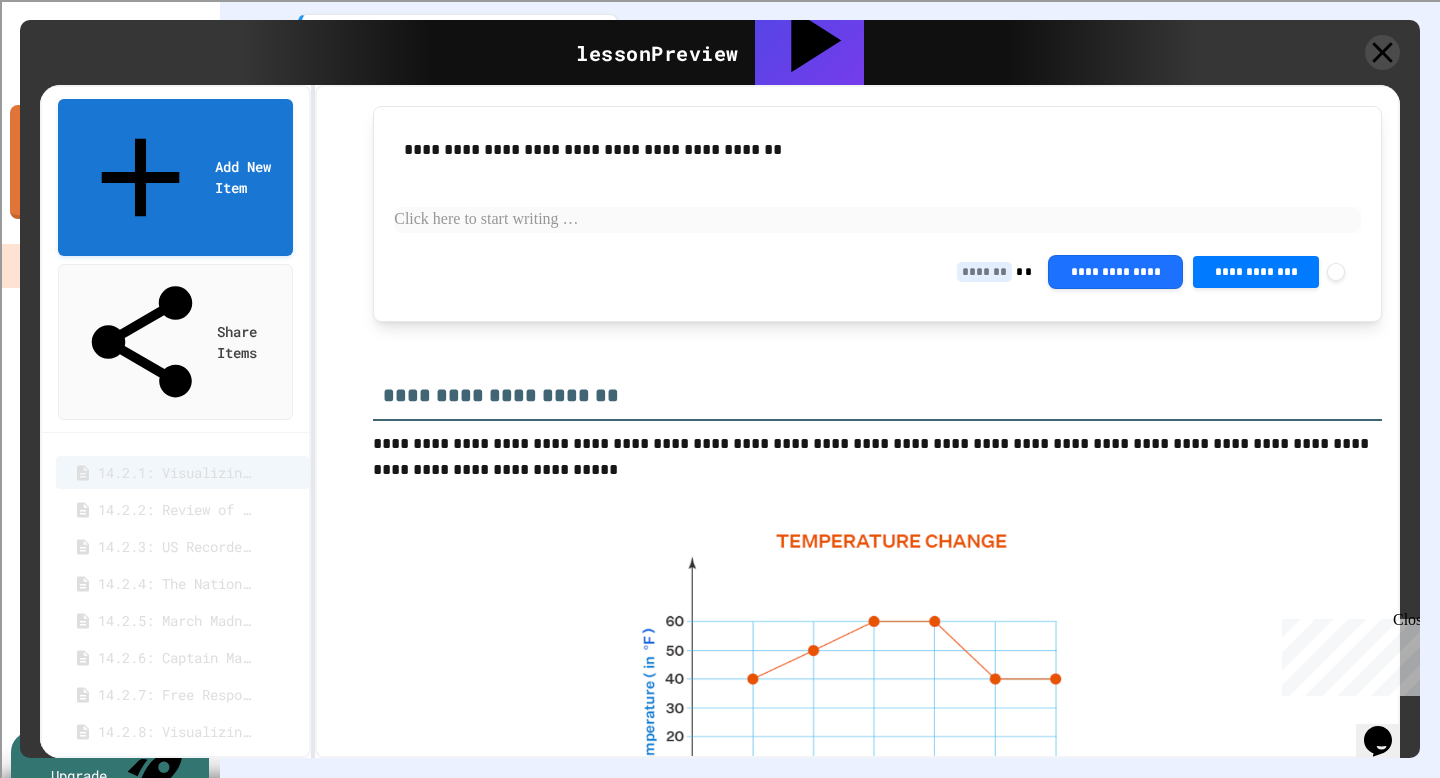 click at bounding box center (1331, 1598) 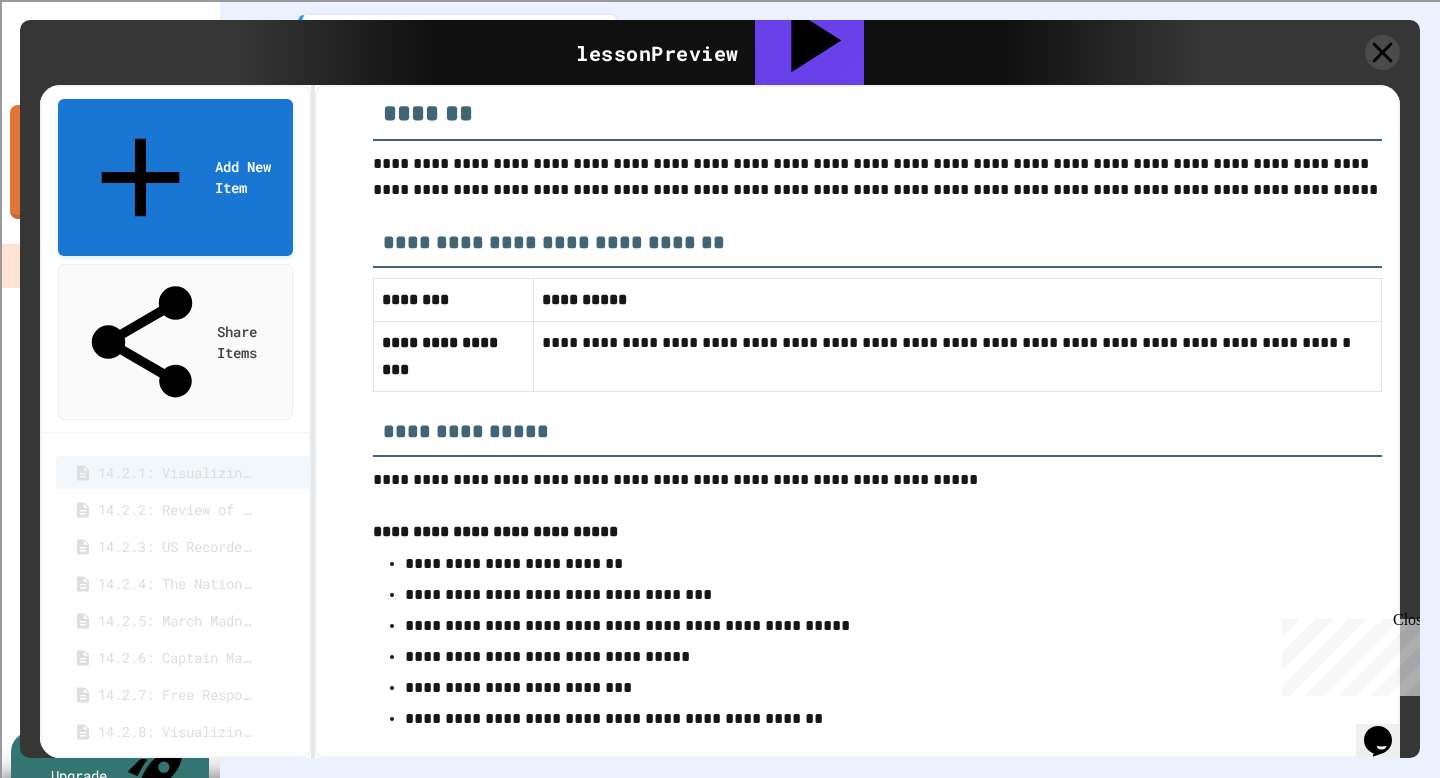 scroll, scrollTop: 9695, scrollLeft: 0, axis: vertical 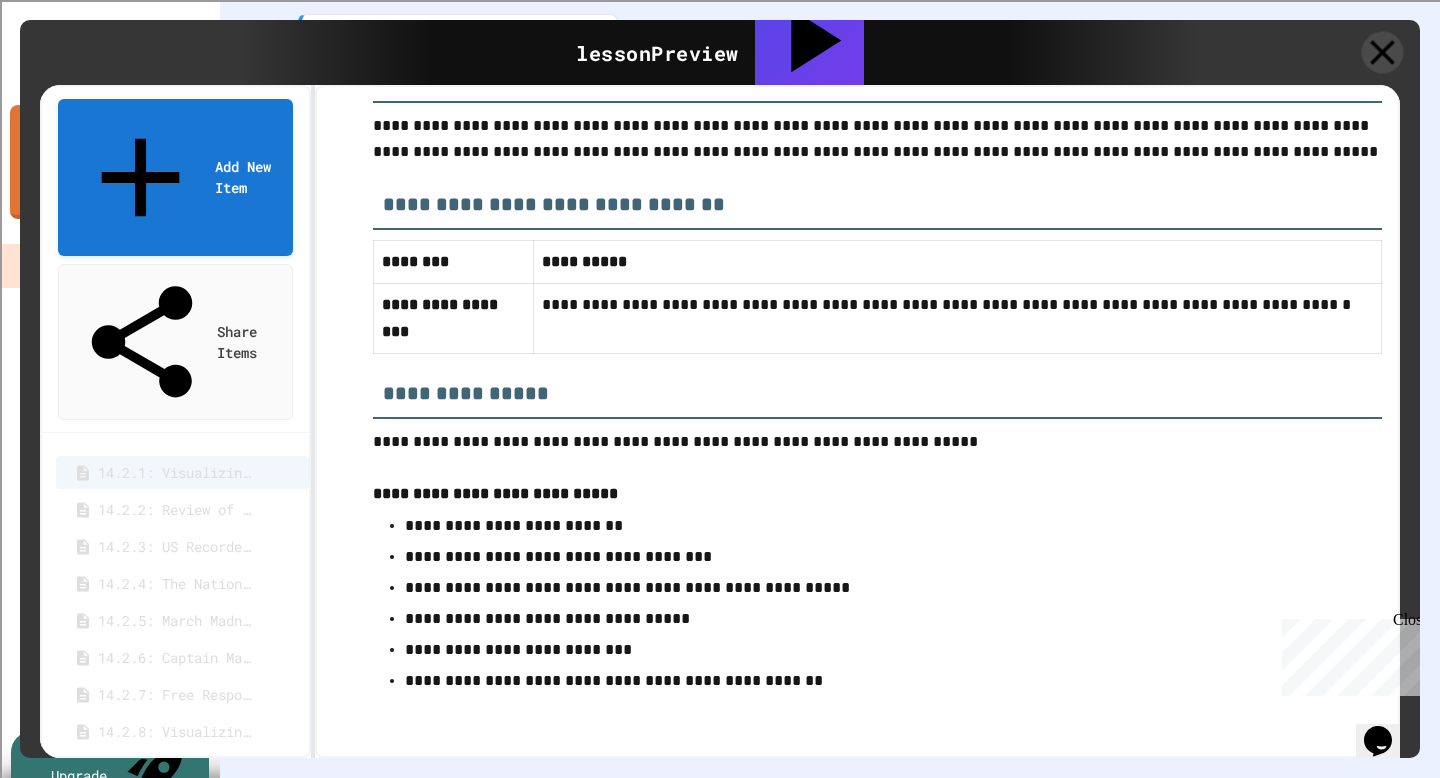 click 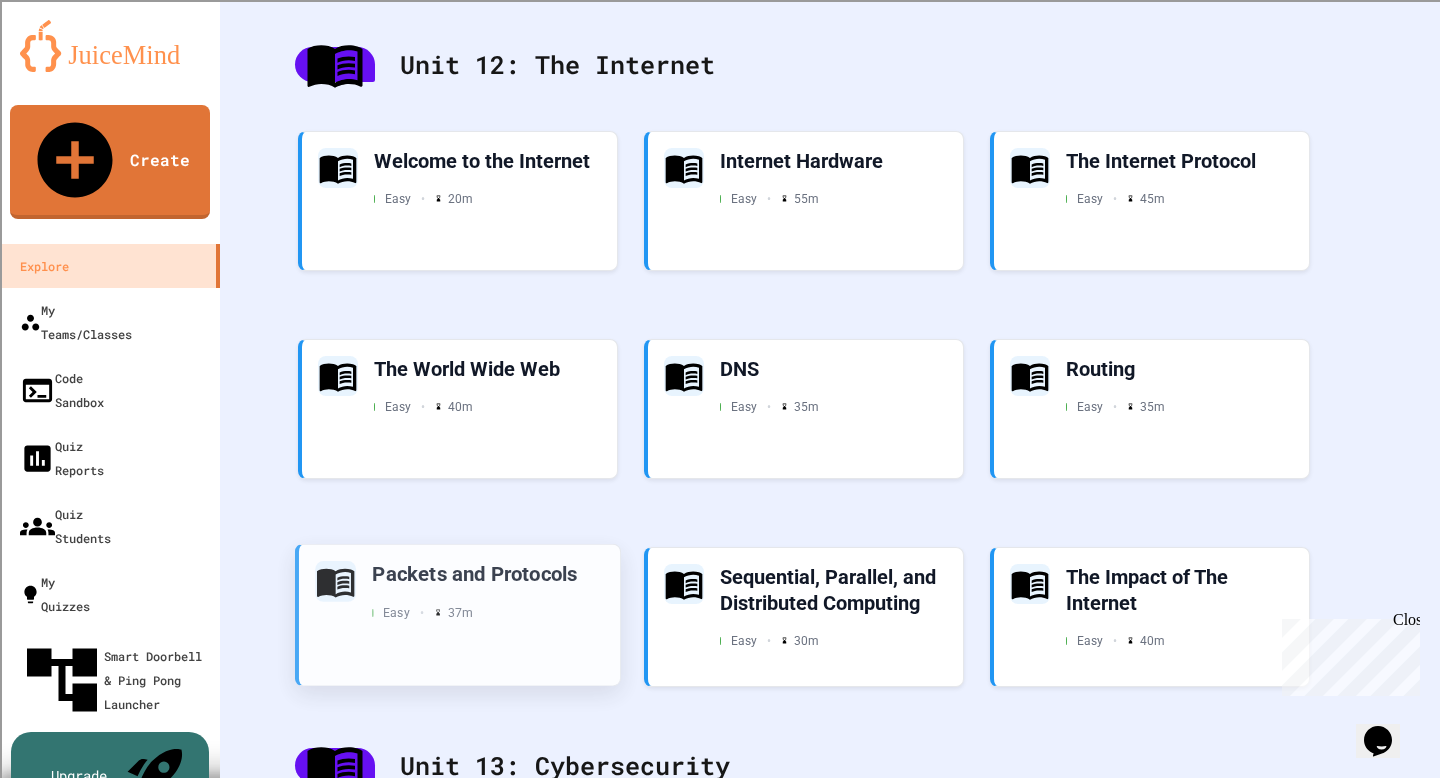 scroll, scrollTop: 4838, scrollLeft: 0, axis: vertical 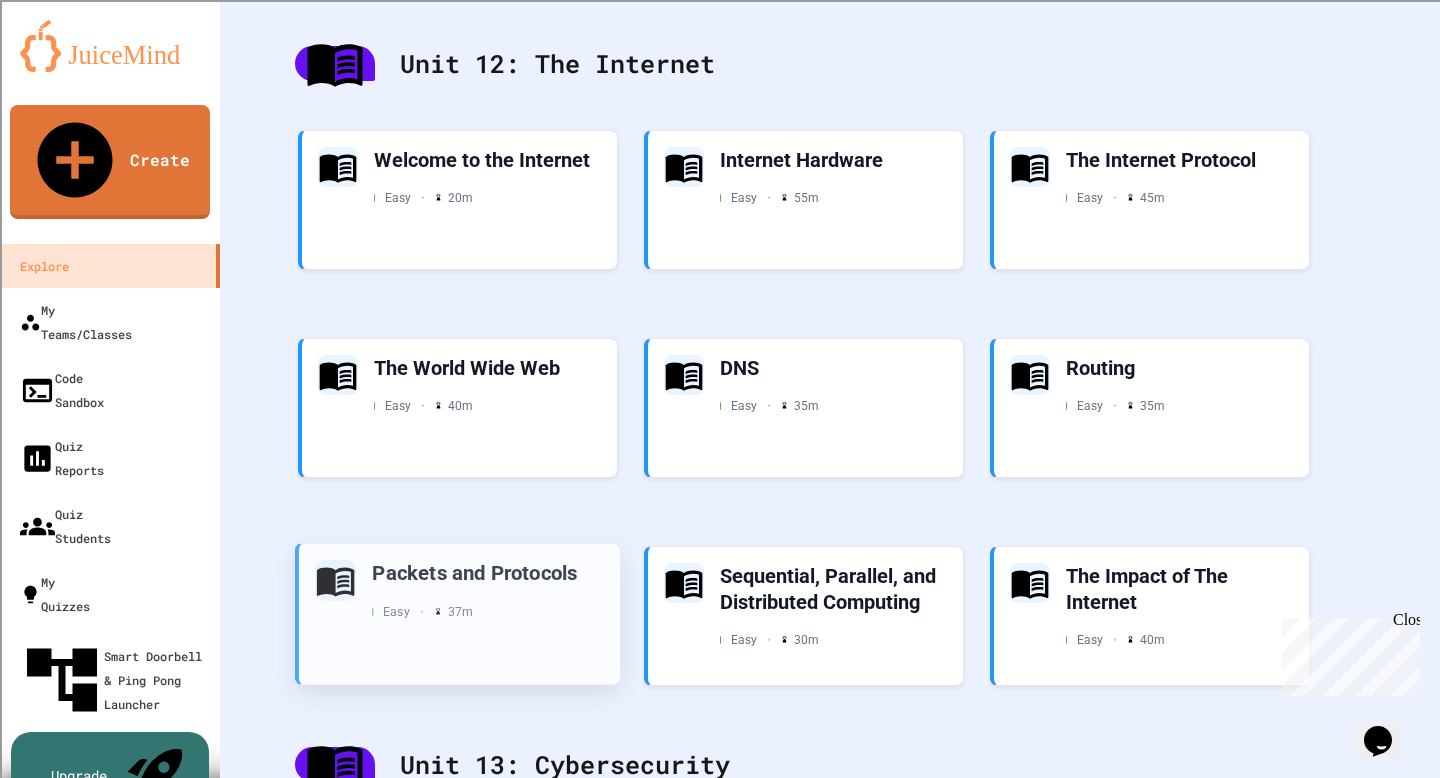 click on "Packets and Protocols" at bounding box center (488, 573) 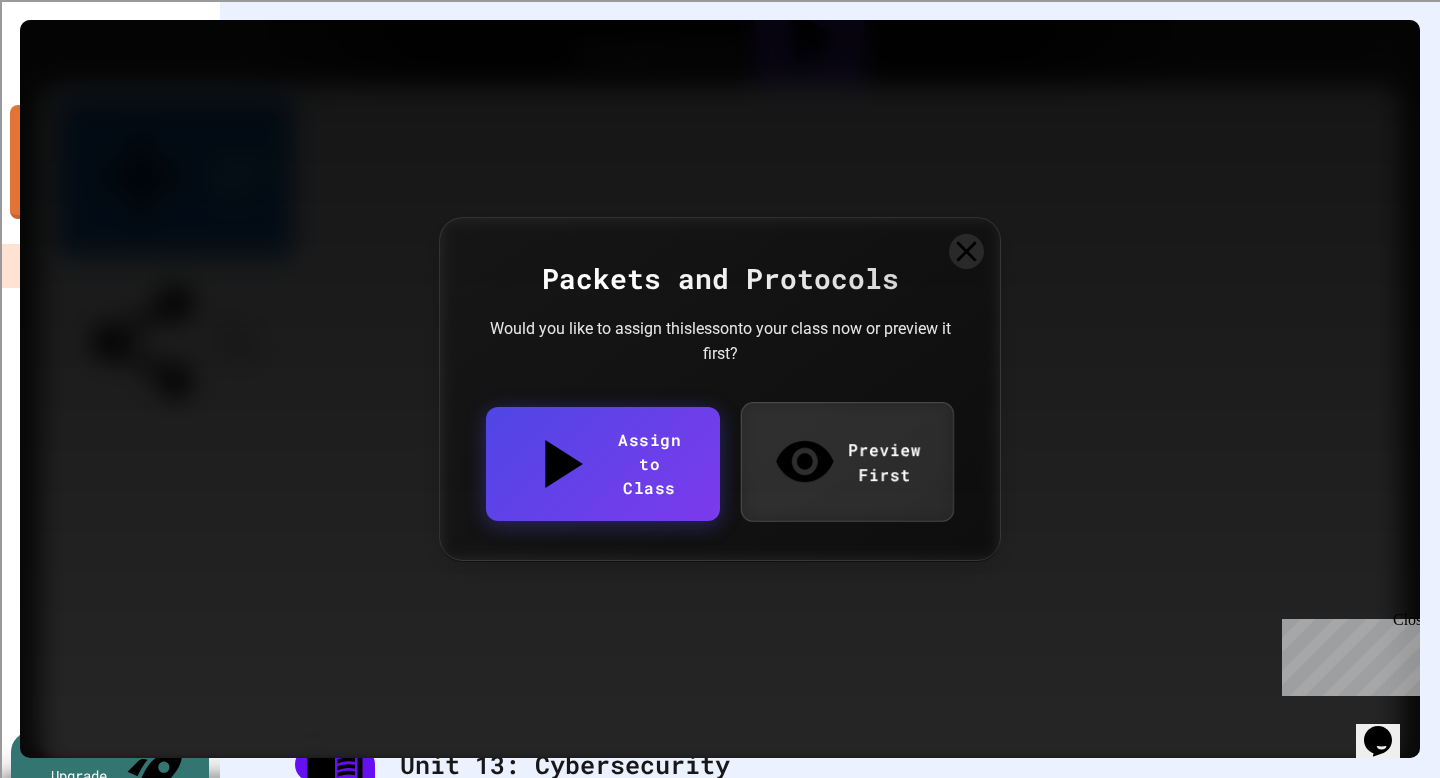 click on "Preview First" at bounding box center (846, 461) 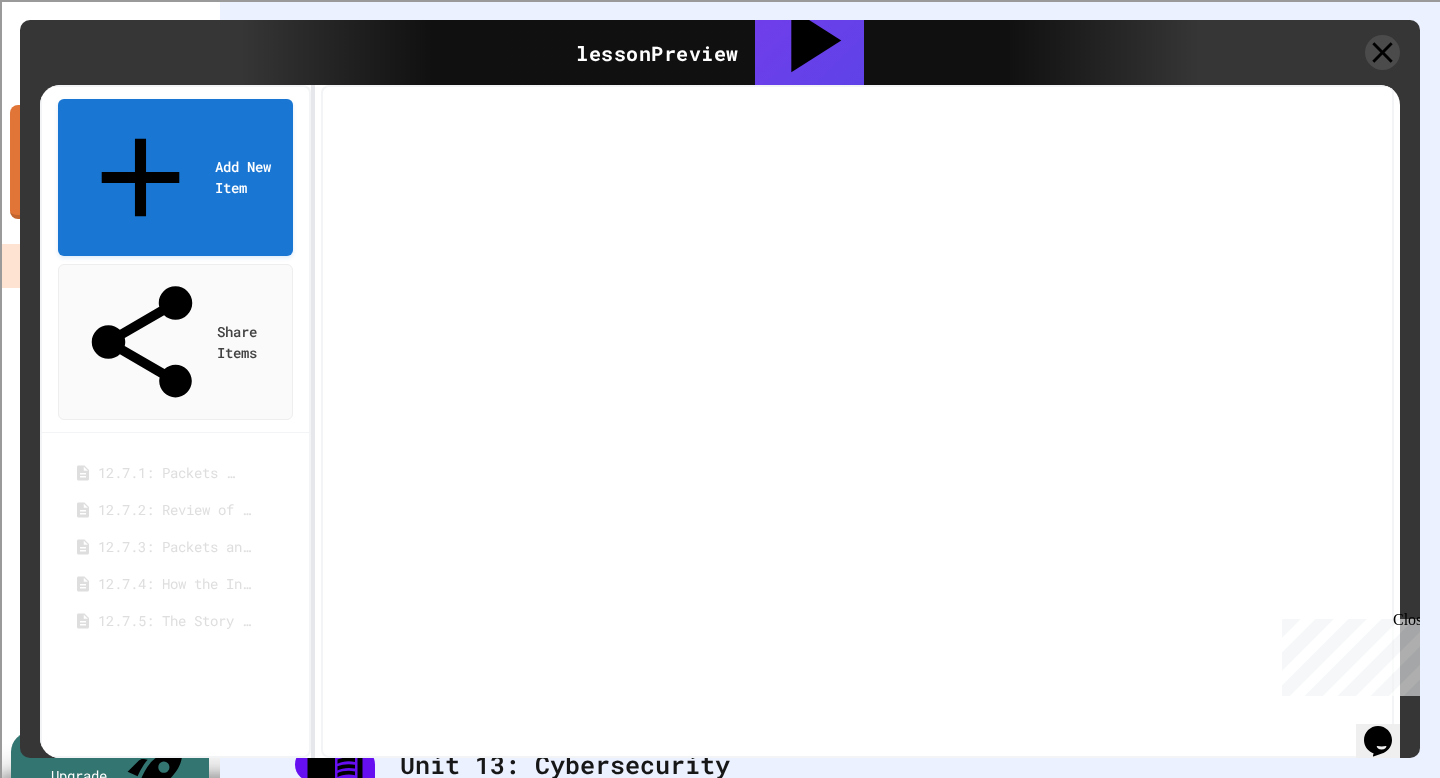 click on "12.7.1: Packets and Protocols" at bounding box center (167, 472) 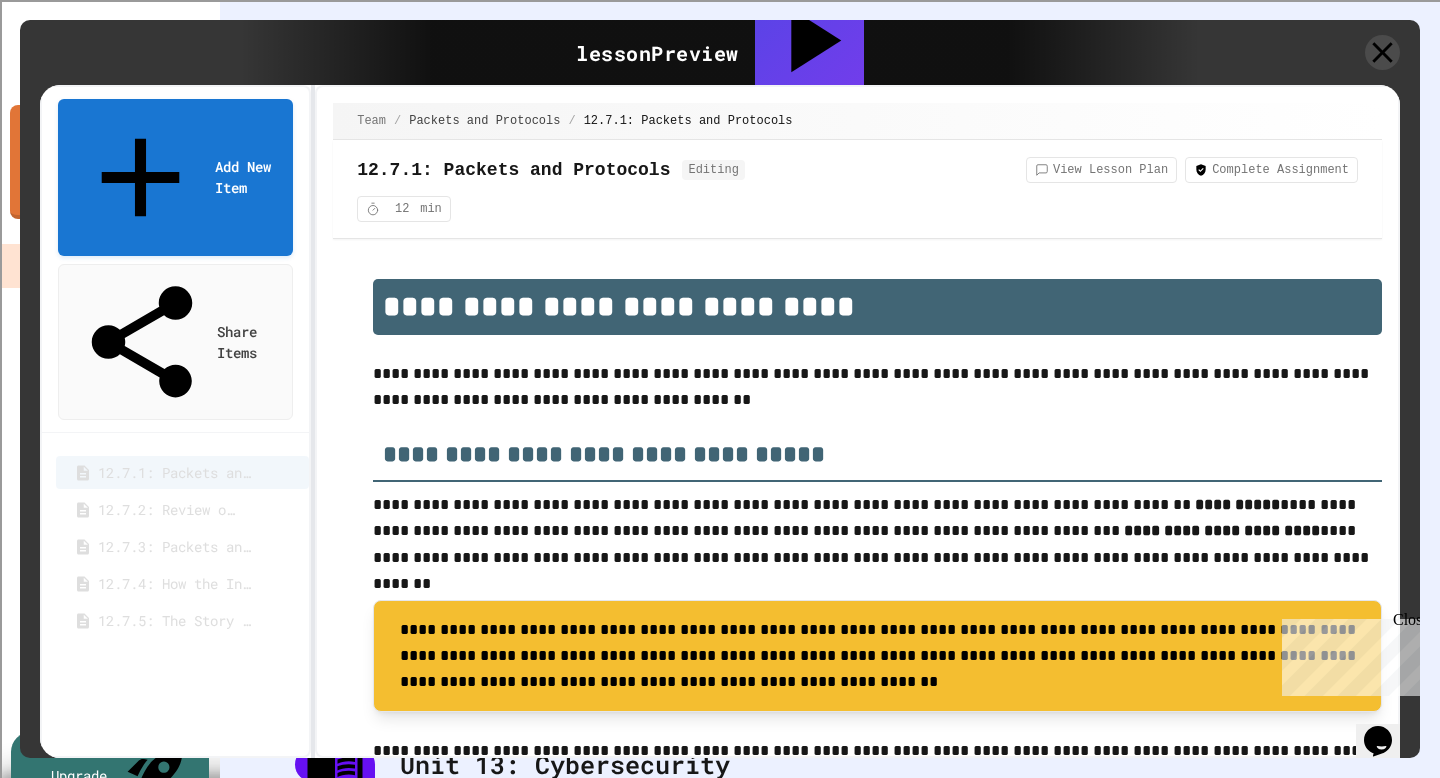 click on "12.7.2: Review of Packets and Protocols" at bounding box center [167, 509] 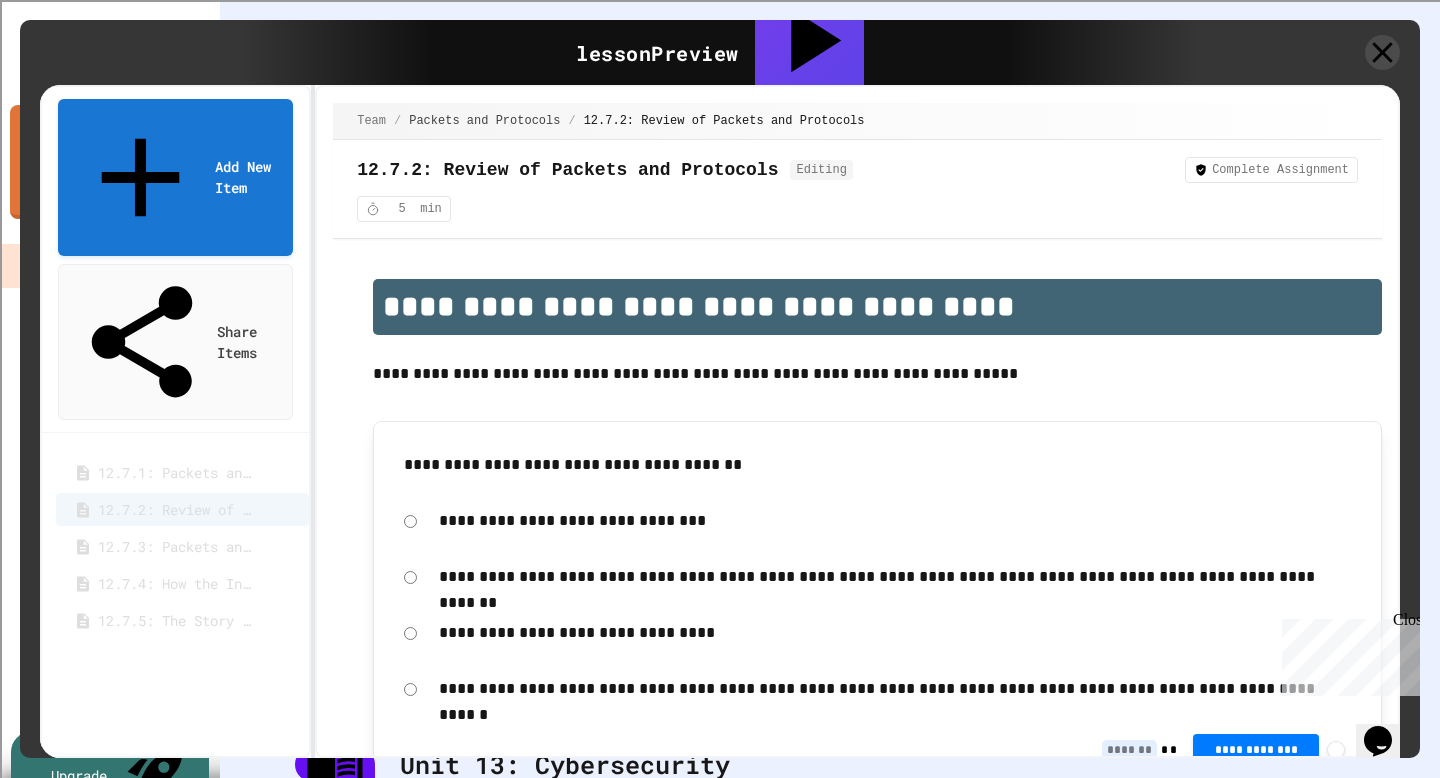 click on "12.7.2: Review of Packets and Protocols" at bounding box center [182, 509] 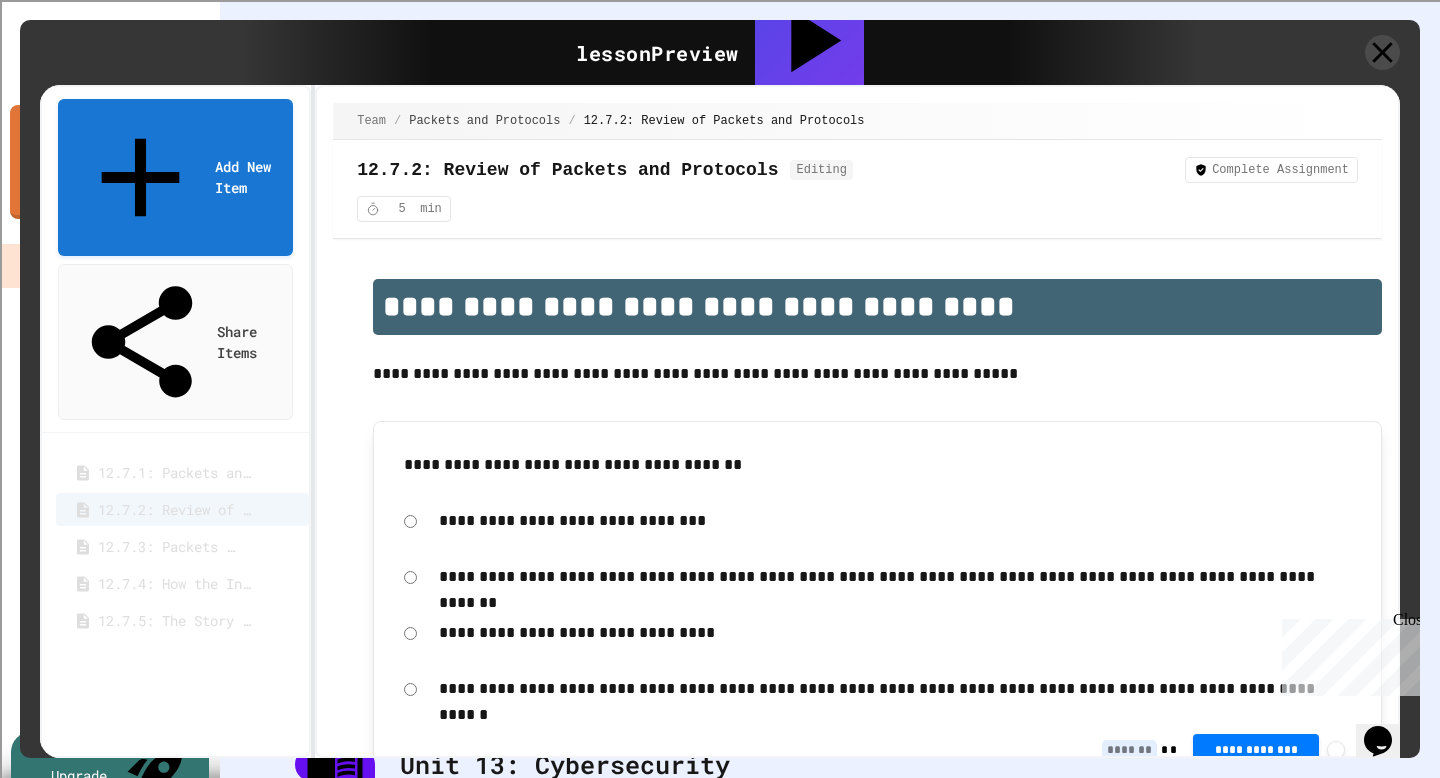 click on "12.7.3: Packets and Protocols" at bounding box center [167, 546] 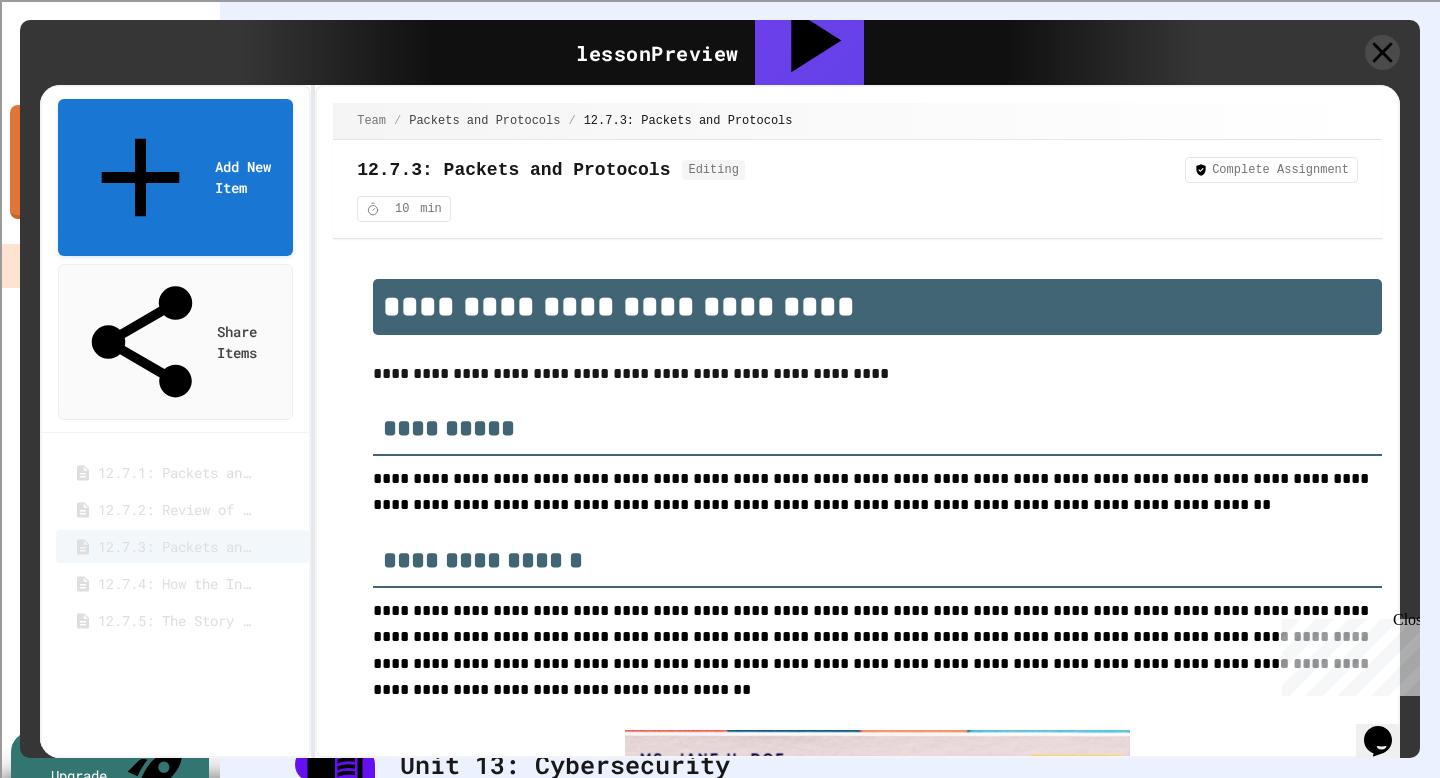 click on "12.7.4: How the Internet Works" at bounding box center (182, 583) 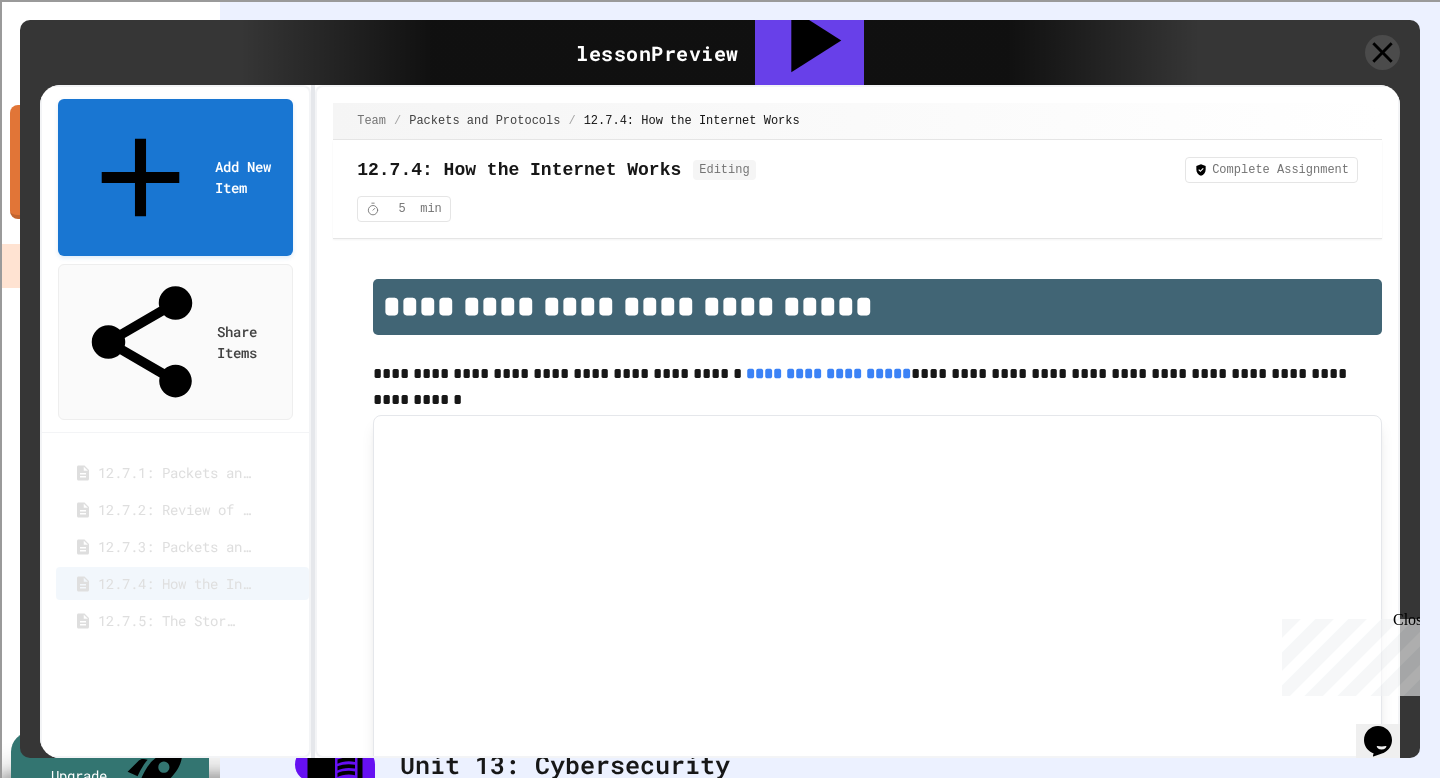 click on "12.7.5: The Story of the Internet" at bounding box center [167, 620] 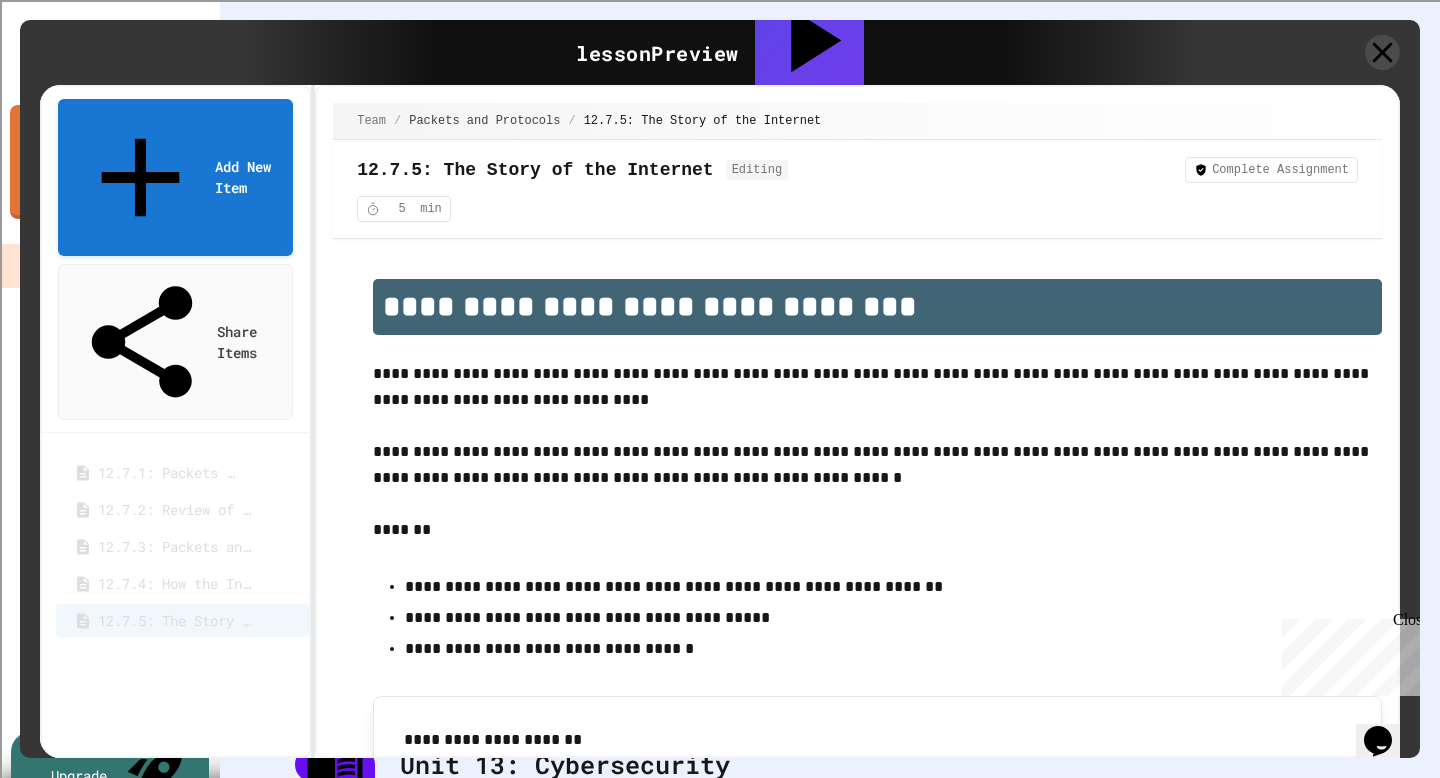 click on "12.7.1: Packets and Protocols" at bounding box center (167, 472) 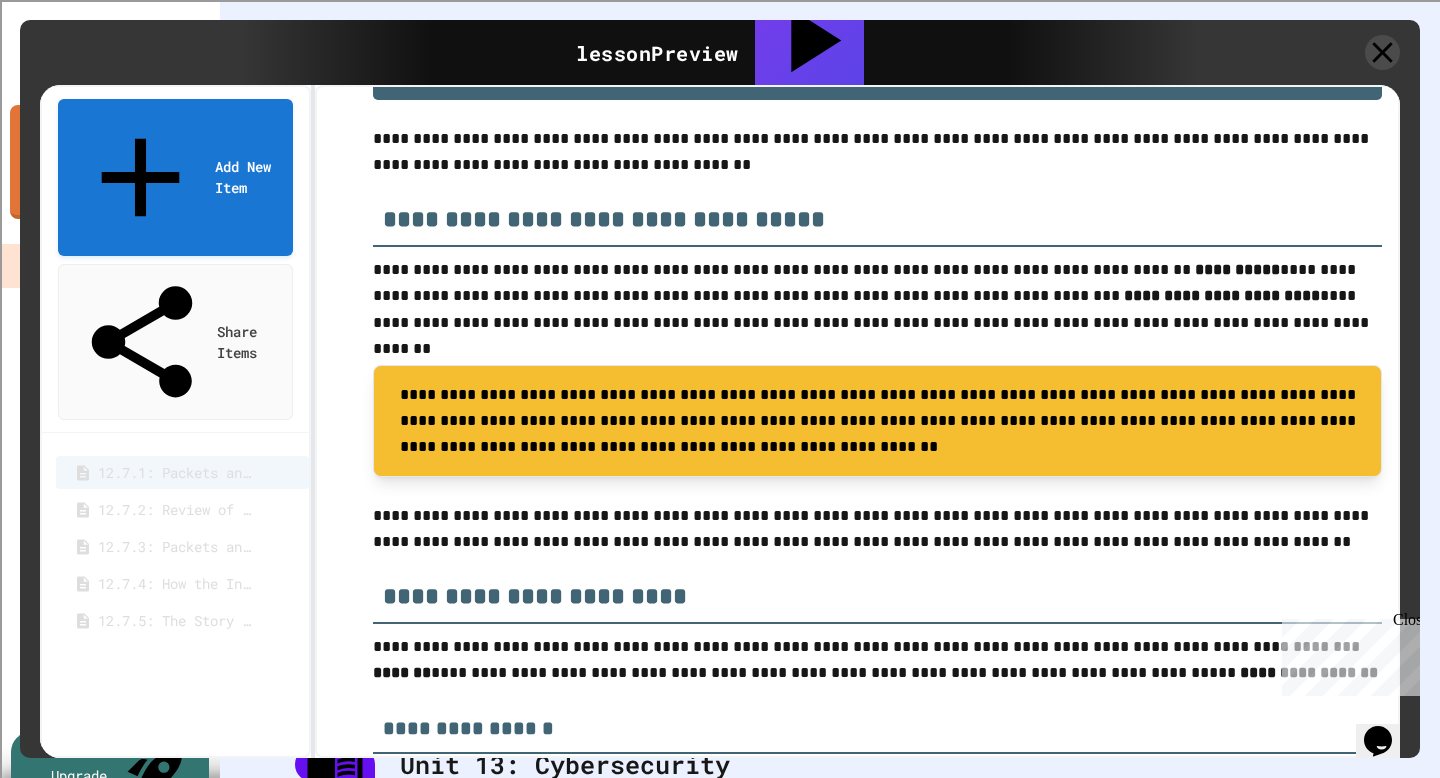 scroll, scrollTop: 241, scrollLeft: 0, axis: vertical 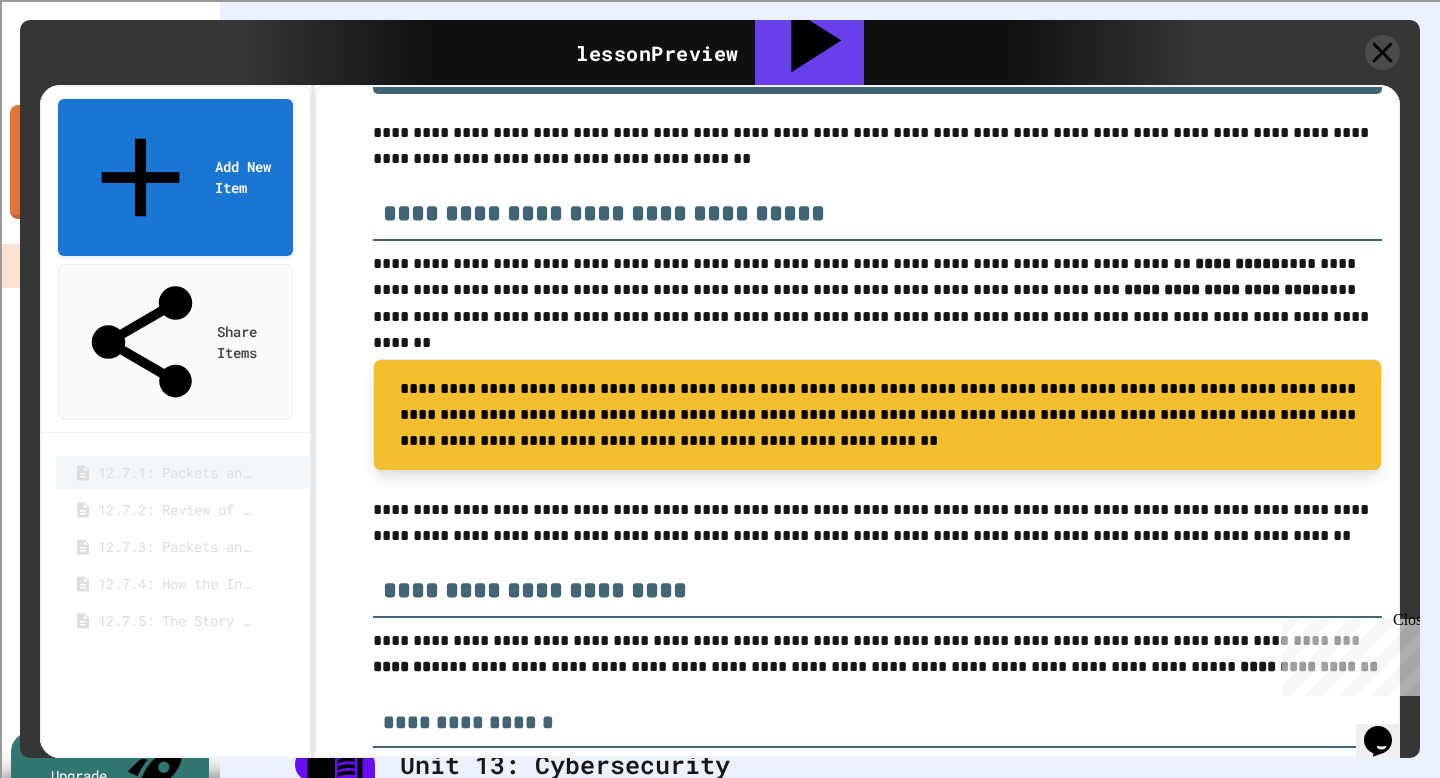 click 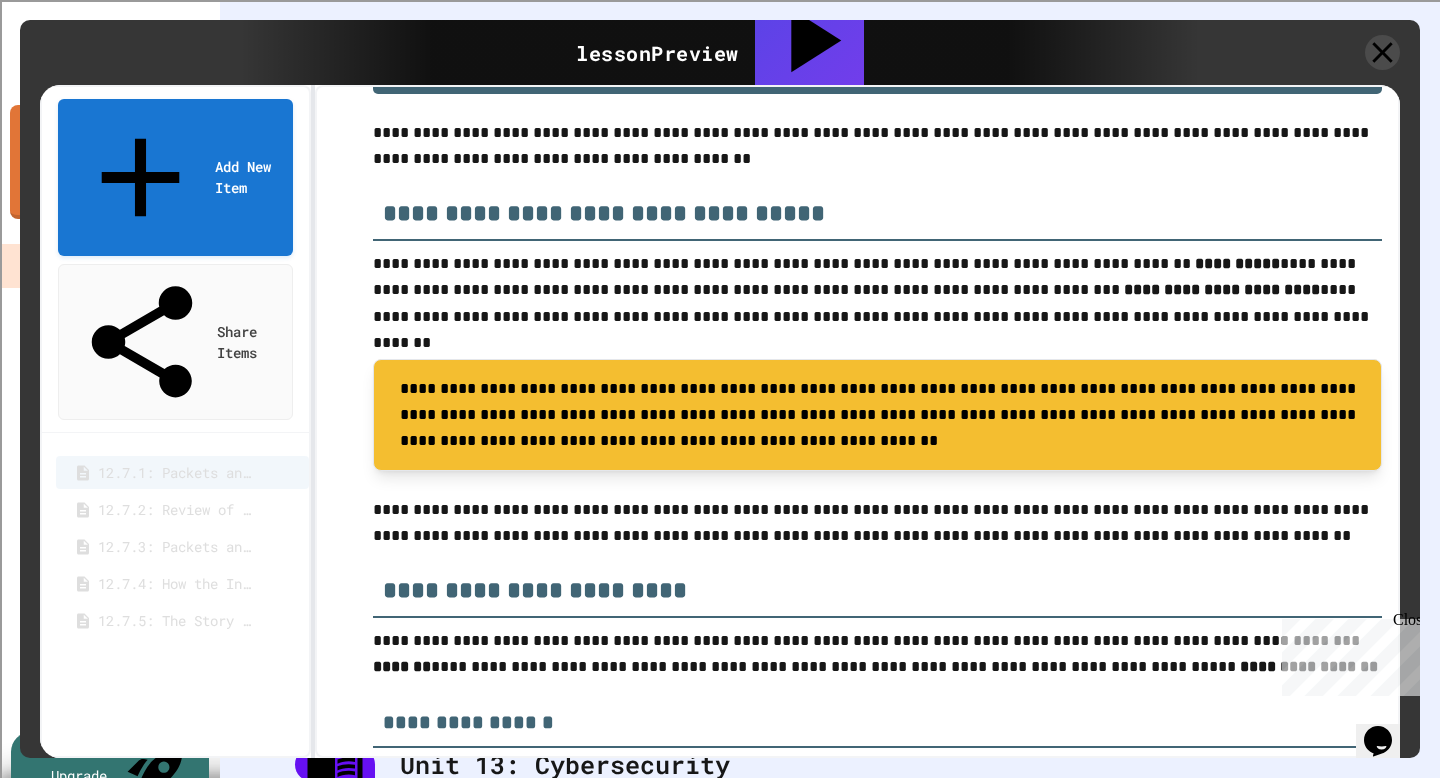 click 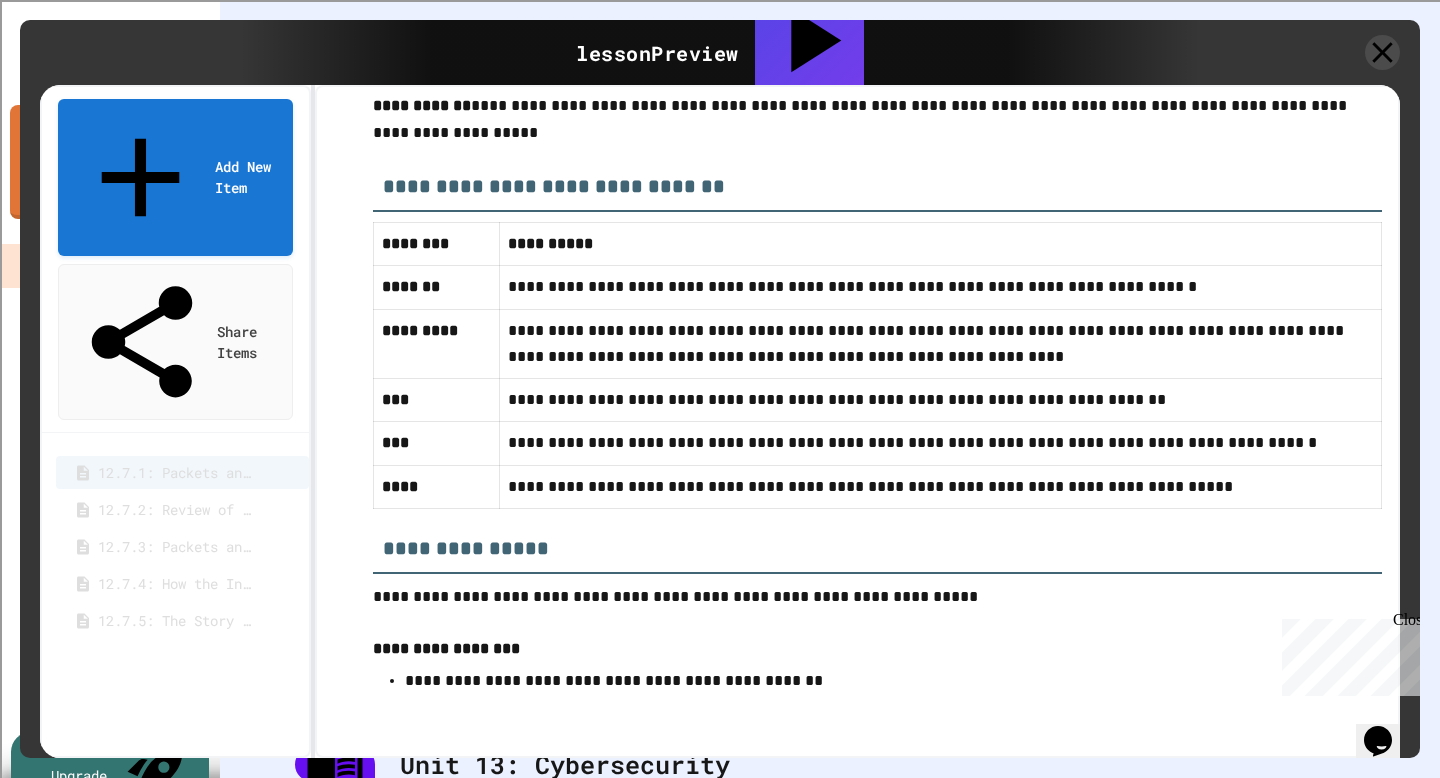 scroll, scrollTop: 5700, scrollLeft: 0, axis: vertical 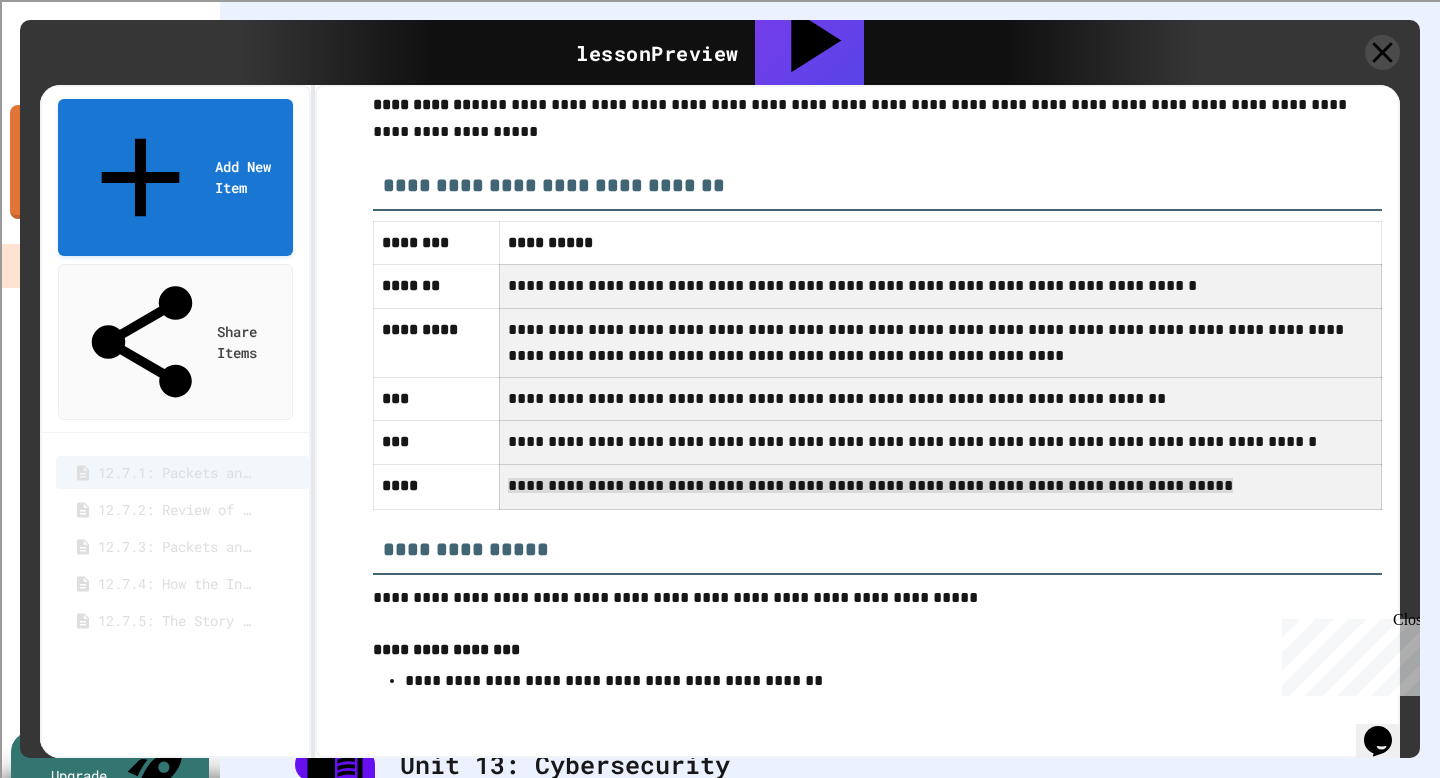 drag, startPoint x: 512, startPoint y: 283, endPoint x: 1122, endPoint y: 501, distance: 647.78394 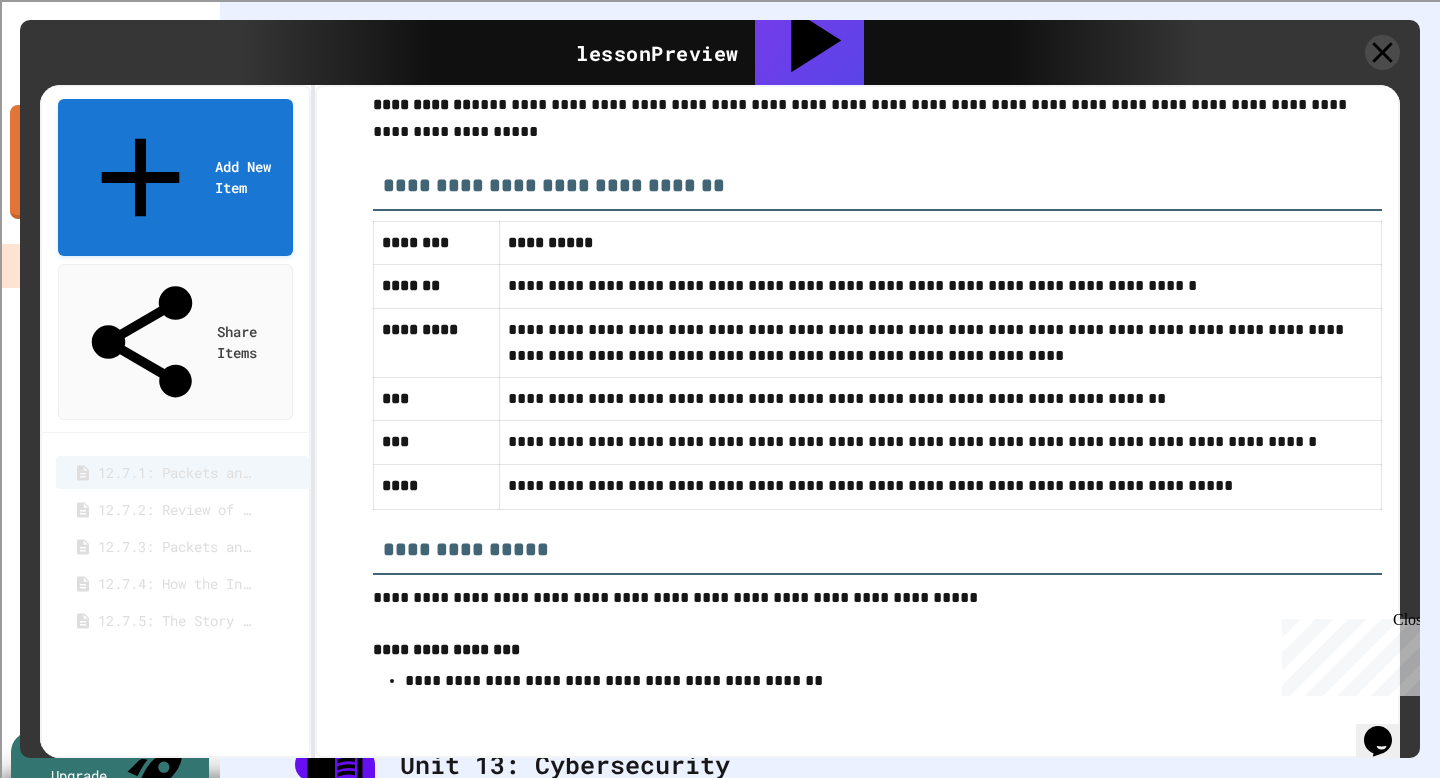 click on "**********" at bounding box center (877, 542) 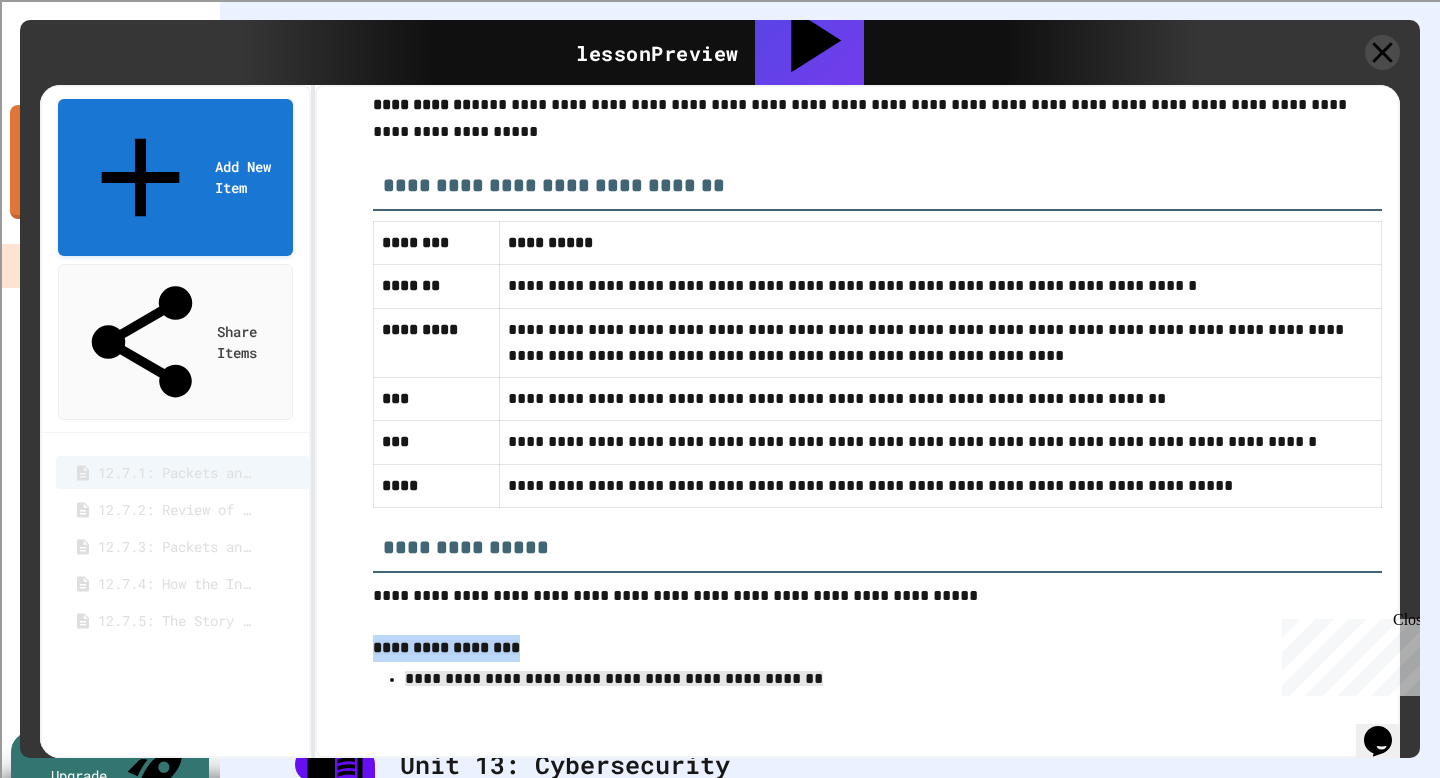 drag, startPoint x: 359, startPoint y: 651, endPoint x: 820, endPoint y: 684, distance: 462.17963 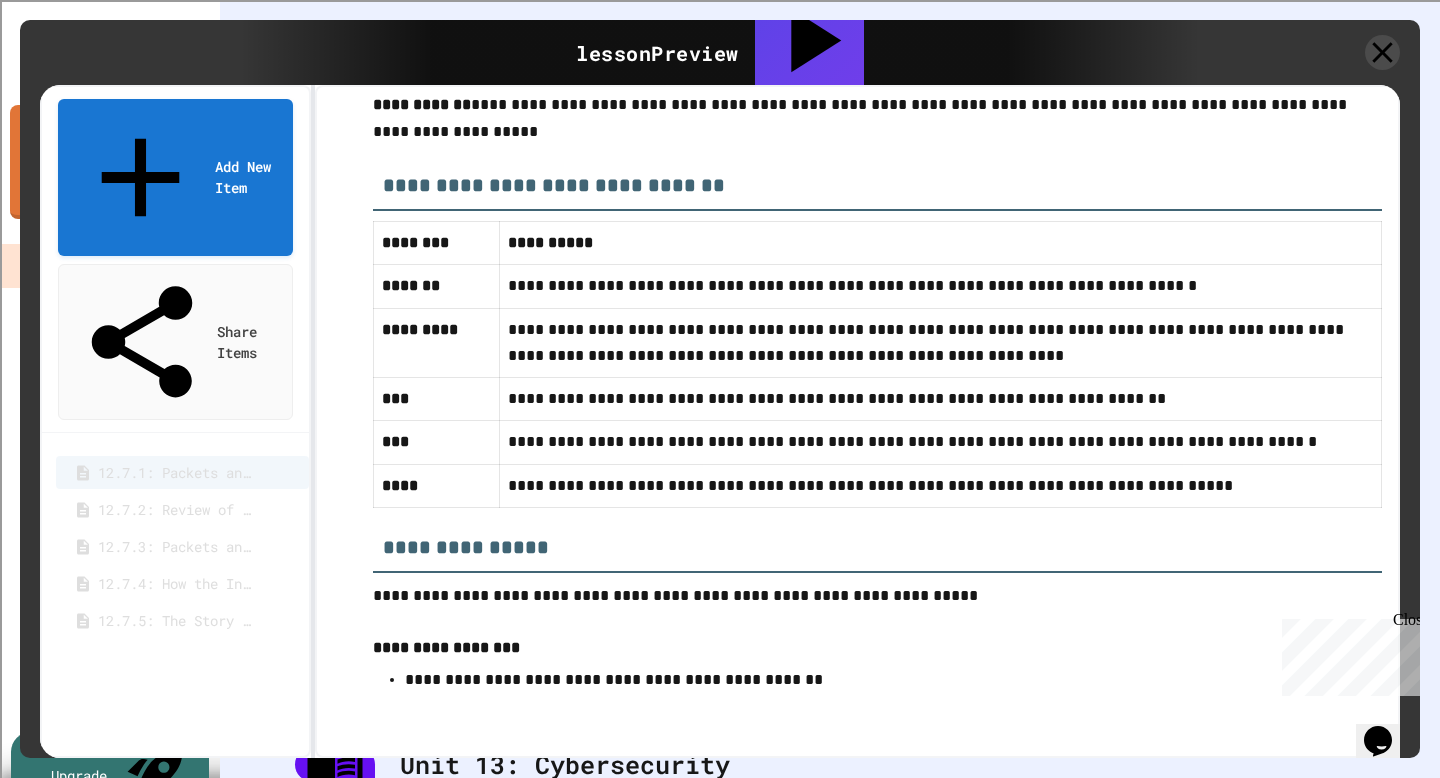 click at bounding box center (877, 622) 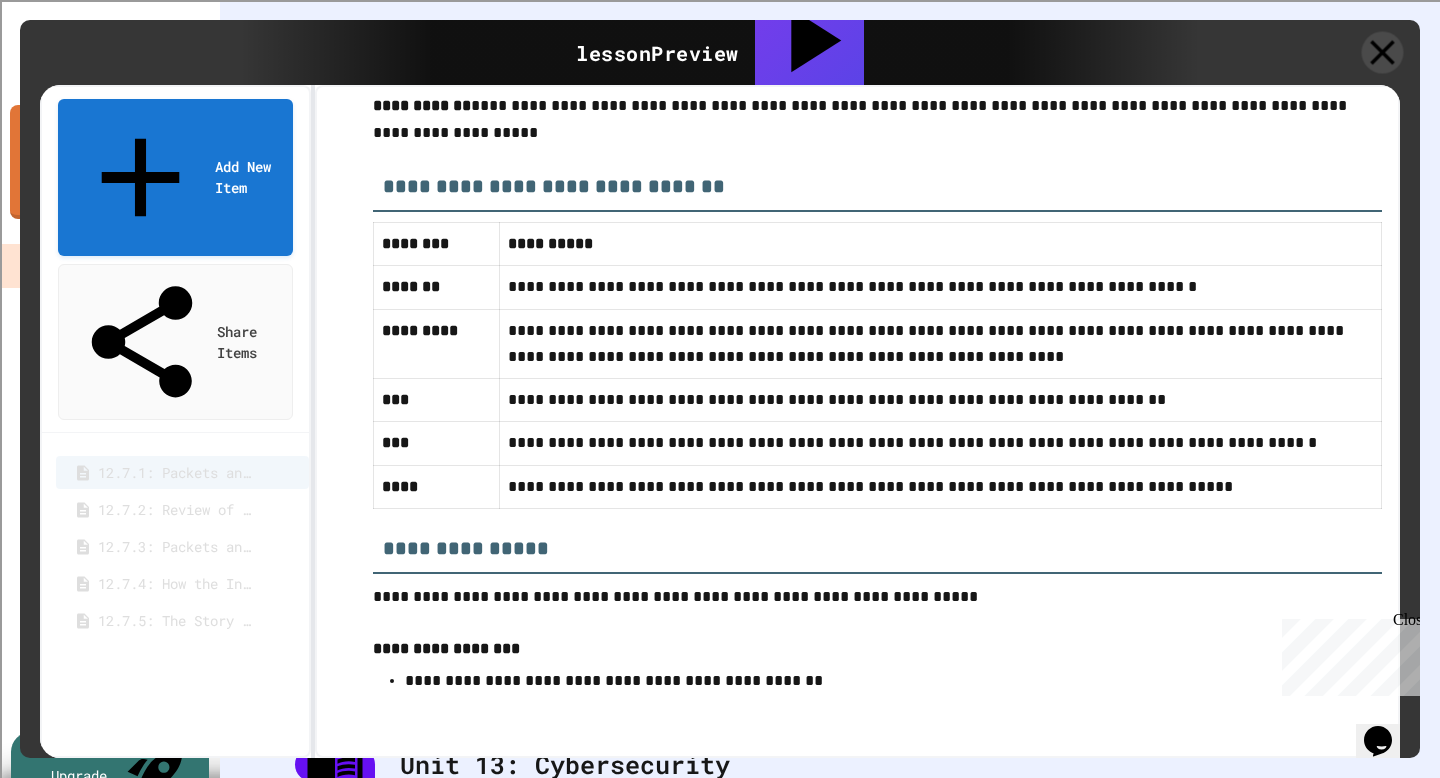 click 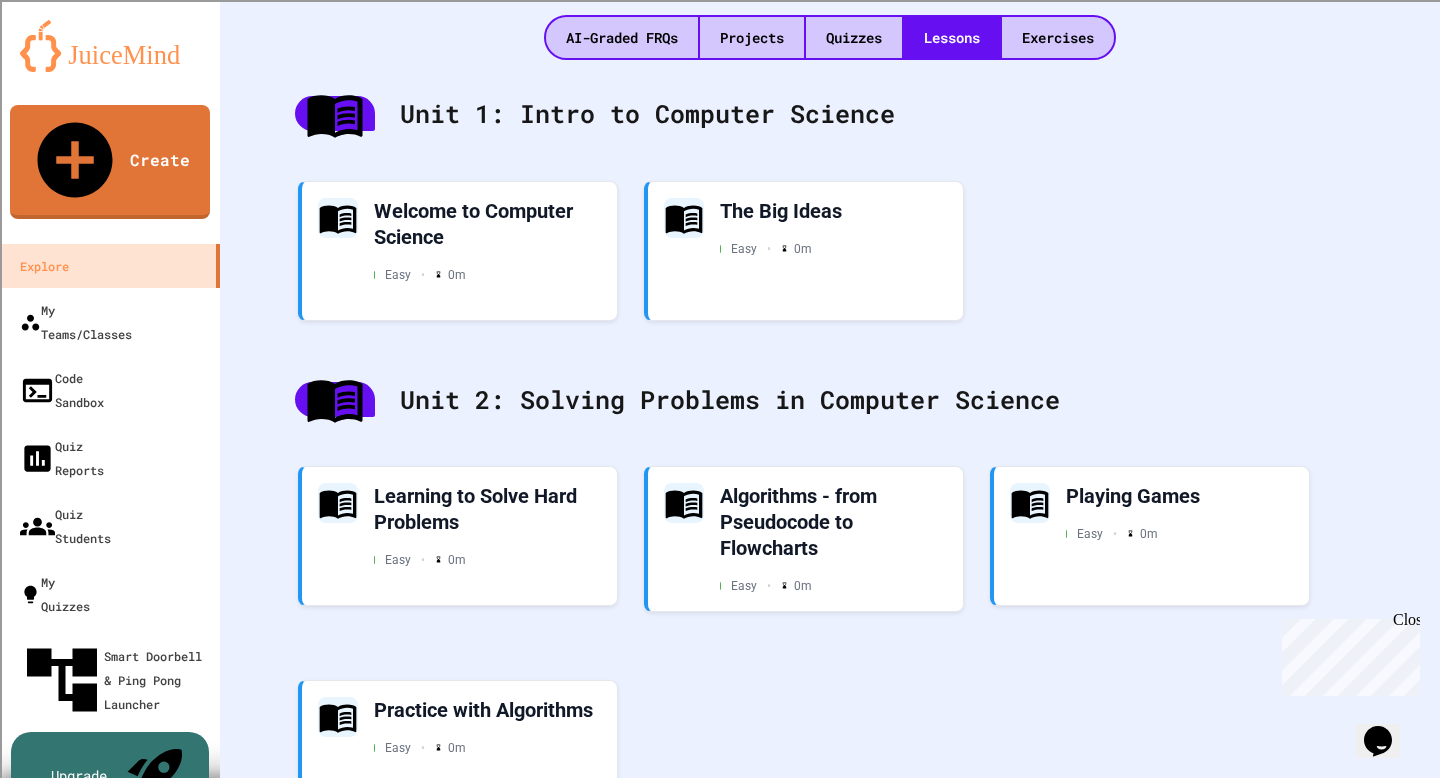 scroll, scrollTop: 490, scrollLeft: 0, axis: vertical 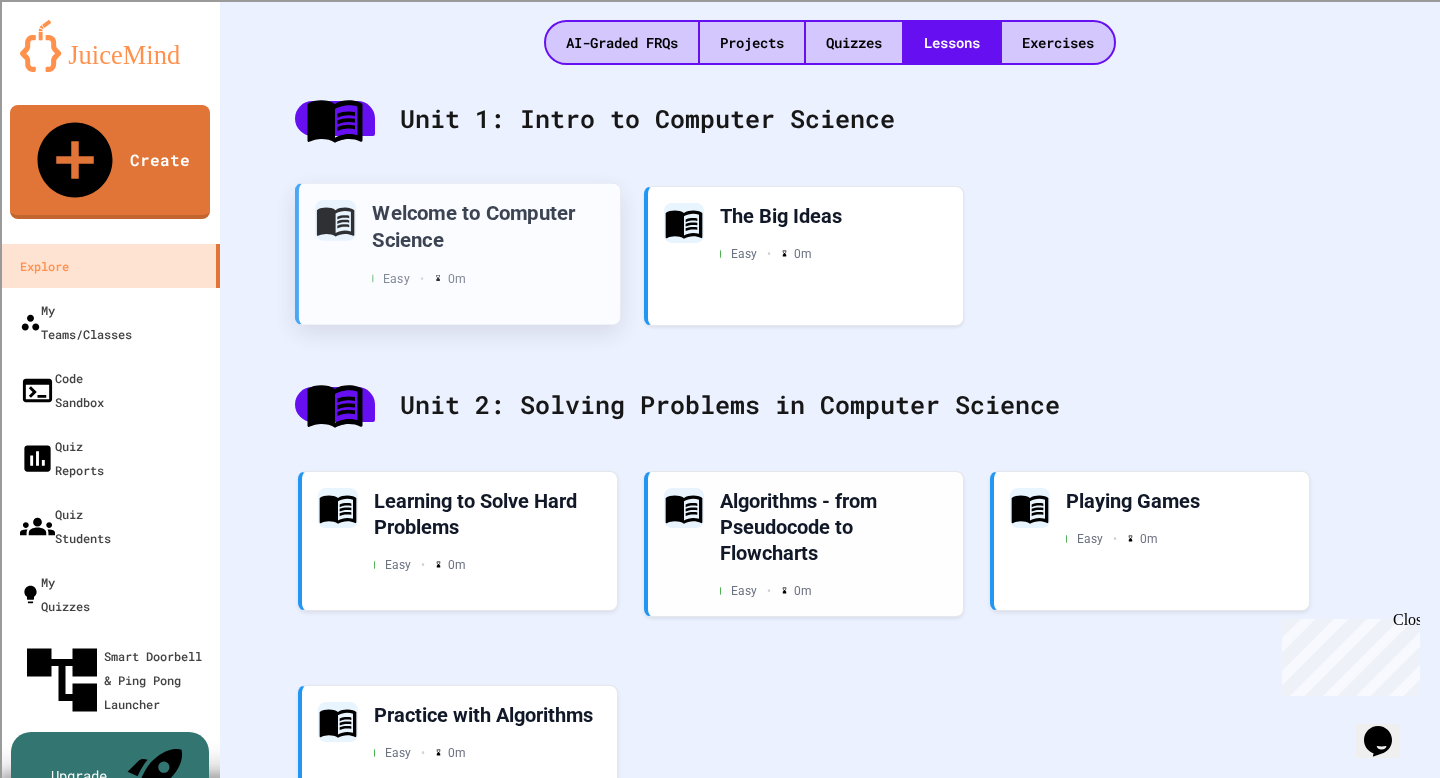 click on "Welcome to Computer Science Easy • 0 m" at bounding box center [488, 243] 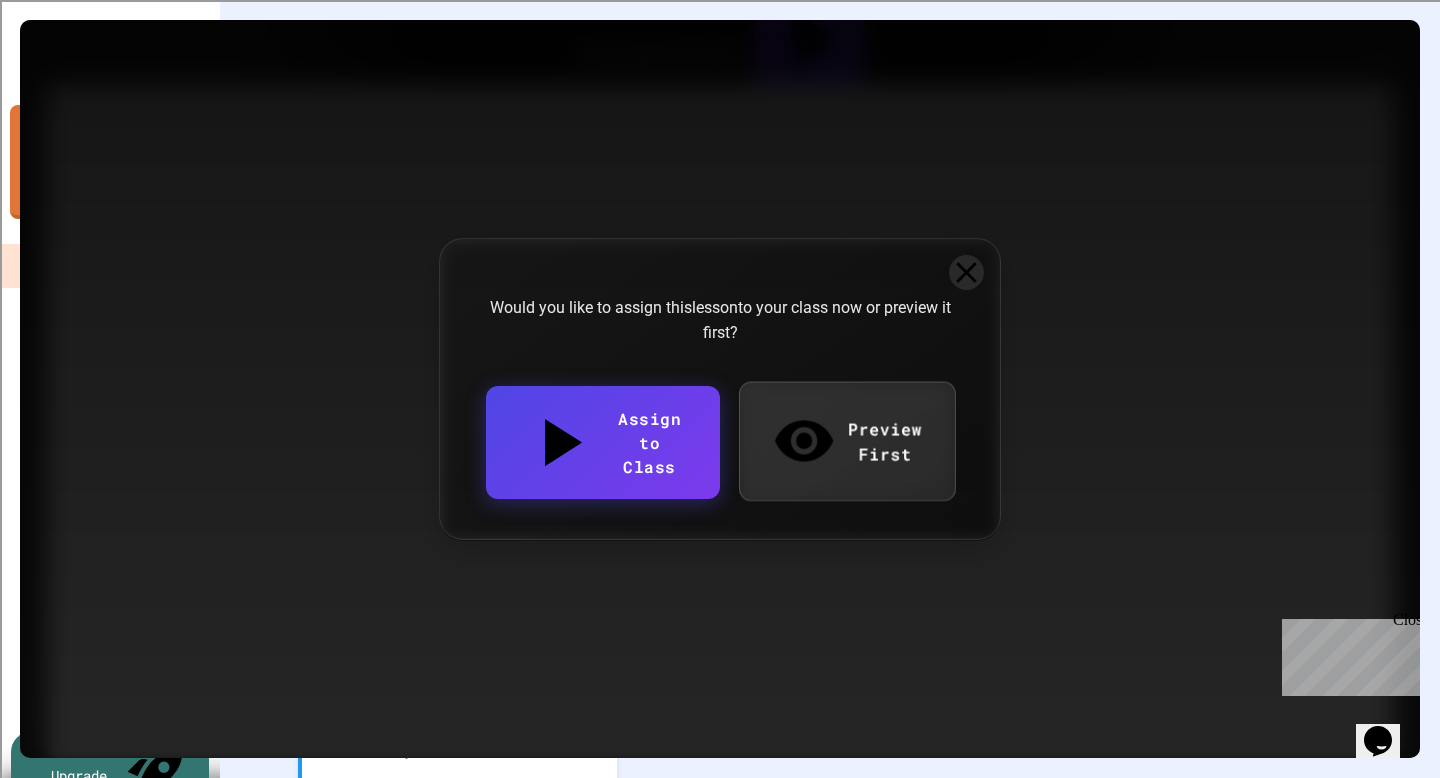 click on "Preview First" at bounding box center [846, 440] 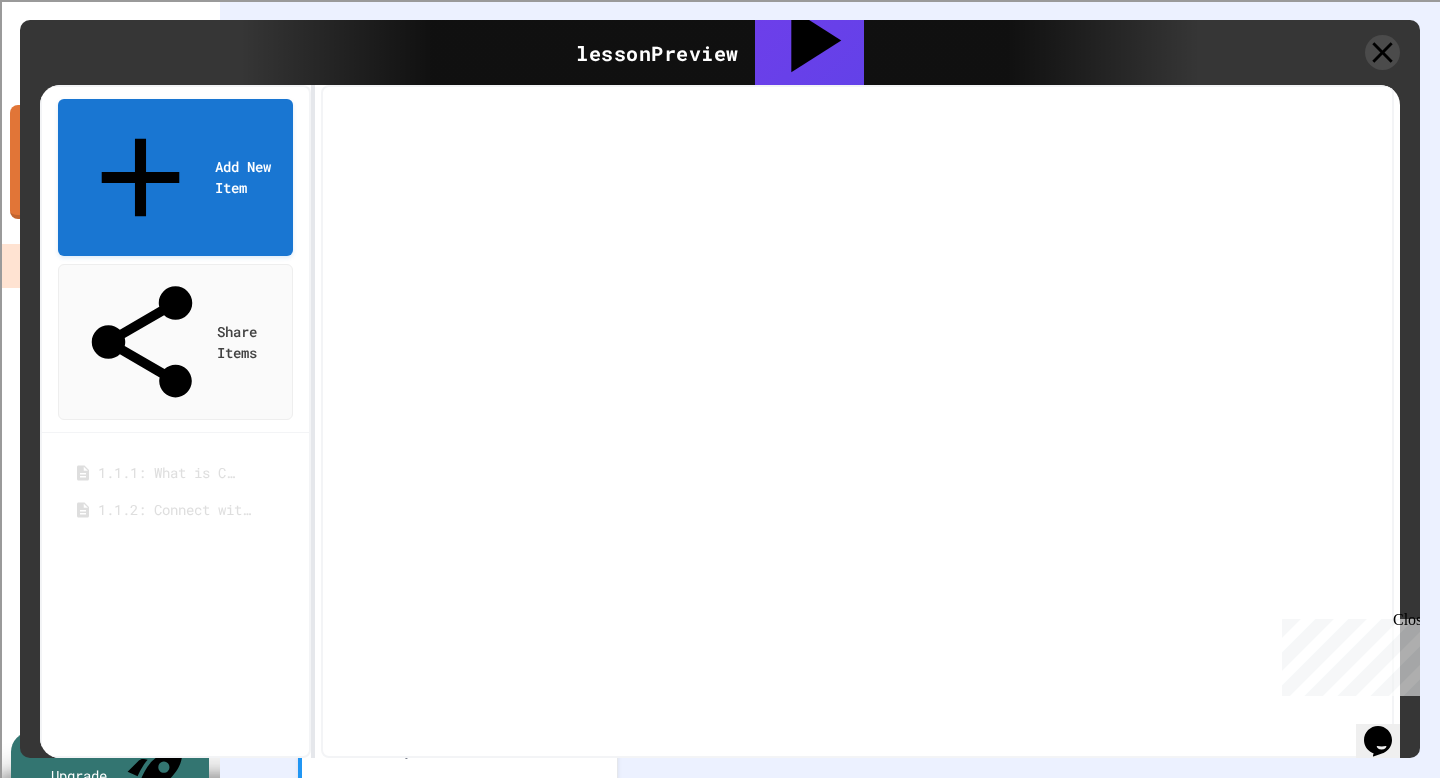 click on "1.1.1: What is Computer Science?" at bounding box center (167, 472) 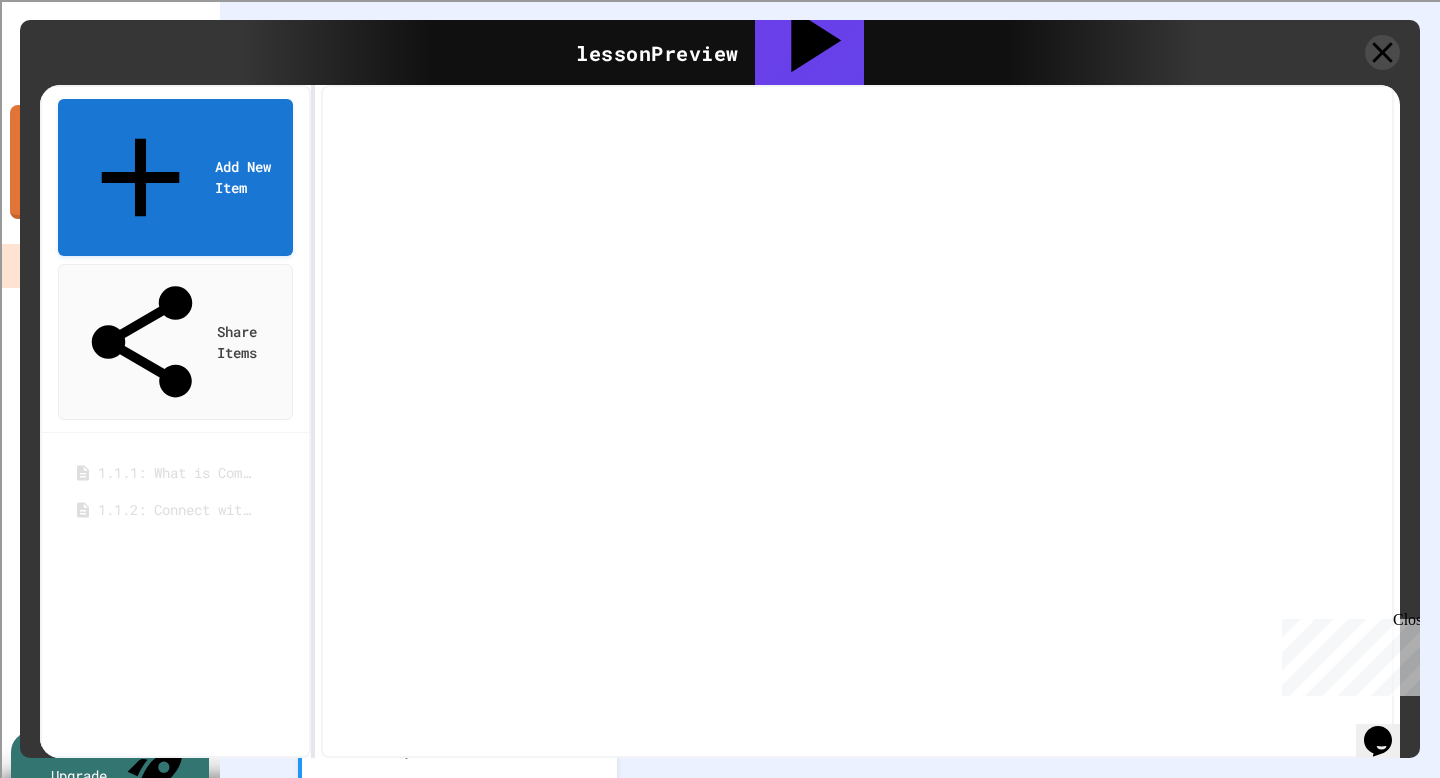 click on "1.1.1: What is Computer Science?" at bounding box center (177, 472) 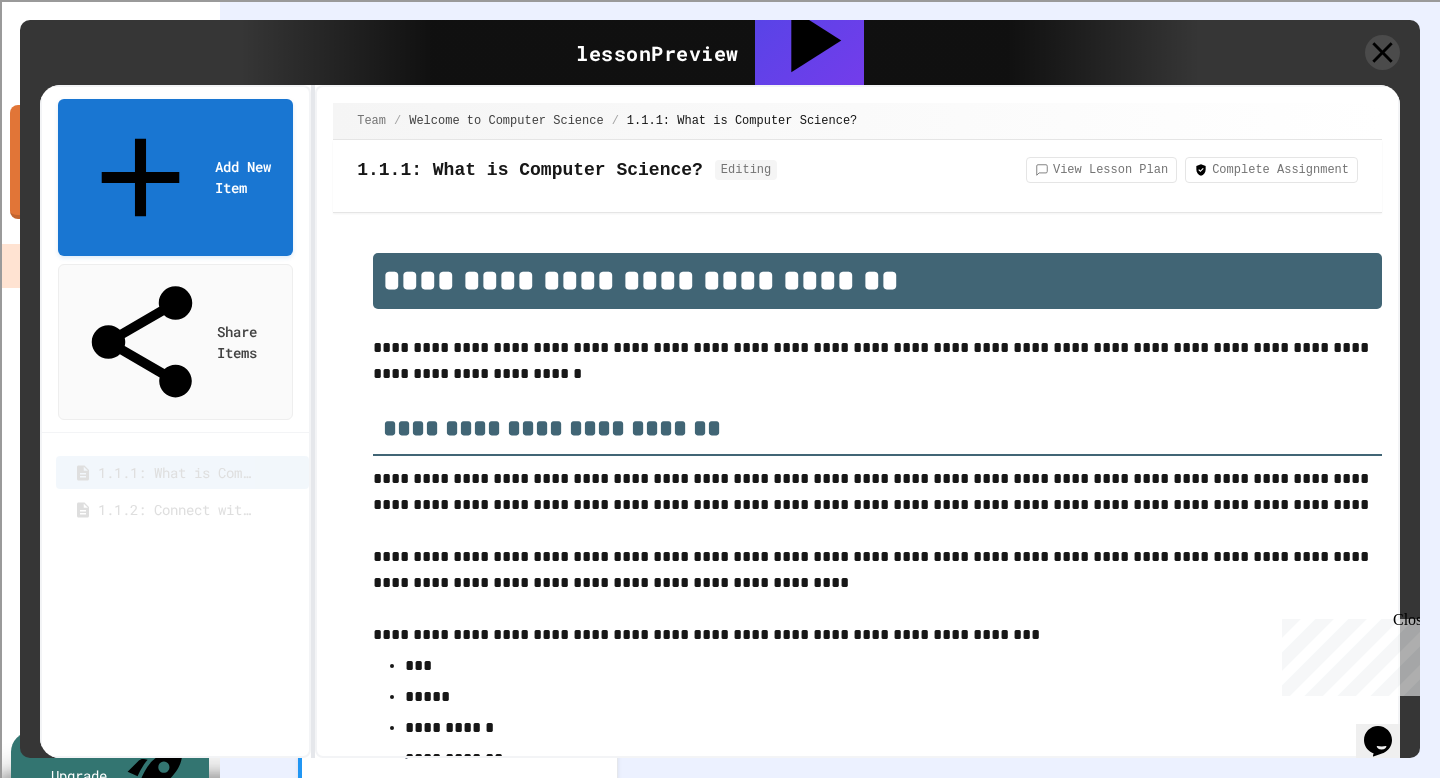 scroll, scrollTop: 3318, scrollLeft: 0, axis: vertical 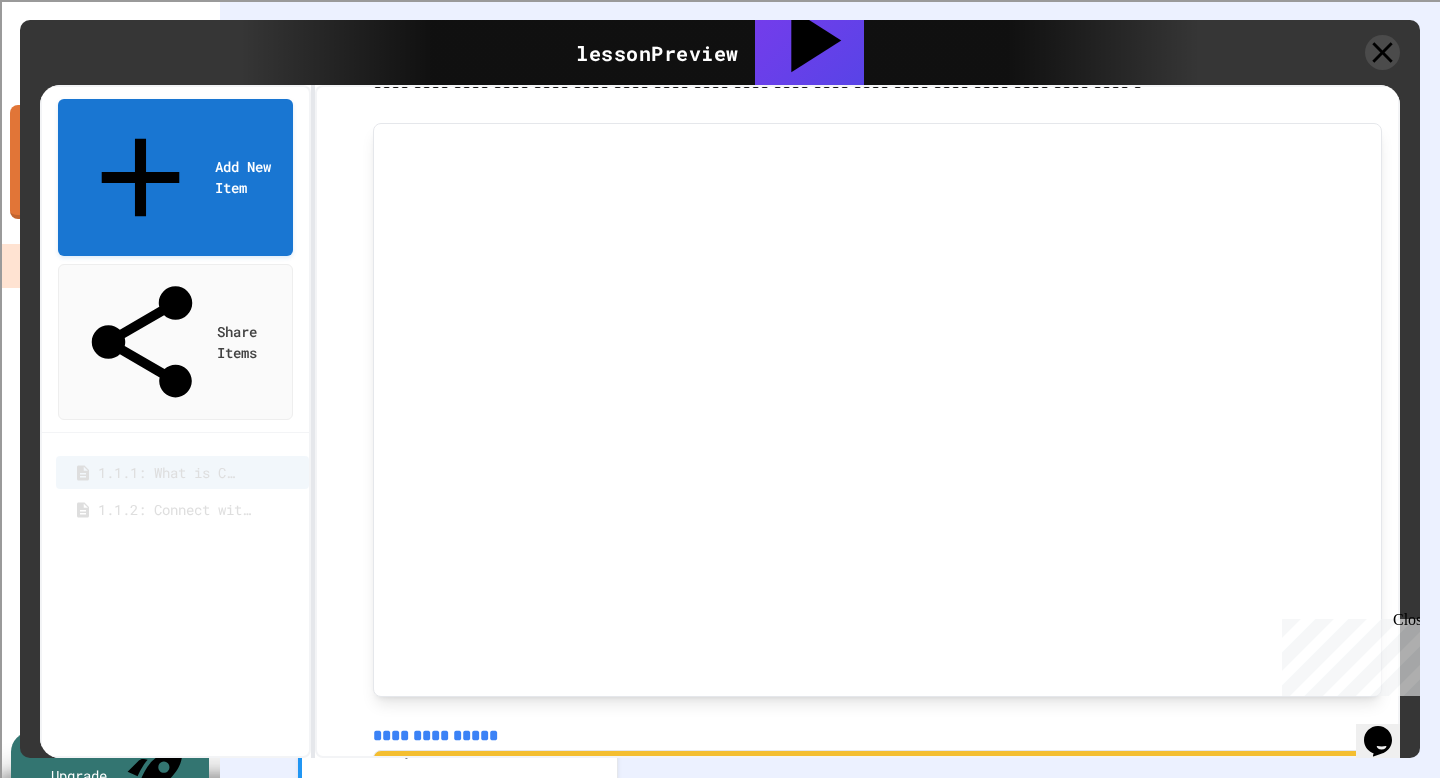 click 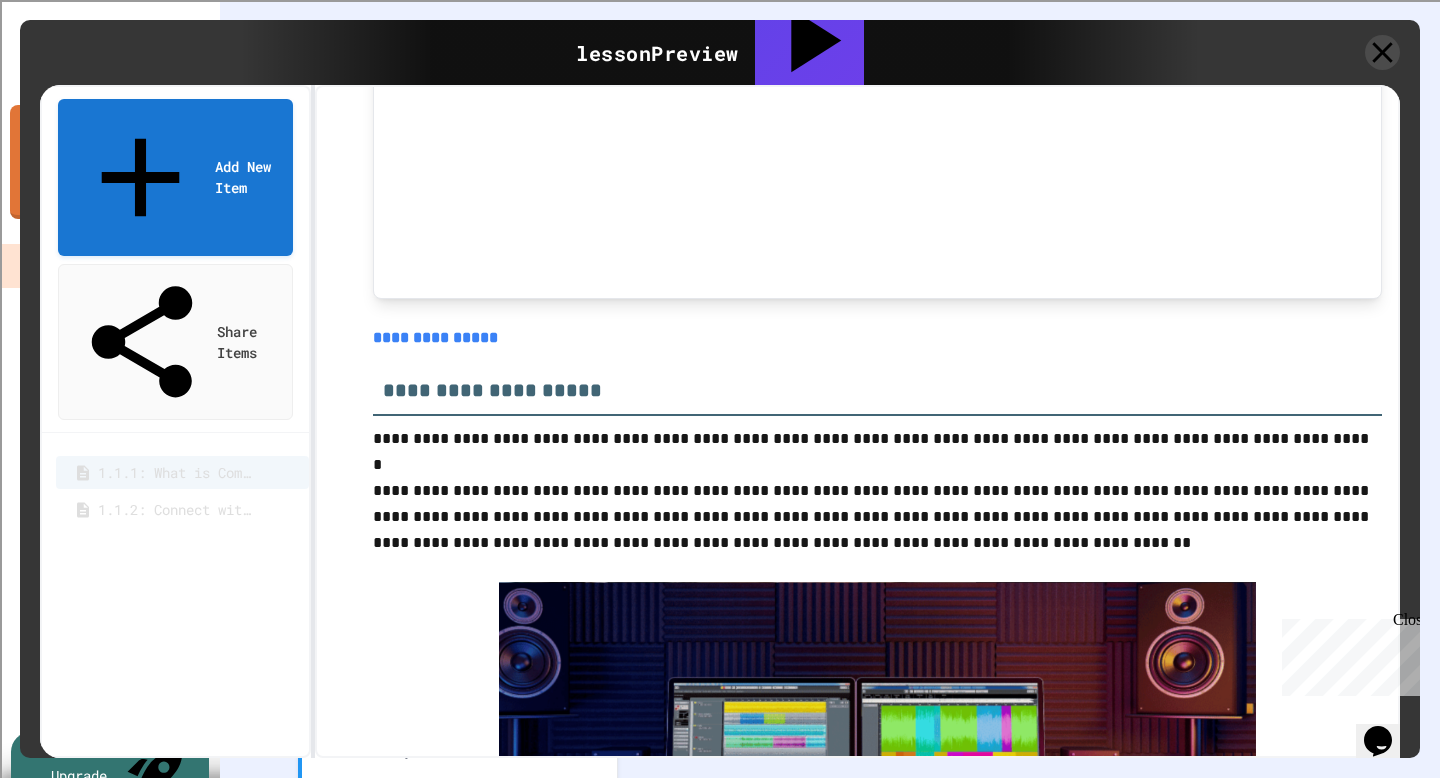 scroll, scrollTop: 2395, scrollLeft: 0, axis: vertical 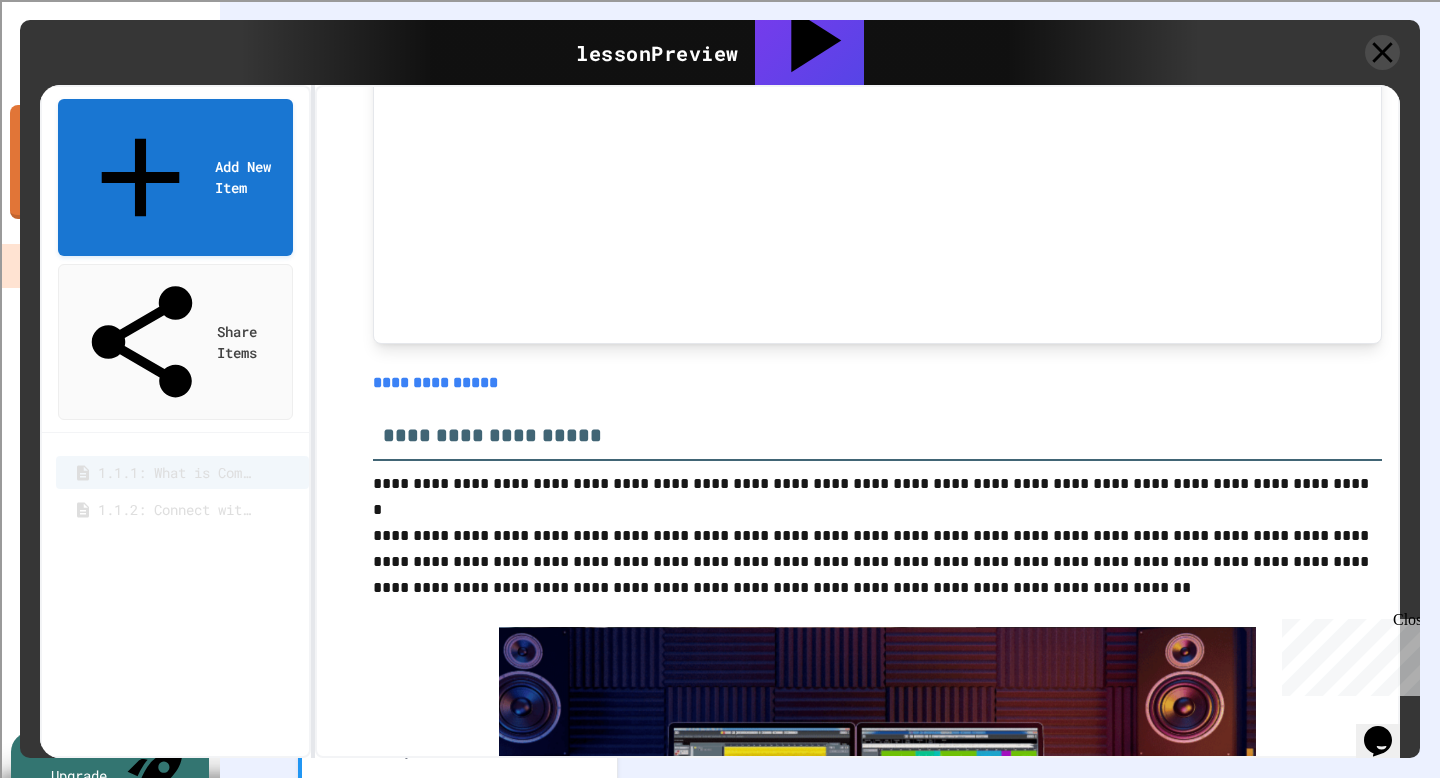 click on "**********" at bounding box center (435, 382) 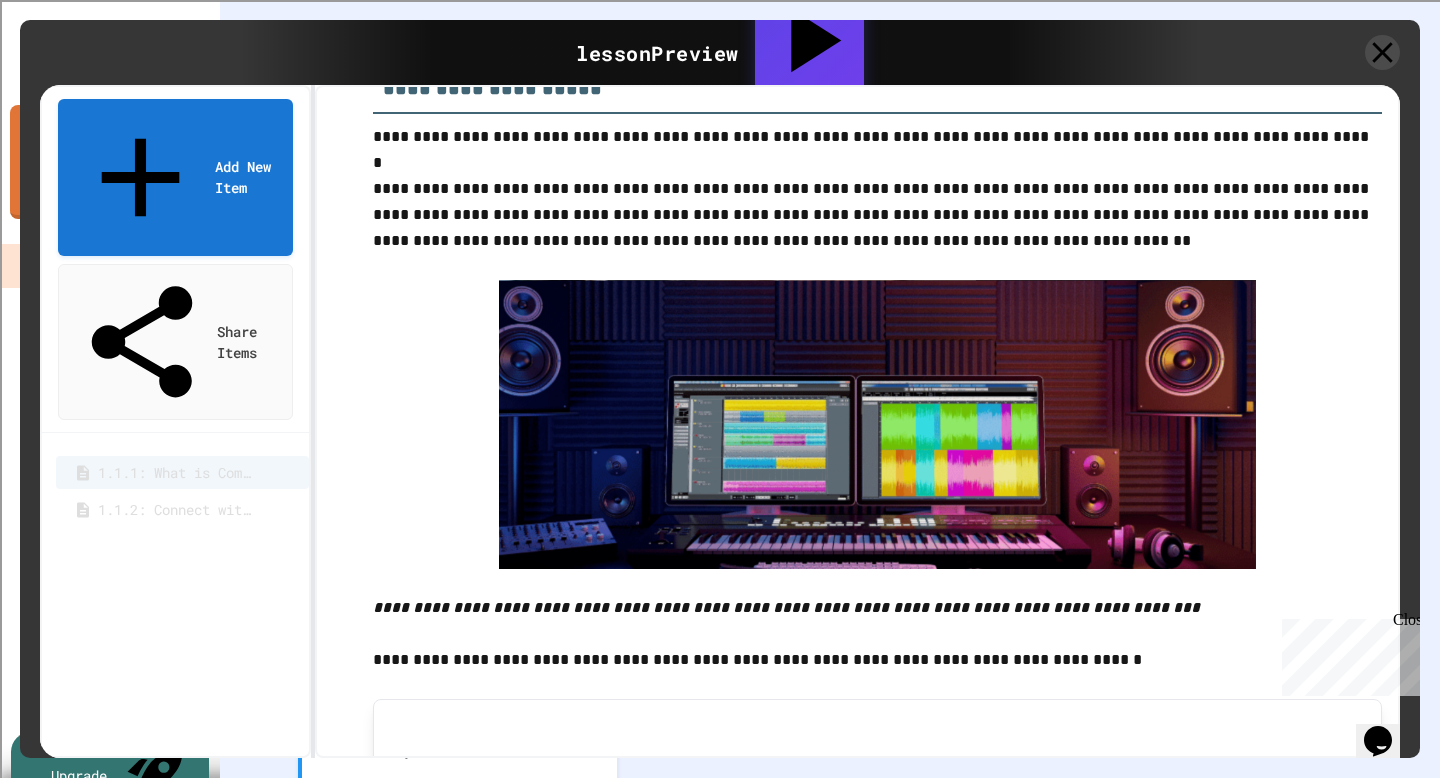 scroll, scrollTop: 3840, scrollLeft: 0, axis: vertical 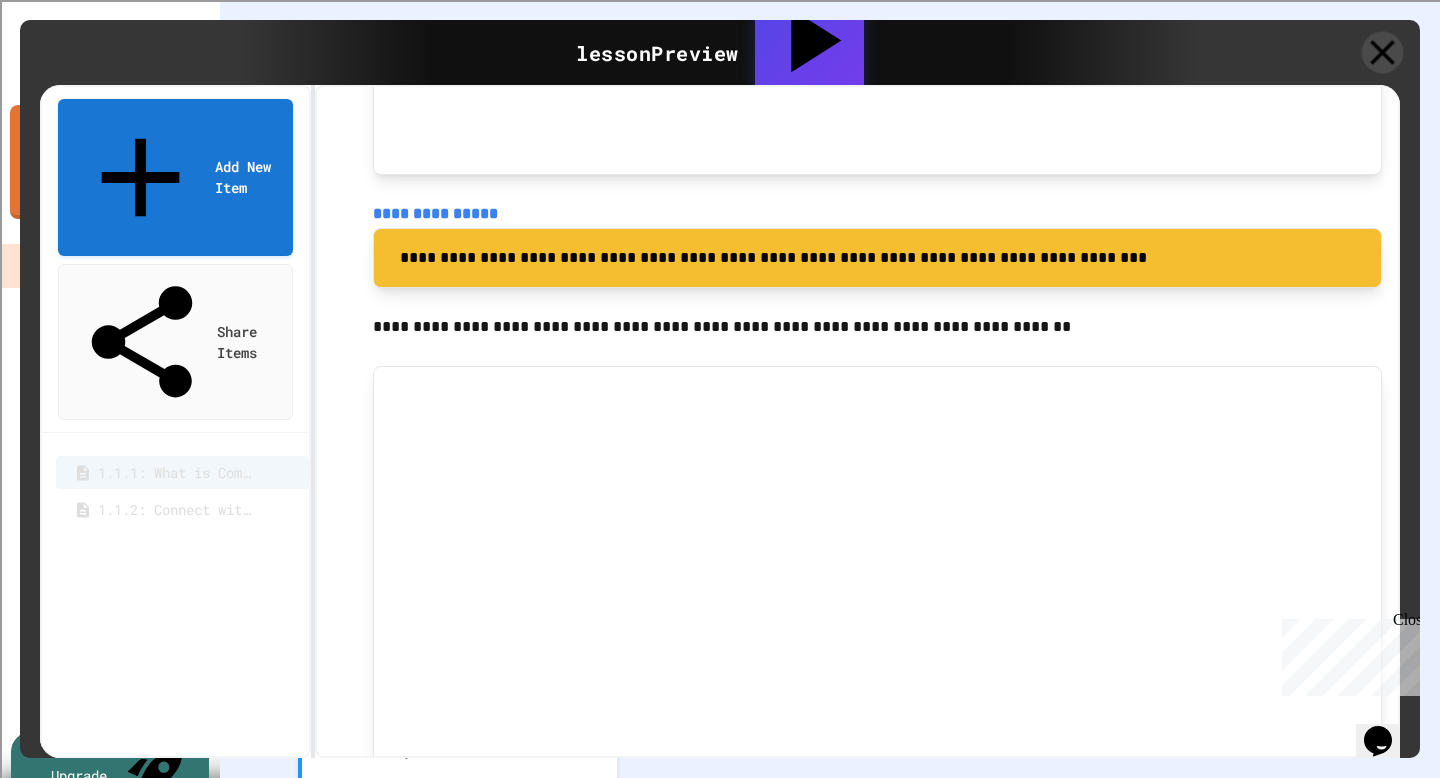click at bounding box center (1383, 53) 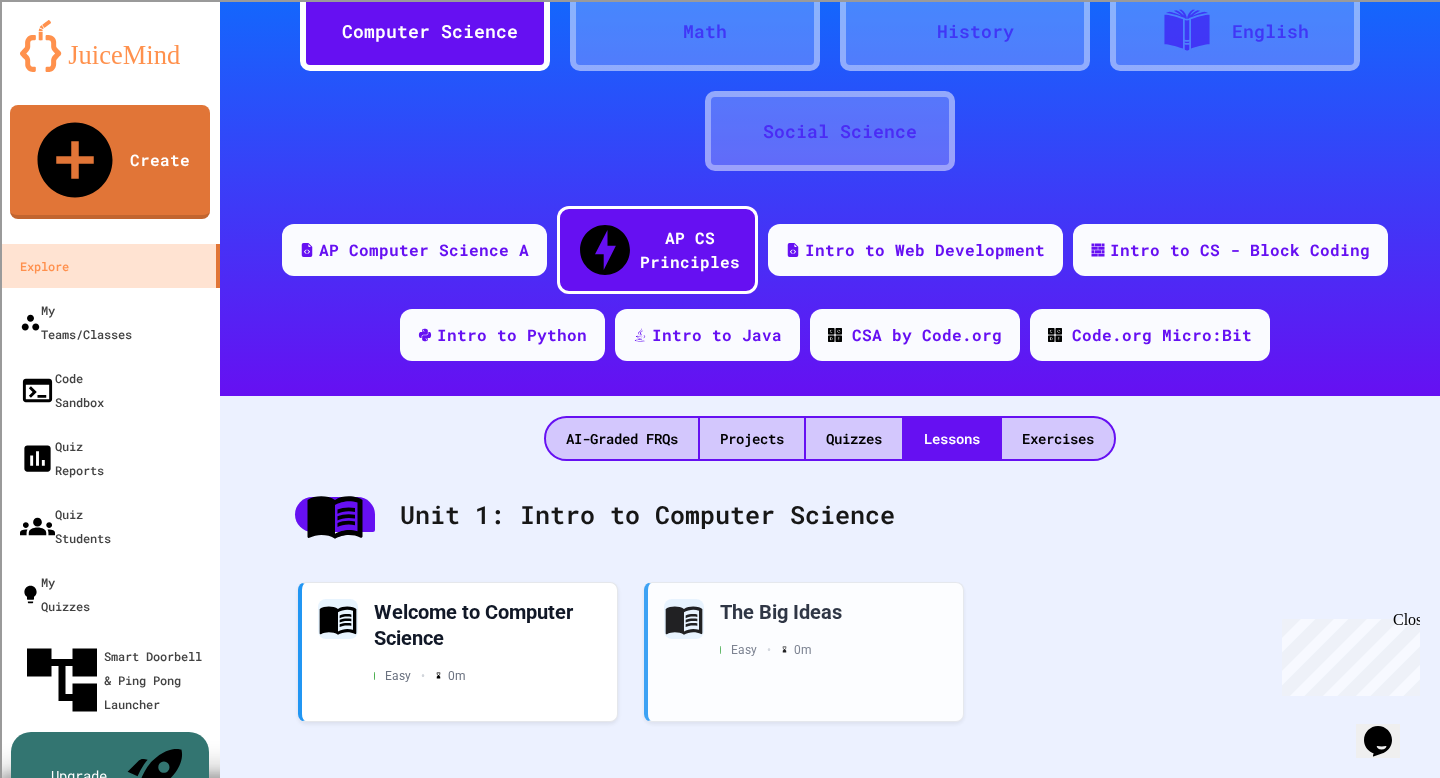 scroll, scrollTop: 0, scrollLeft: 0, axis: both 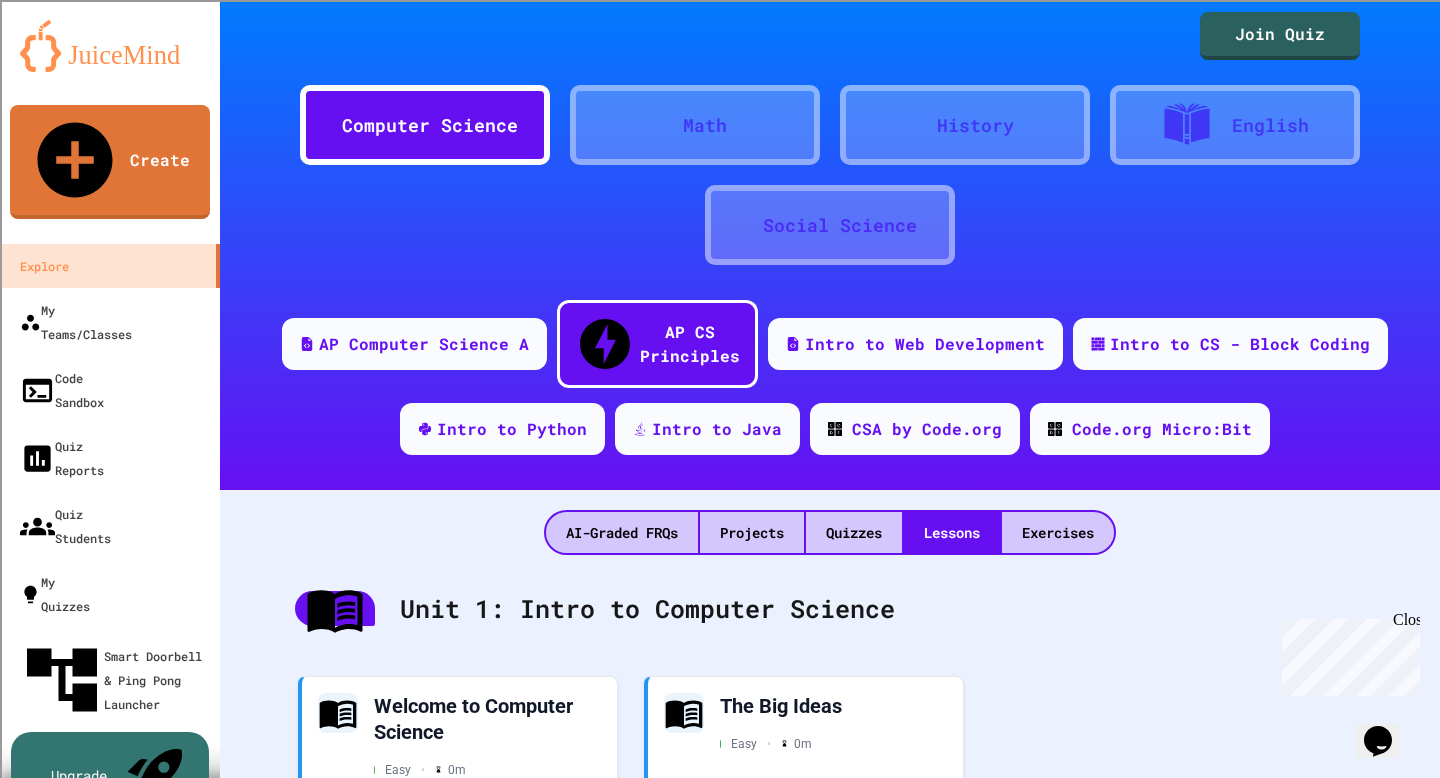 click at bounding box center (335, 608) 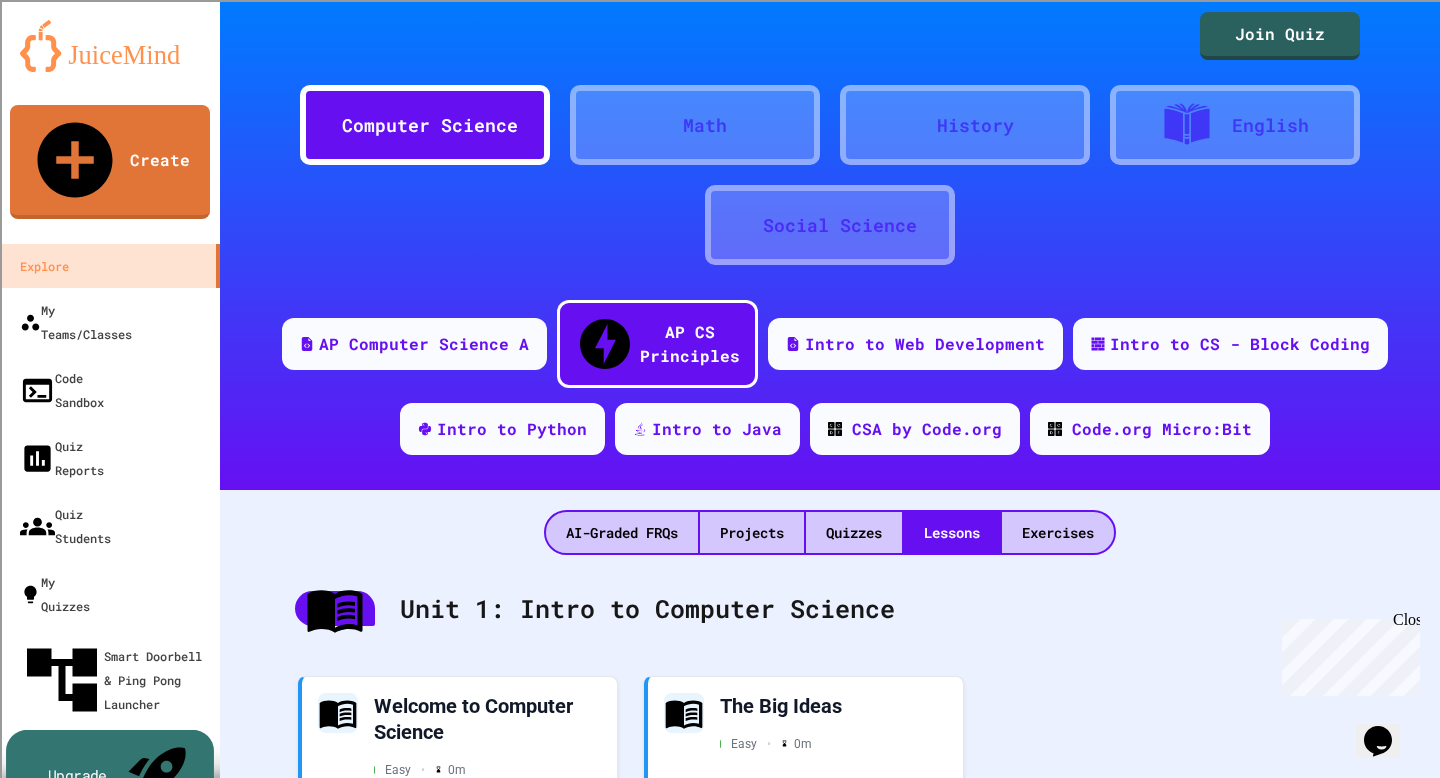 click on "Upgrade" at bounding box center [110, 775] 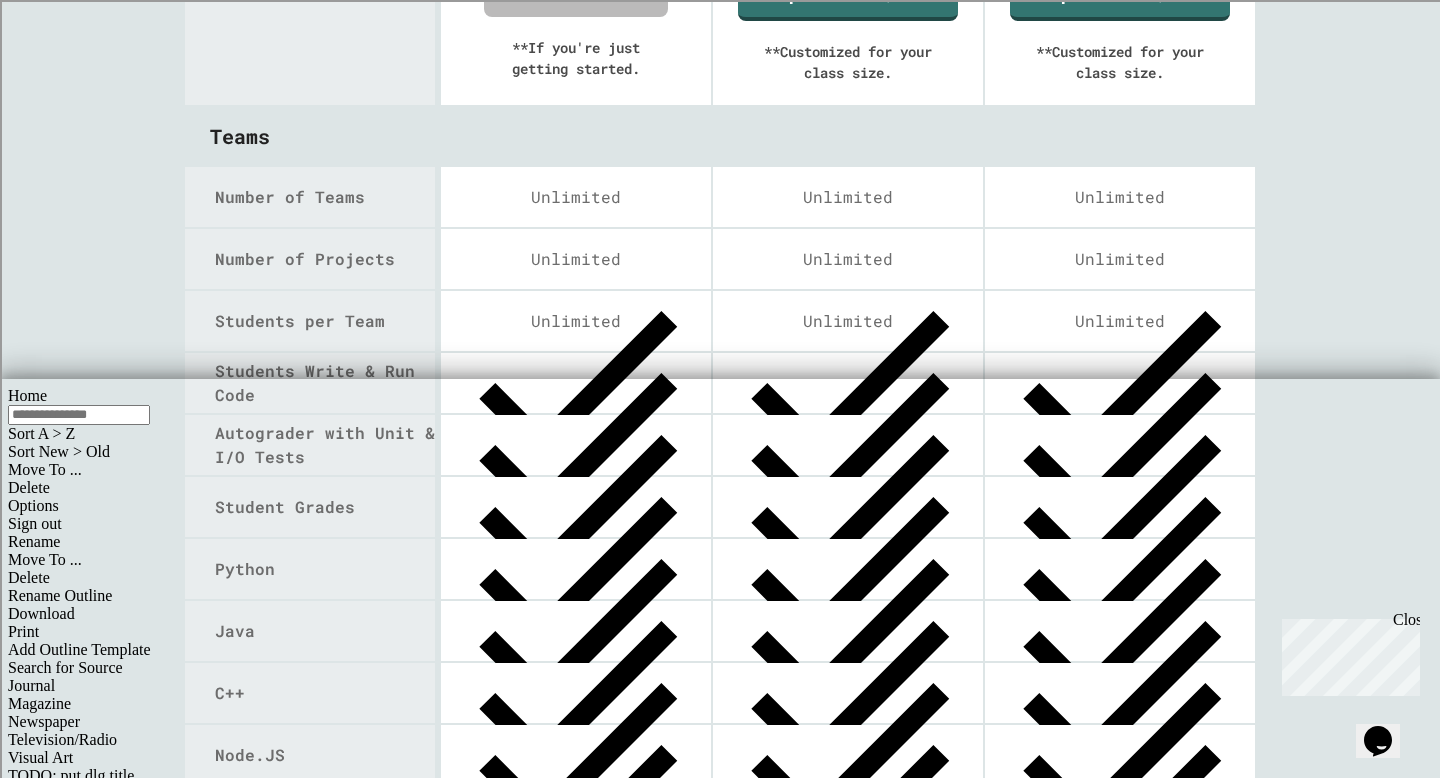 scroll, scrollTop: 0, scrollLeft: 0, axis: both 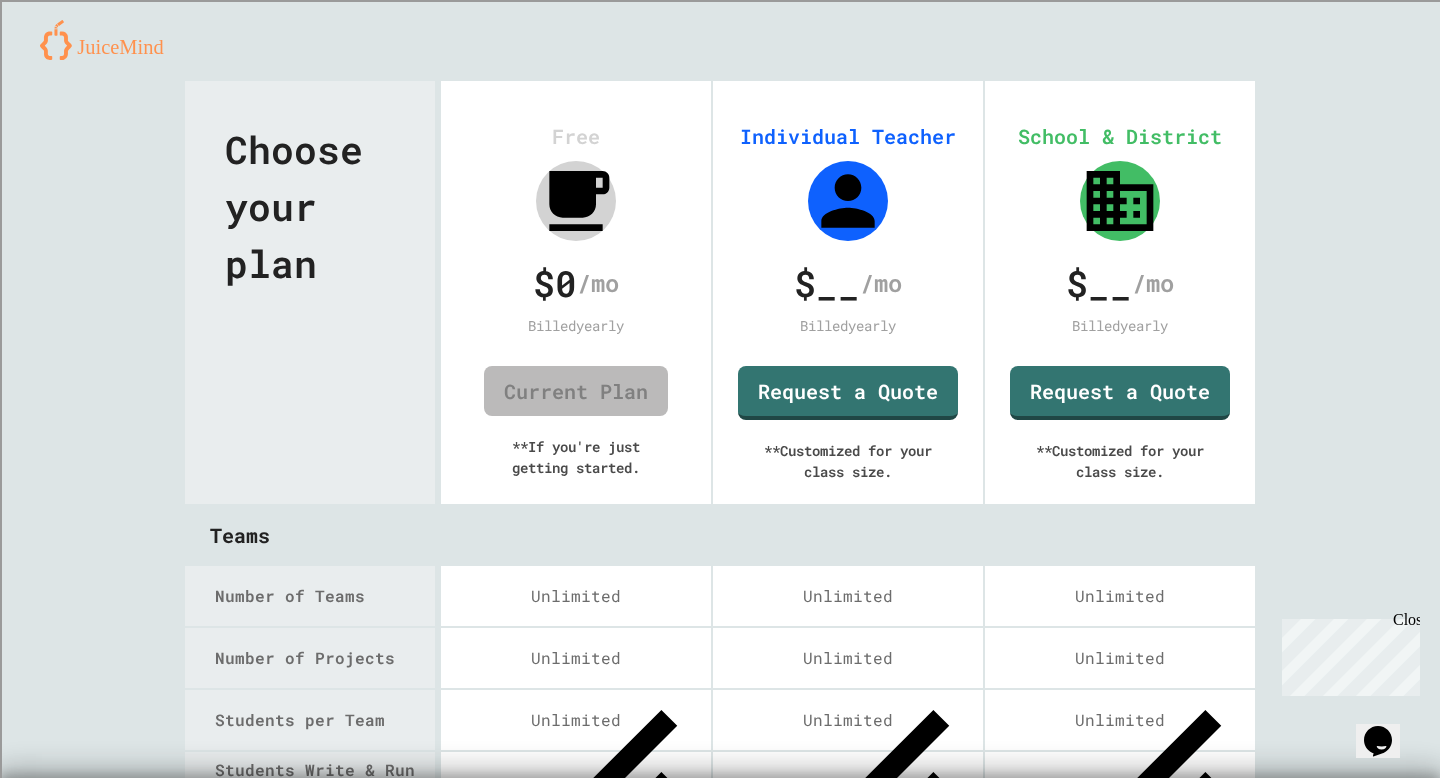 click at bounding box center (109, 40) 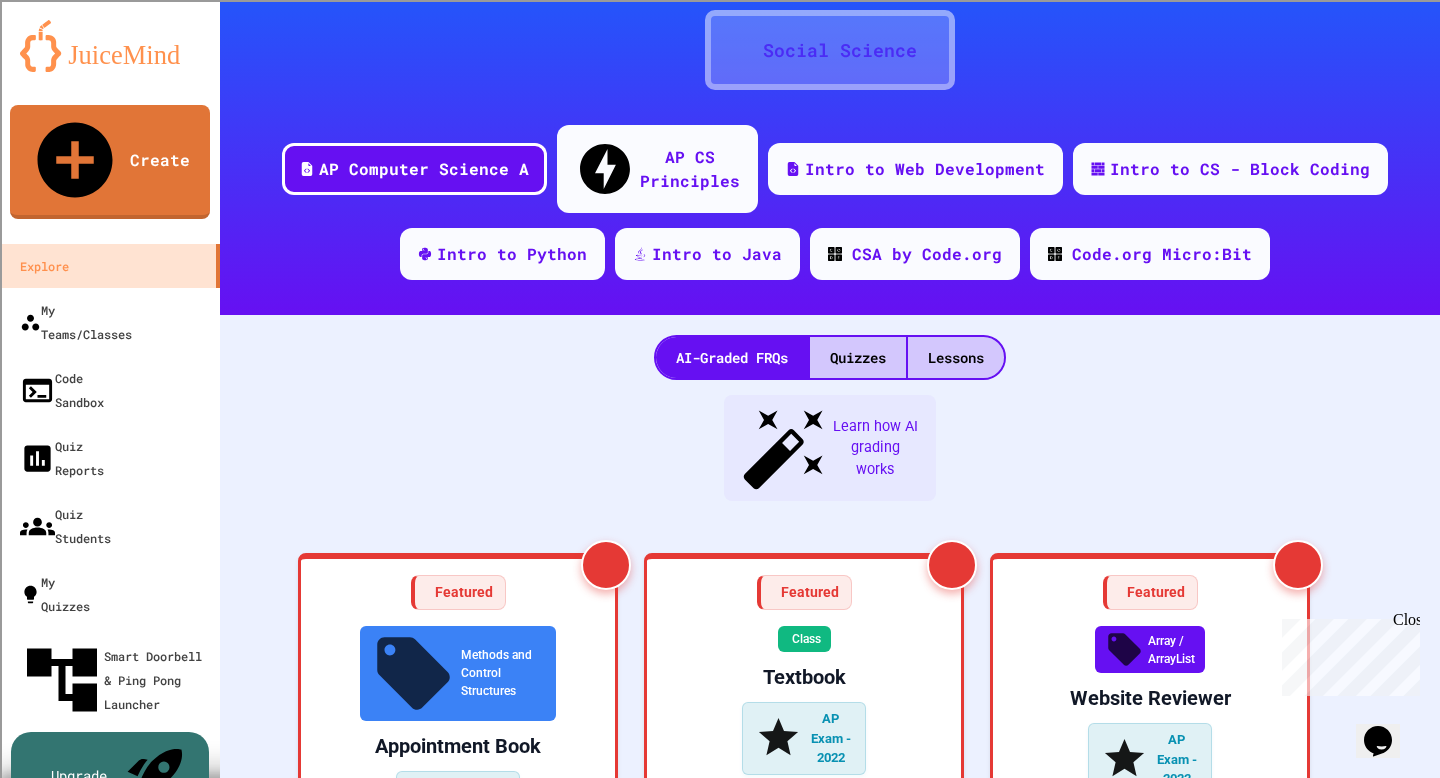 scroll, scrollTop: 457, scrollLeft: 0, axis: vertical 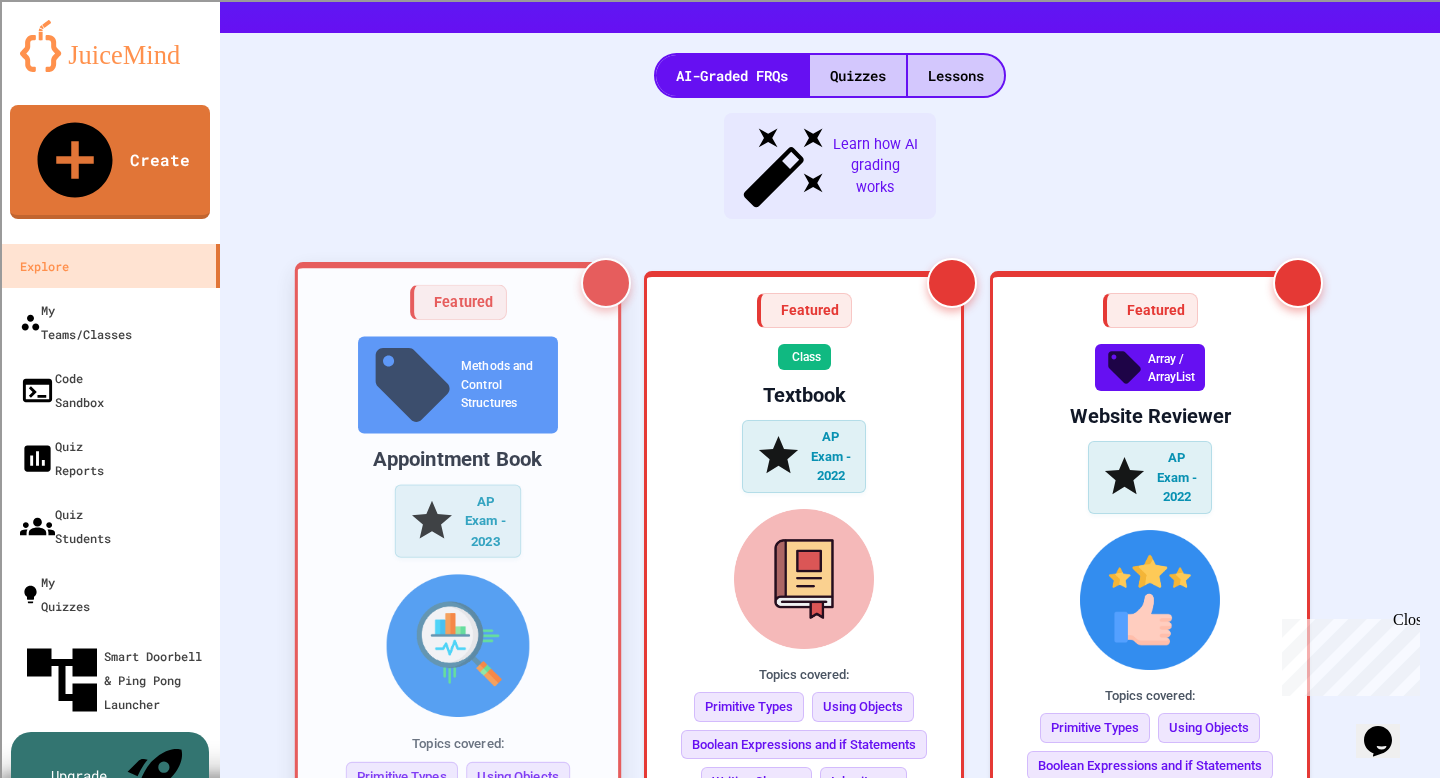 click on "Featured Methods and Control Structures Appointment Book AP Exam - 2023 Topics covered: Primitive Types Using Objects Boolean Expressions and if Statements Iteration Hard • 25 m AI-Grading" at bounding box center (458, 617) 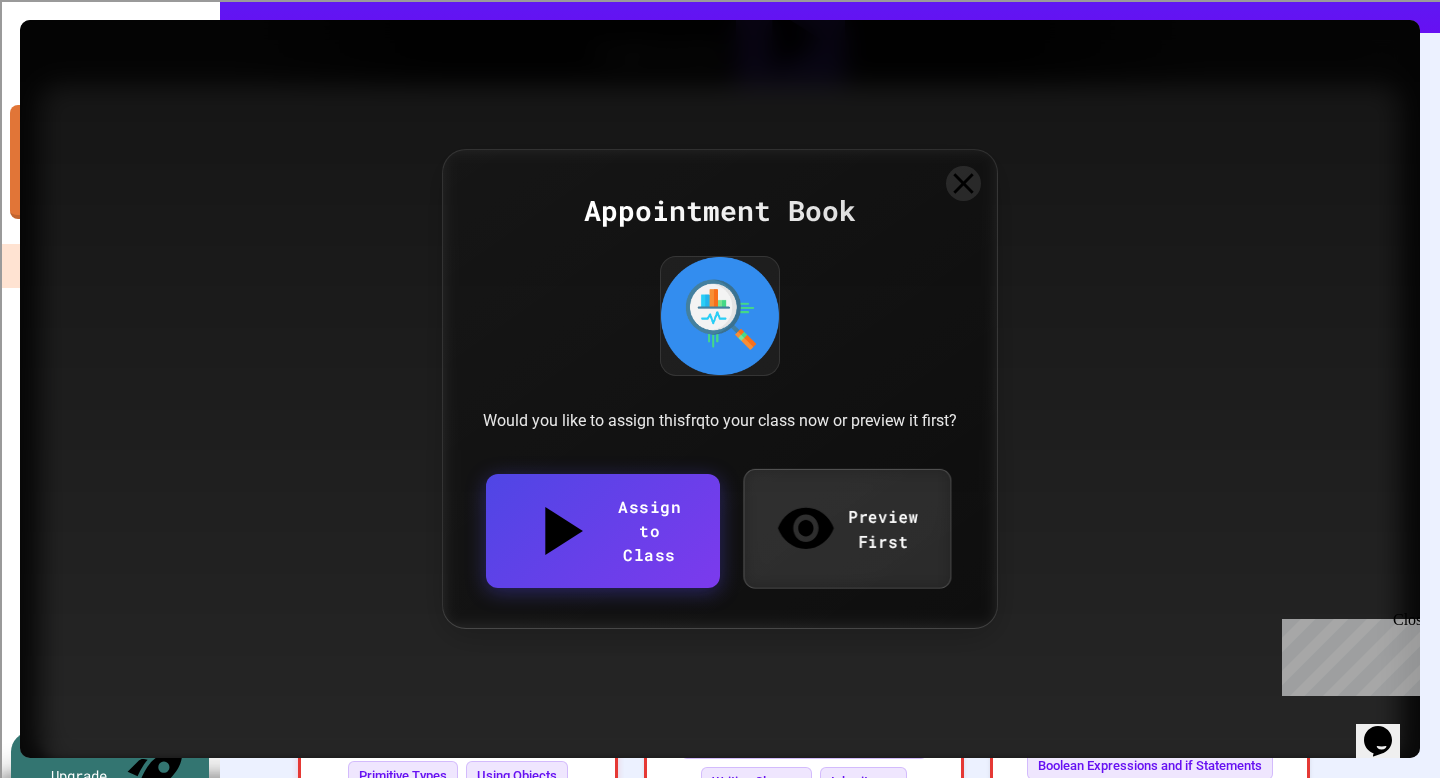 click on "Preview First" at bounding box center [847, 528] 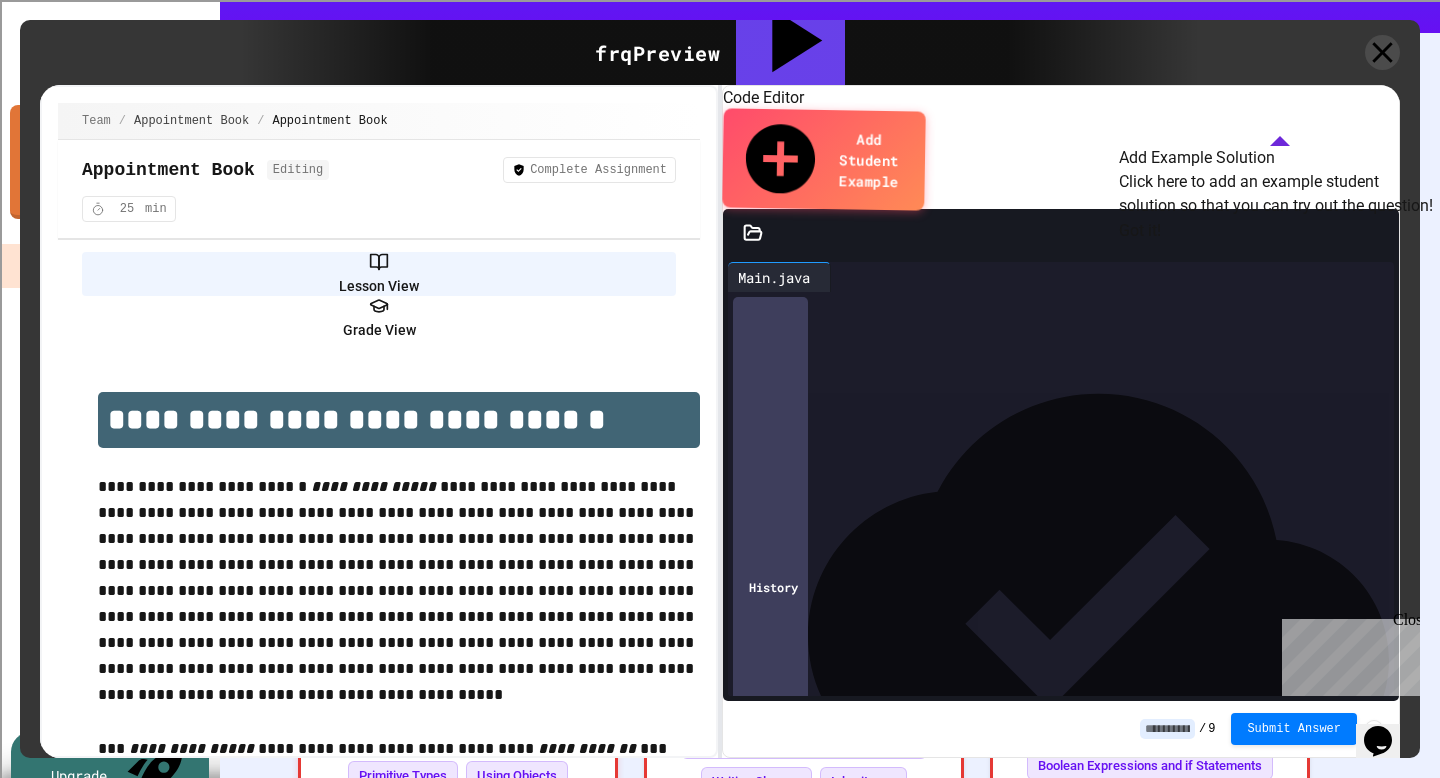 click on "Got it!" at bounding box center (1140, 231) 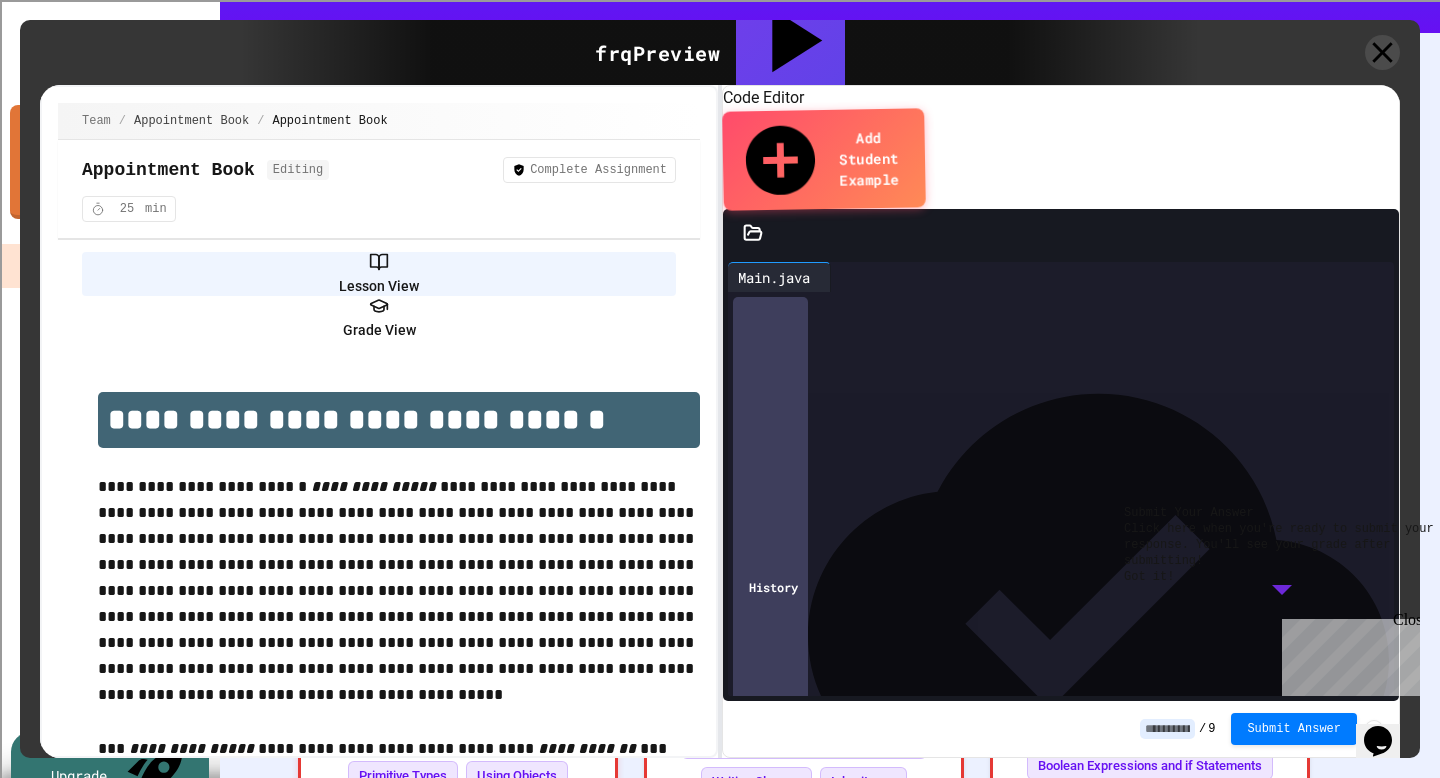 drag, startPoint x: 1404, startPoint y: 624, endPoint x: 2678, endPoint y: 1233, distance: 1412.0754 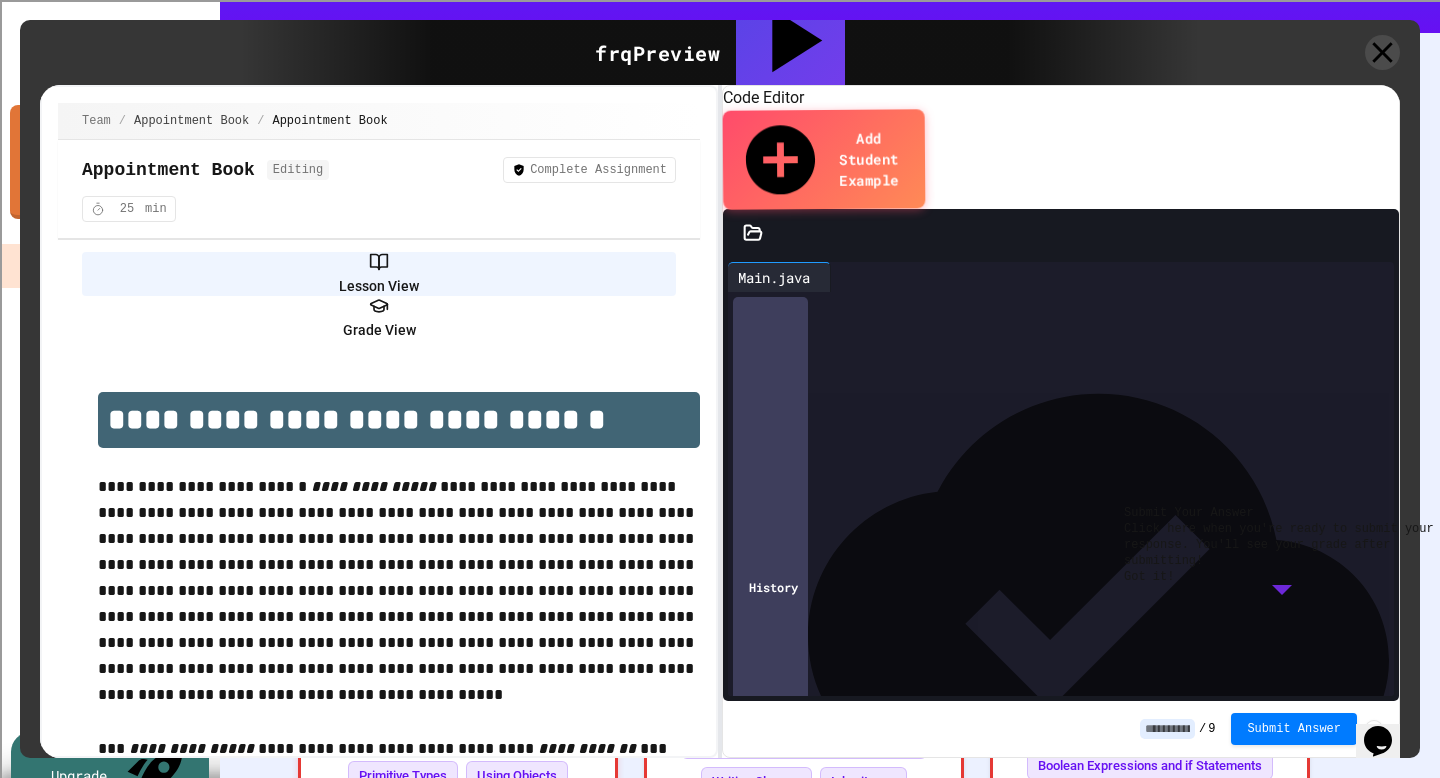 click on "Submit Your Answer Click here when you're ready to submit your response. You'll see your grade after submitting! Got it!" at bounding box center (1282, 545) 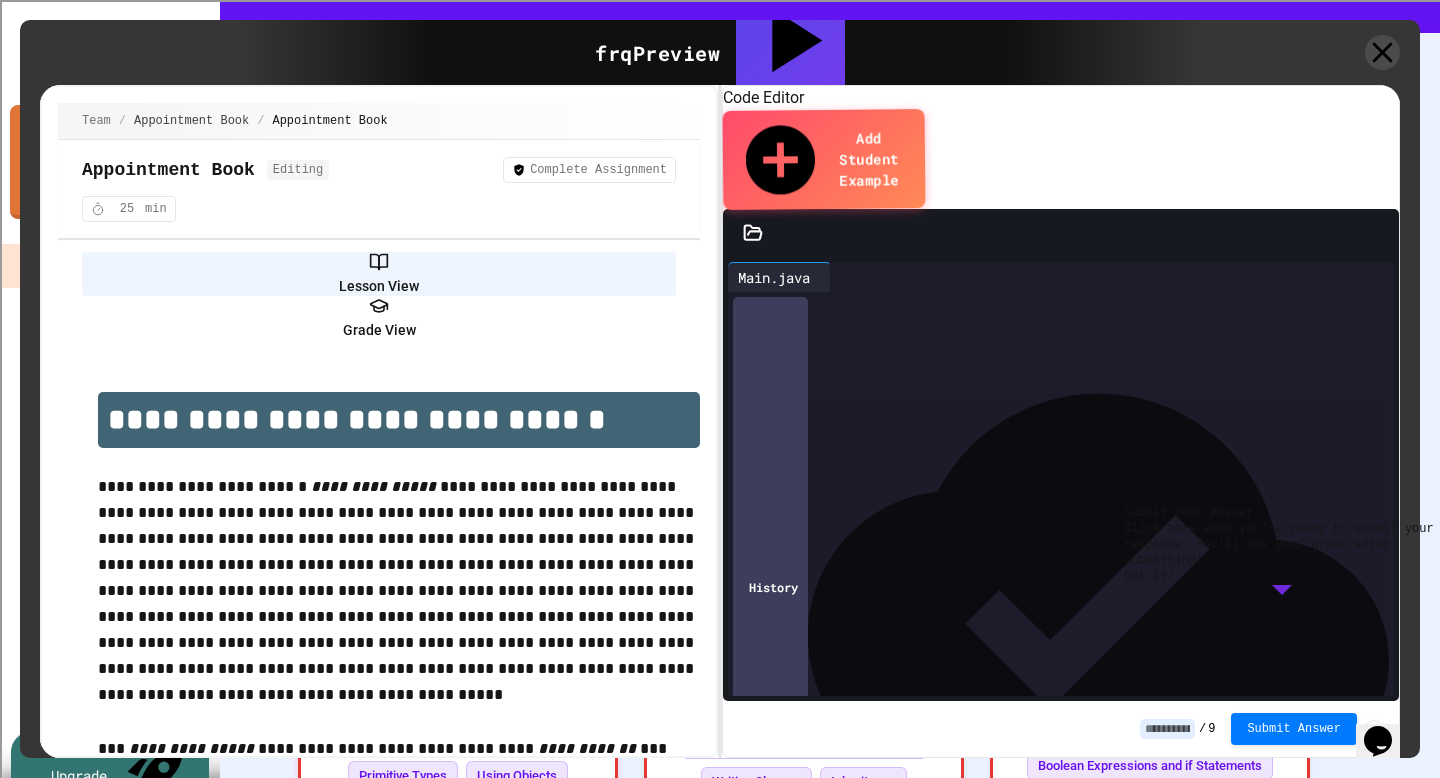 click on "Got it!" at bounding box center (1149, 577) 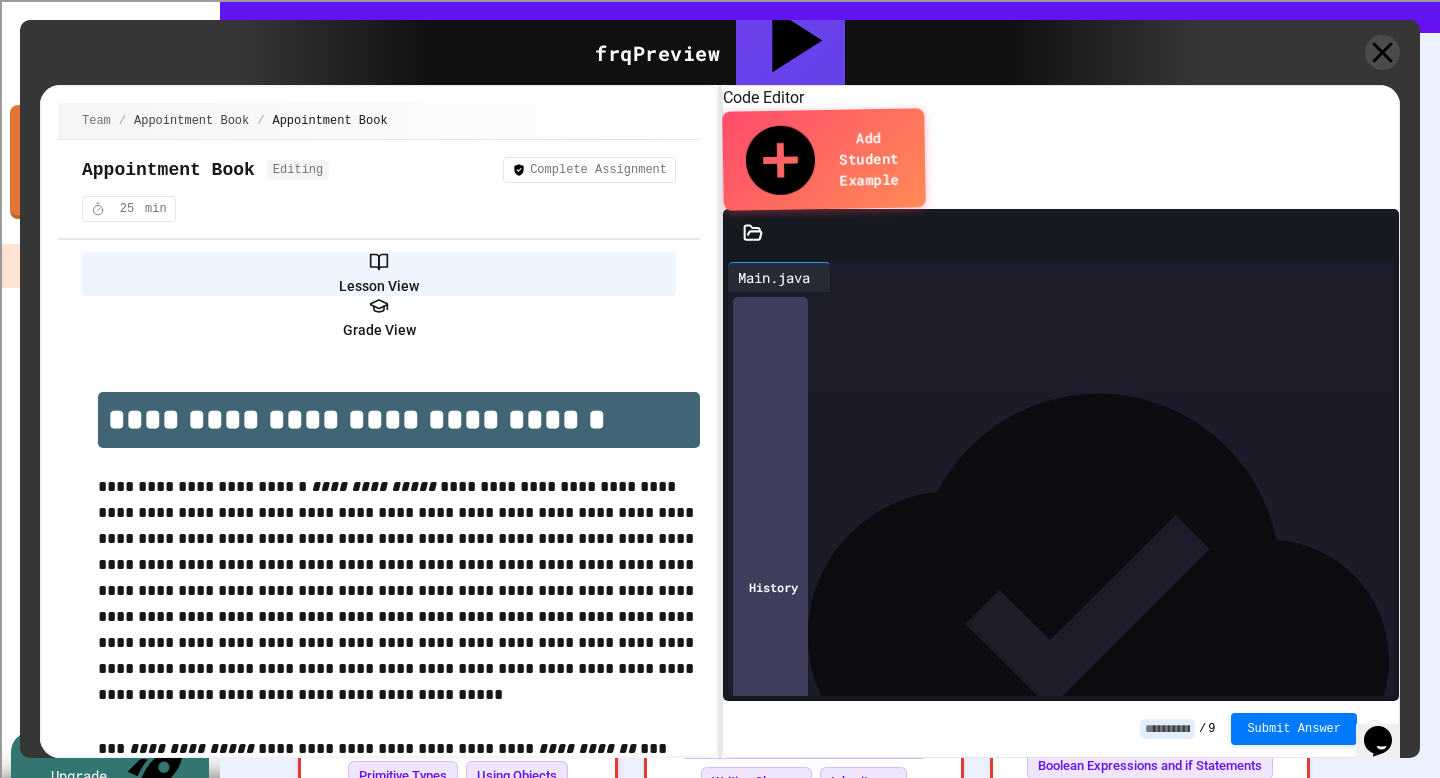 scroll, scrollTop: 509, scrollLeft: 0, axis: vertical 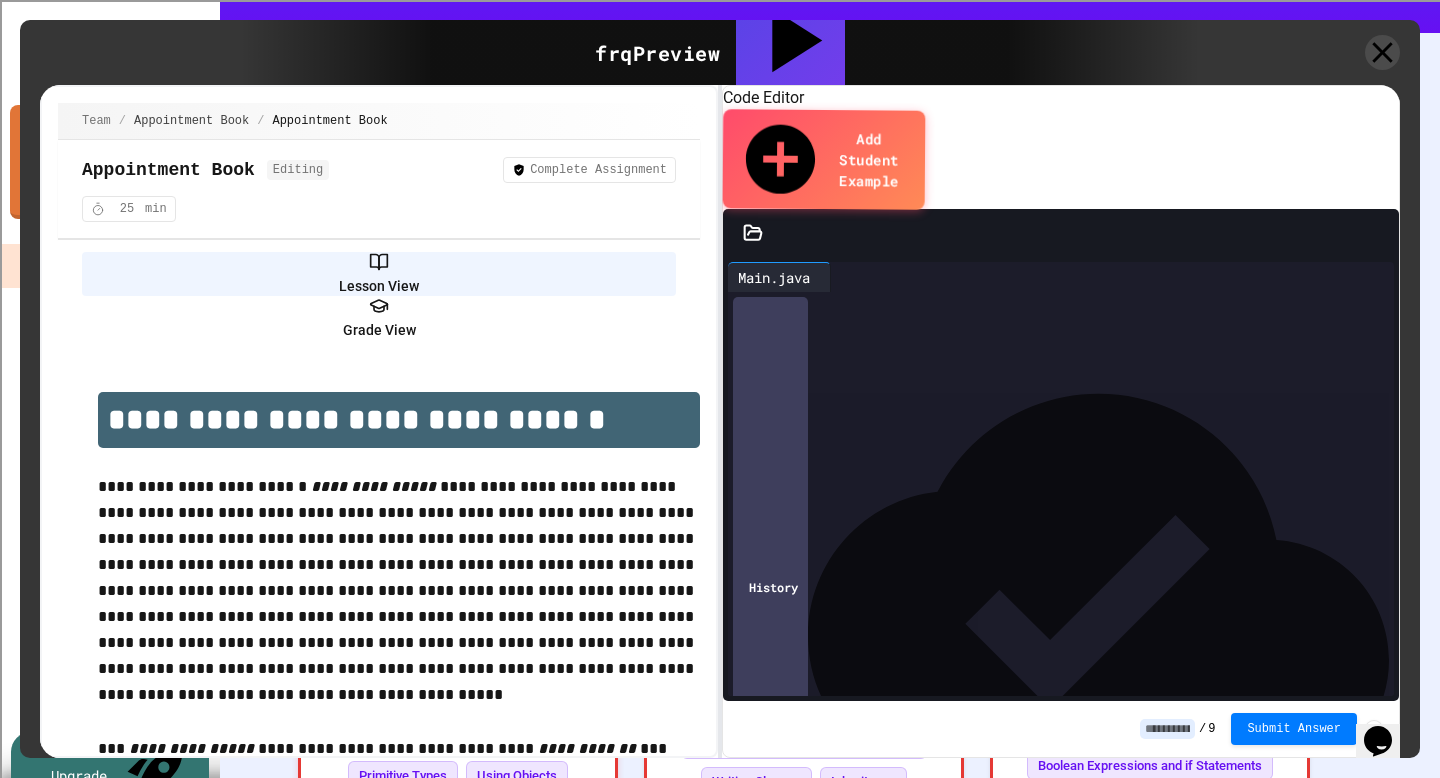 click on "Grade View" at bounding box center (379, 318) 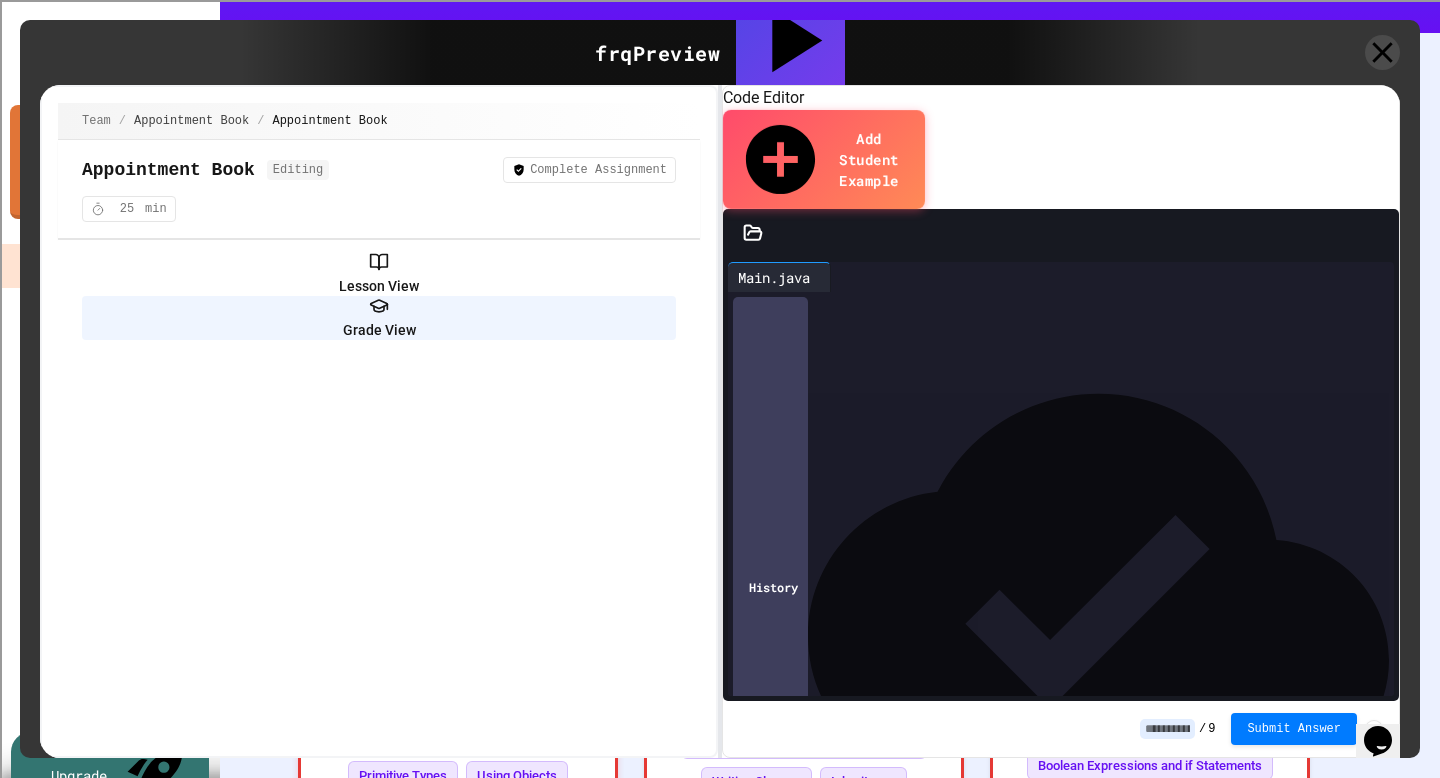 click on "Lesson View" at bounding box center [379, 274] 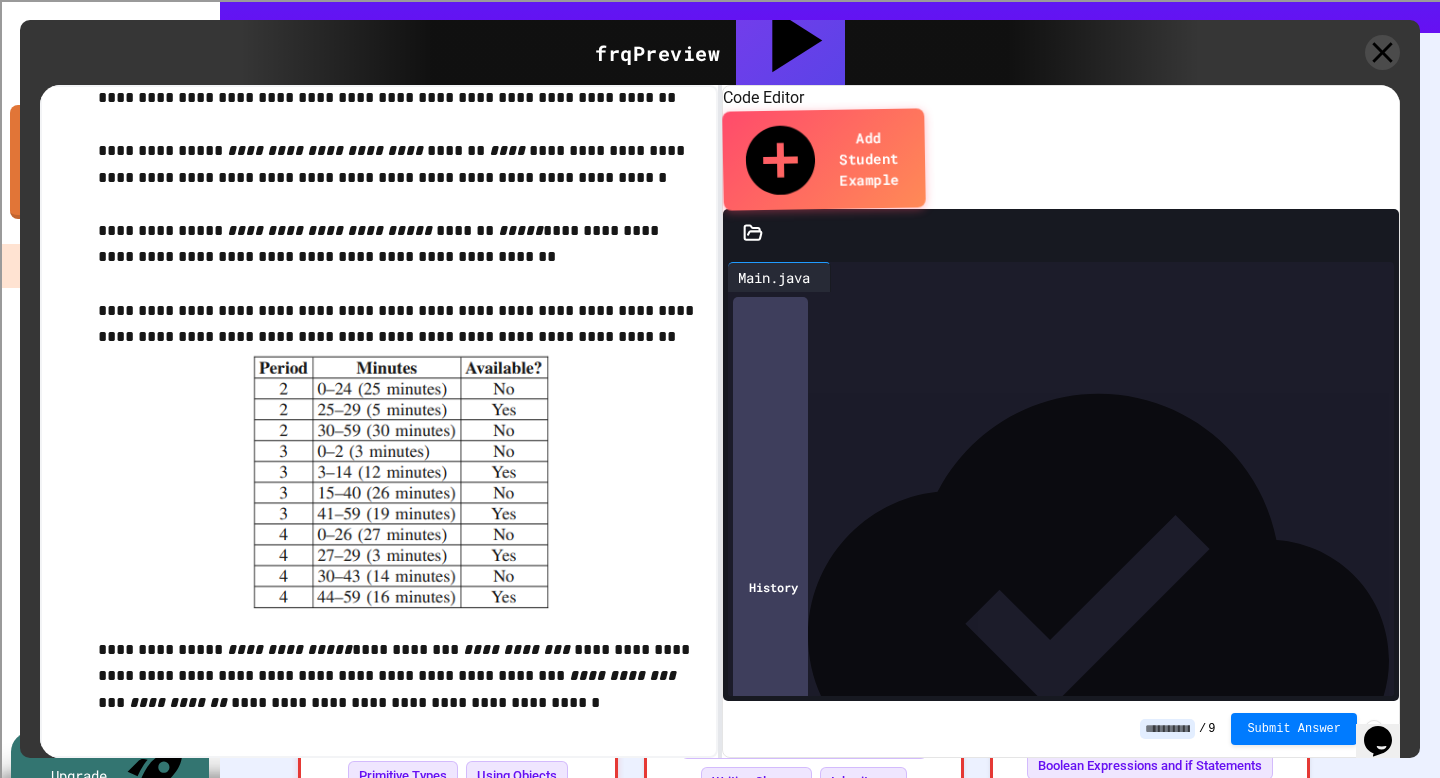 scroll, scrollTop: 3507, scrollLeft: 0, axis: vertical 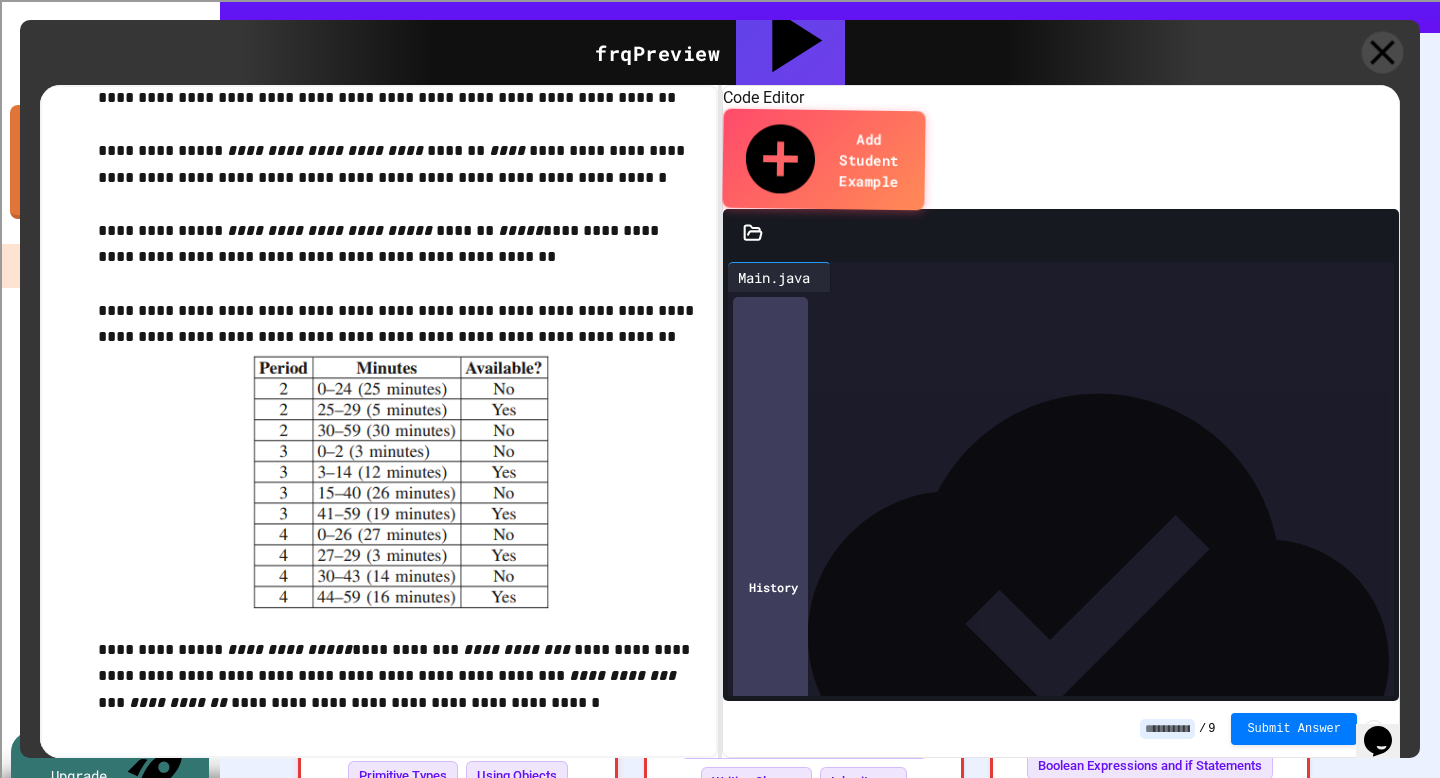 click at bounding box center (1383, 53) 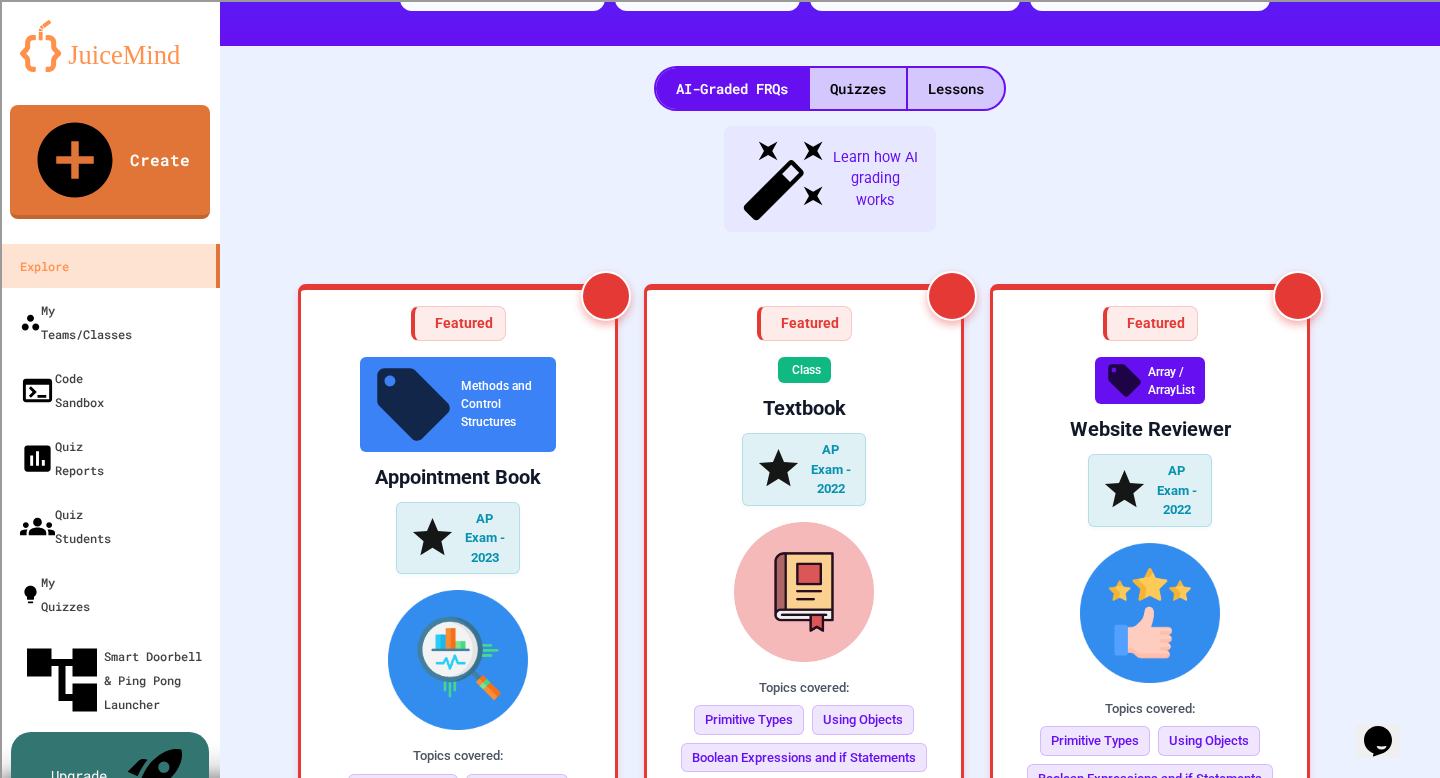 scroll, scrollTop: 0, scrollLeft: 0, axis: both 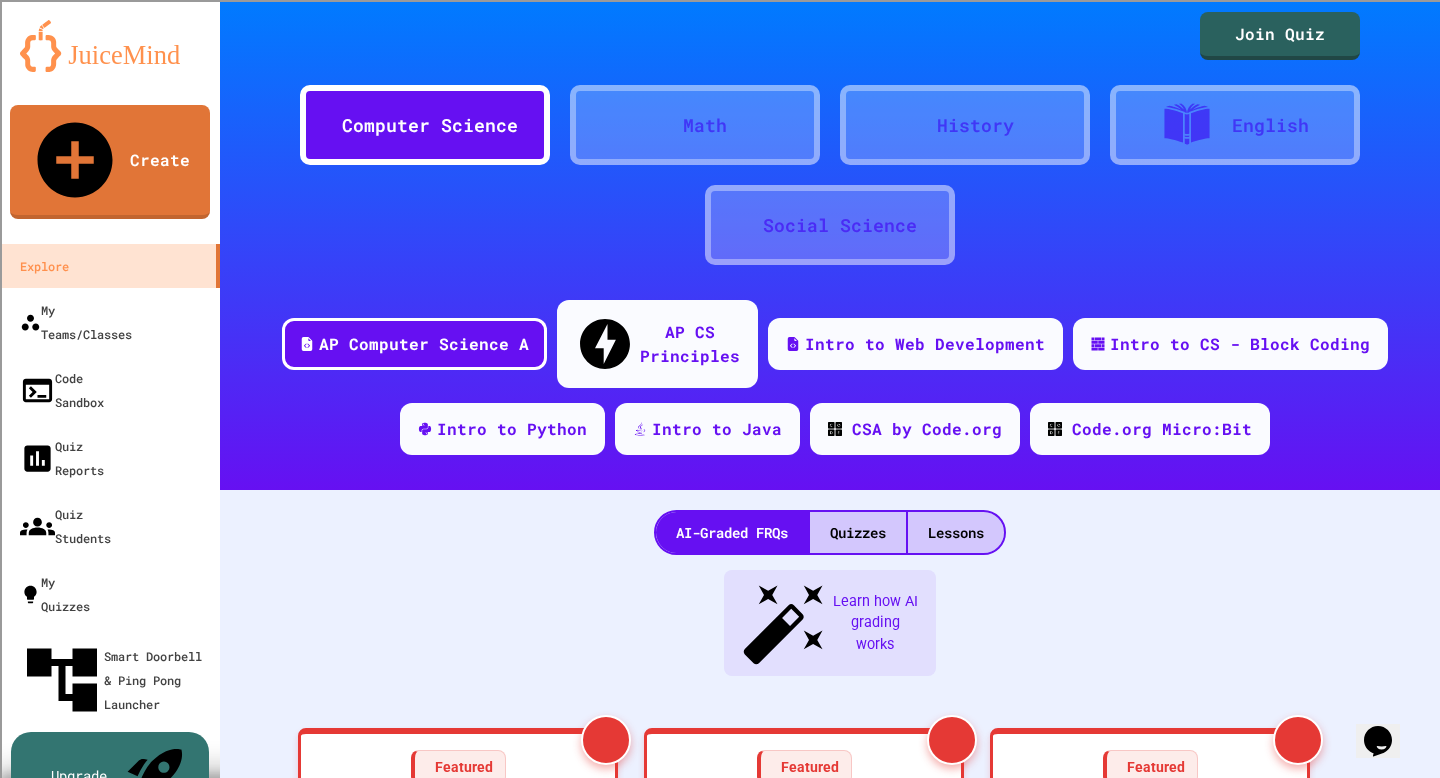 click on "Learn how AI grading works" at bounding box center [875, 623] 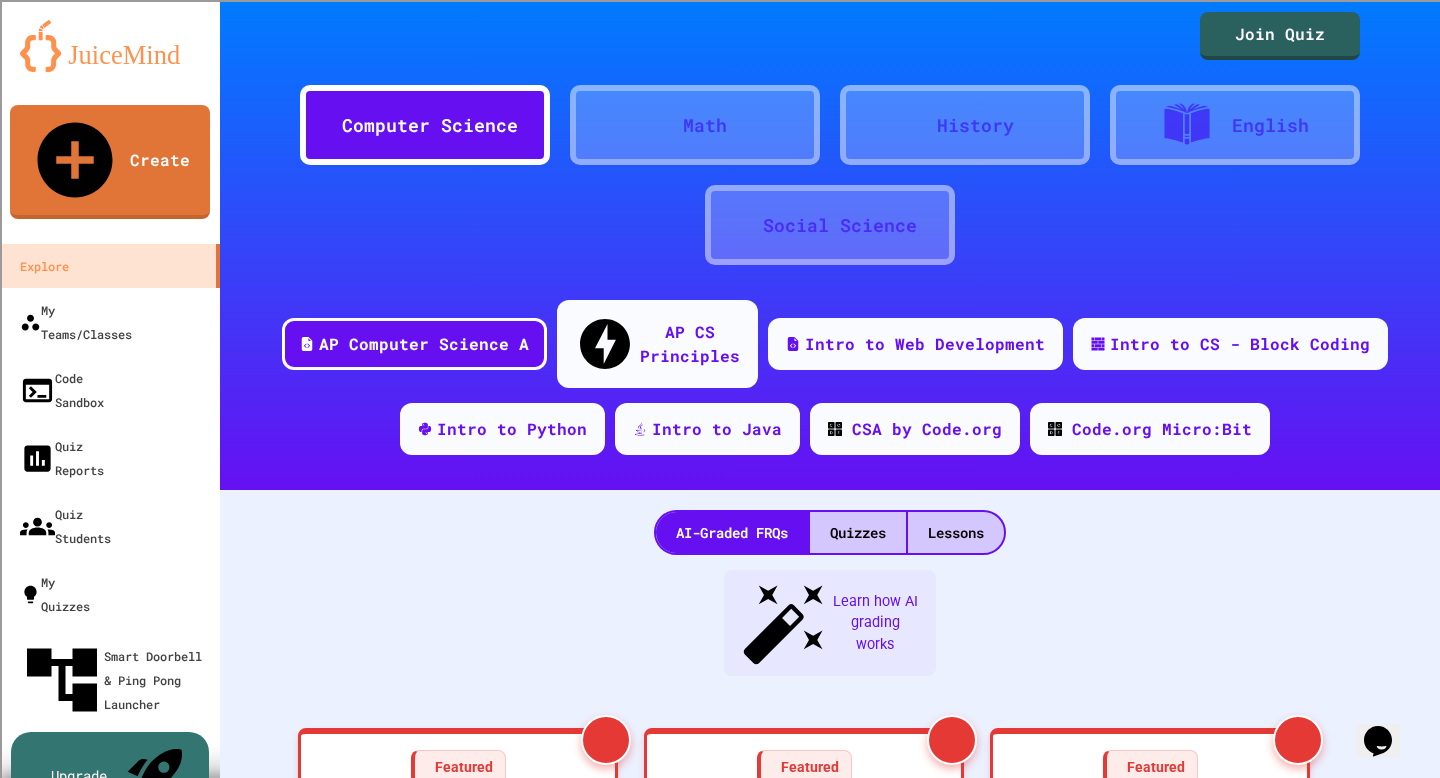 scroll, scrollTop: 2670, scrollLeft: 0, axis: vertical 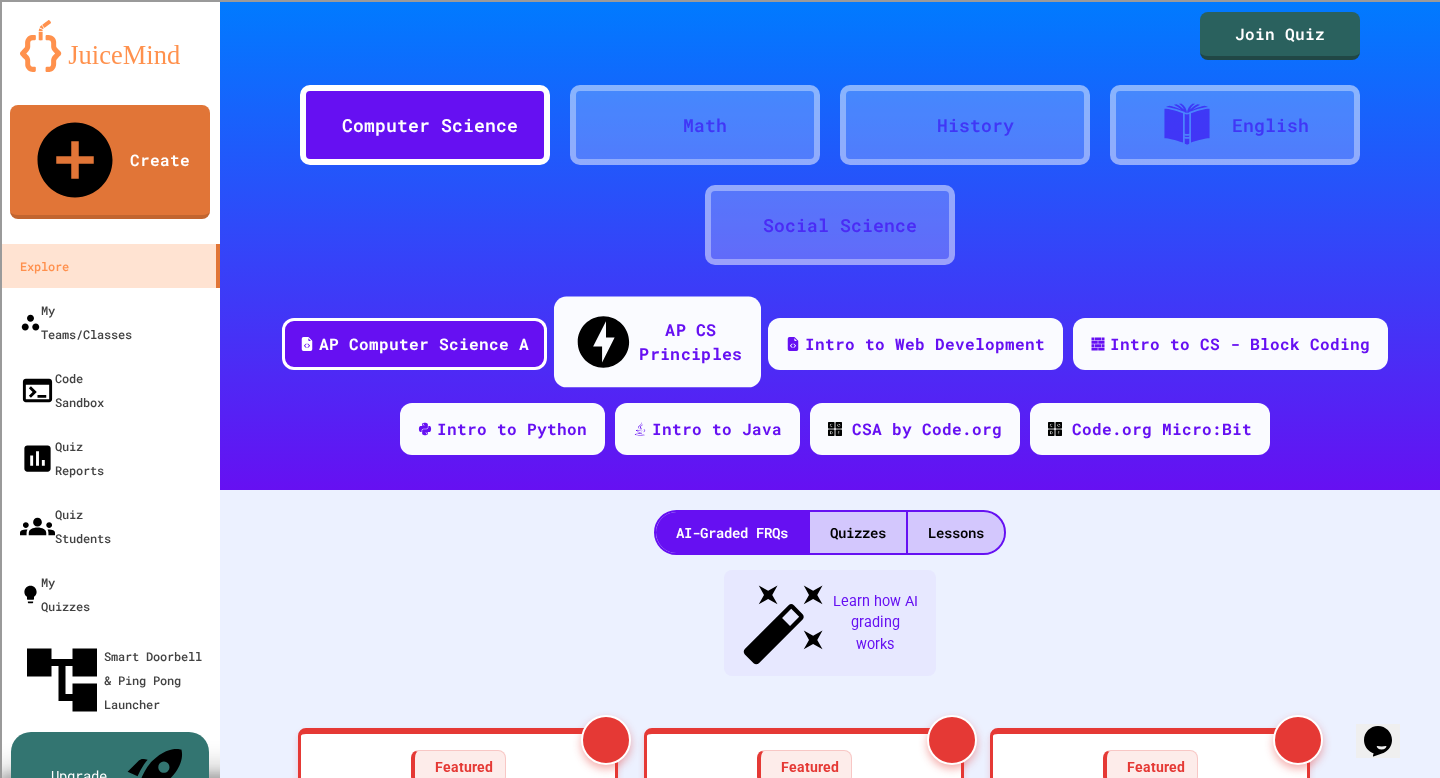 click 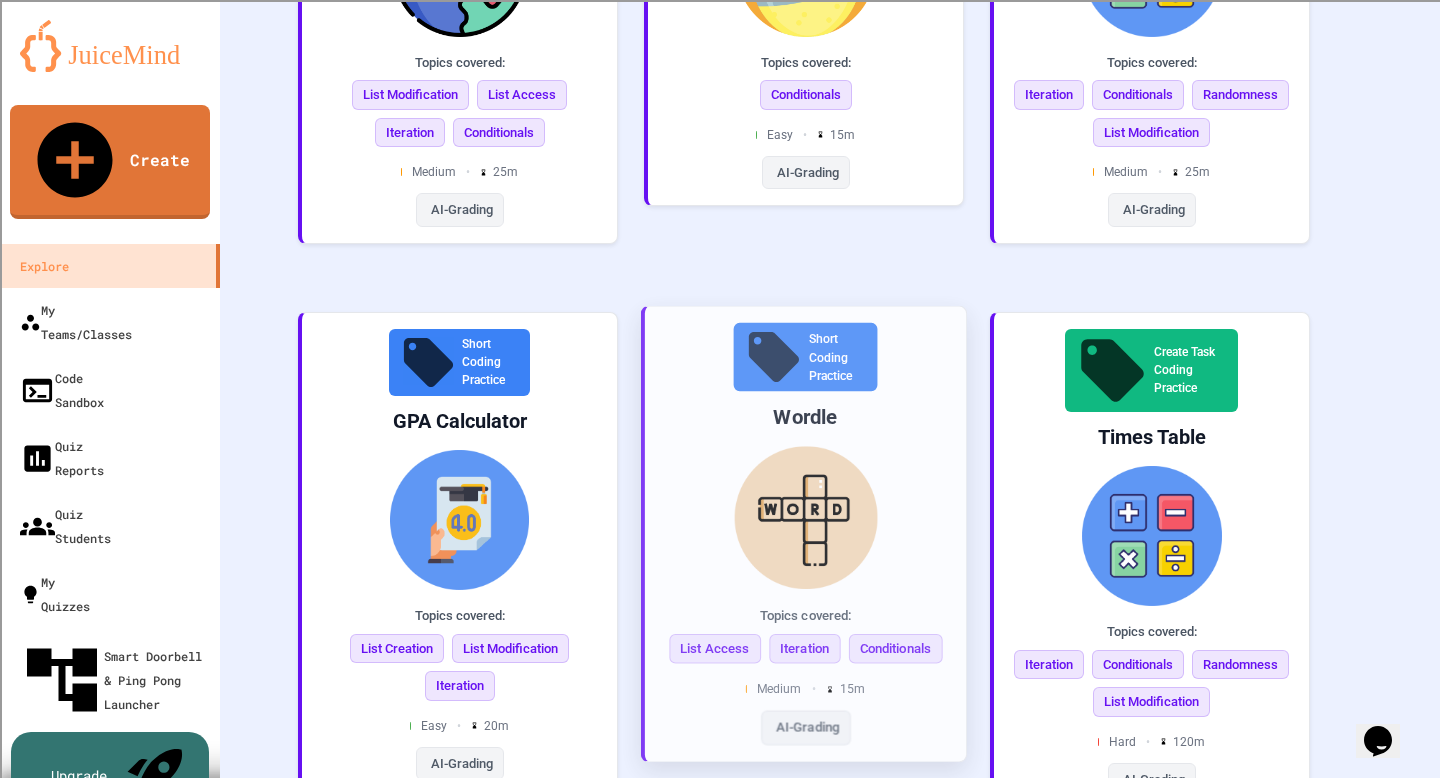 scroll, scrollTop: 1579, scrollLeft: 0, axis: vertical 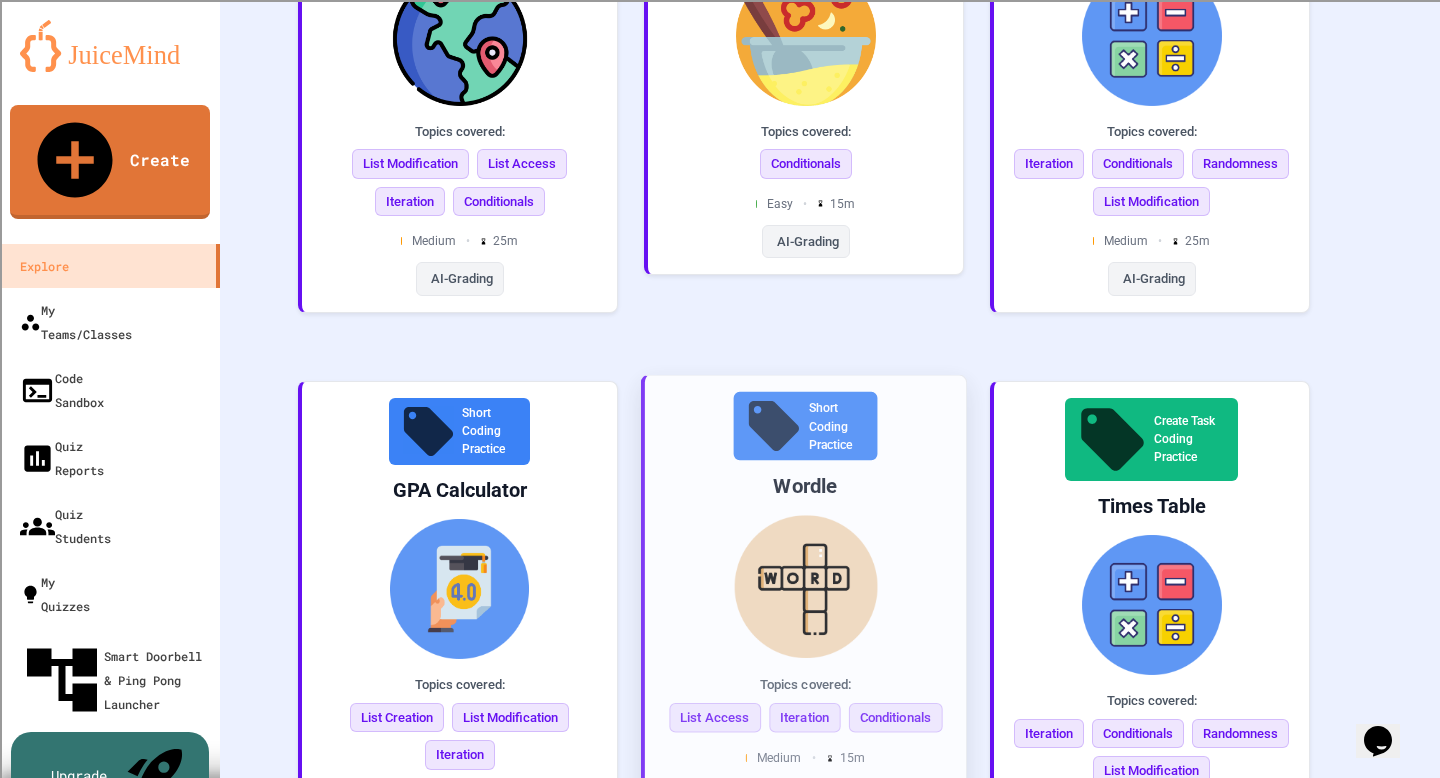 click at bounding box center (805, 587) 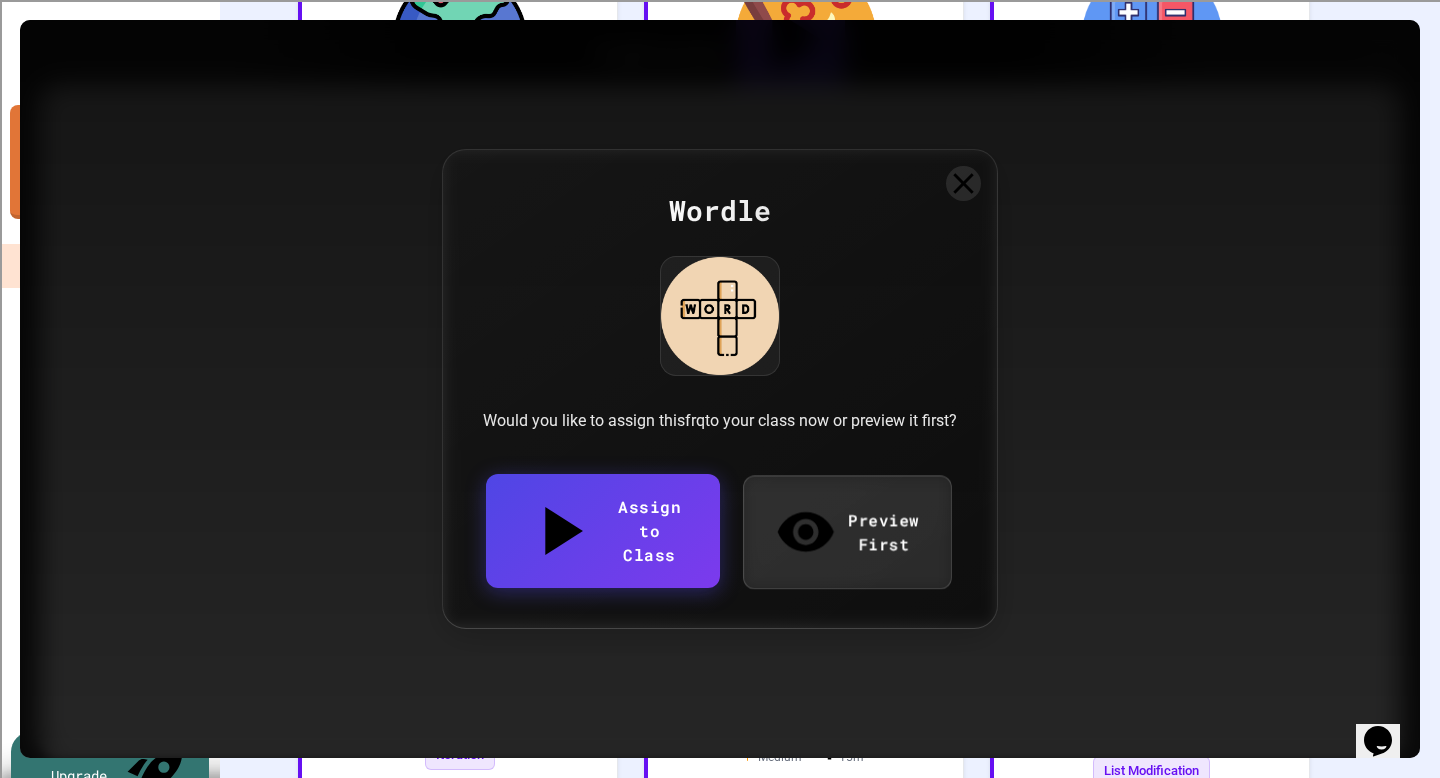 click on "Would you like to assign this  frq  to your class now or preview it first?" at bounding box center (720, 421) 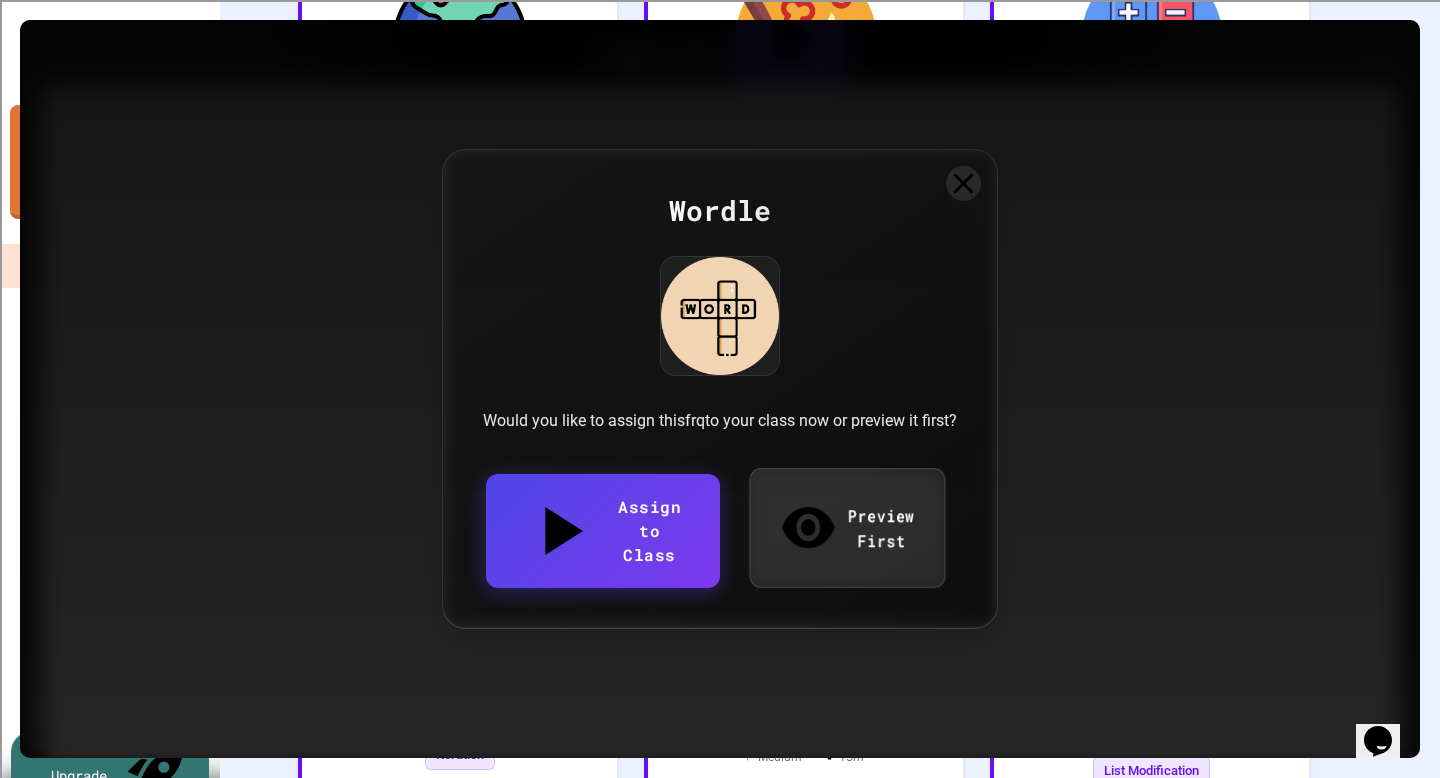 click on "Preview First" at bounding box center [847, 527] 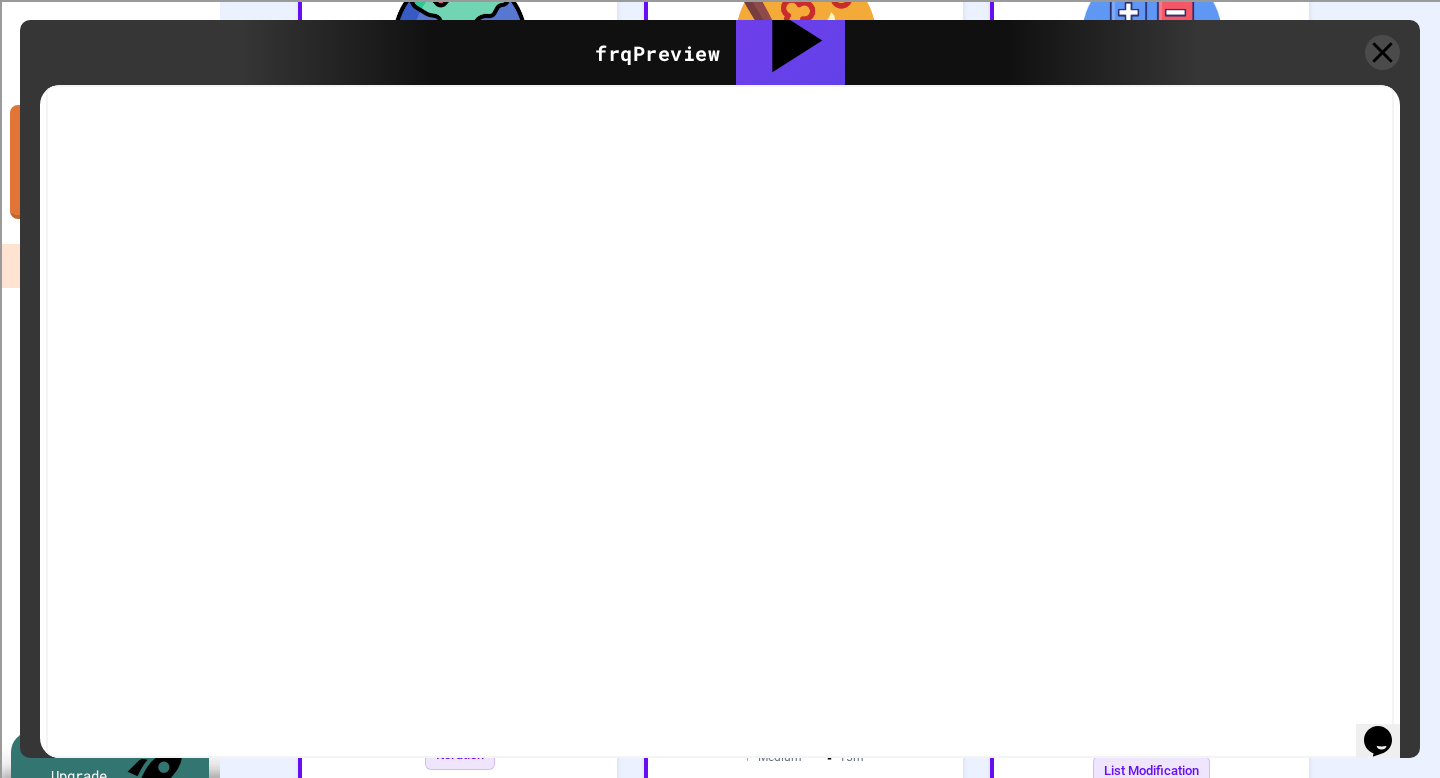 drag, startPoint x: 542, startPoint y: 60, endPoint x: 668, endPoint y: 54, distance: 126.14278 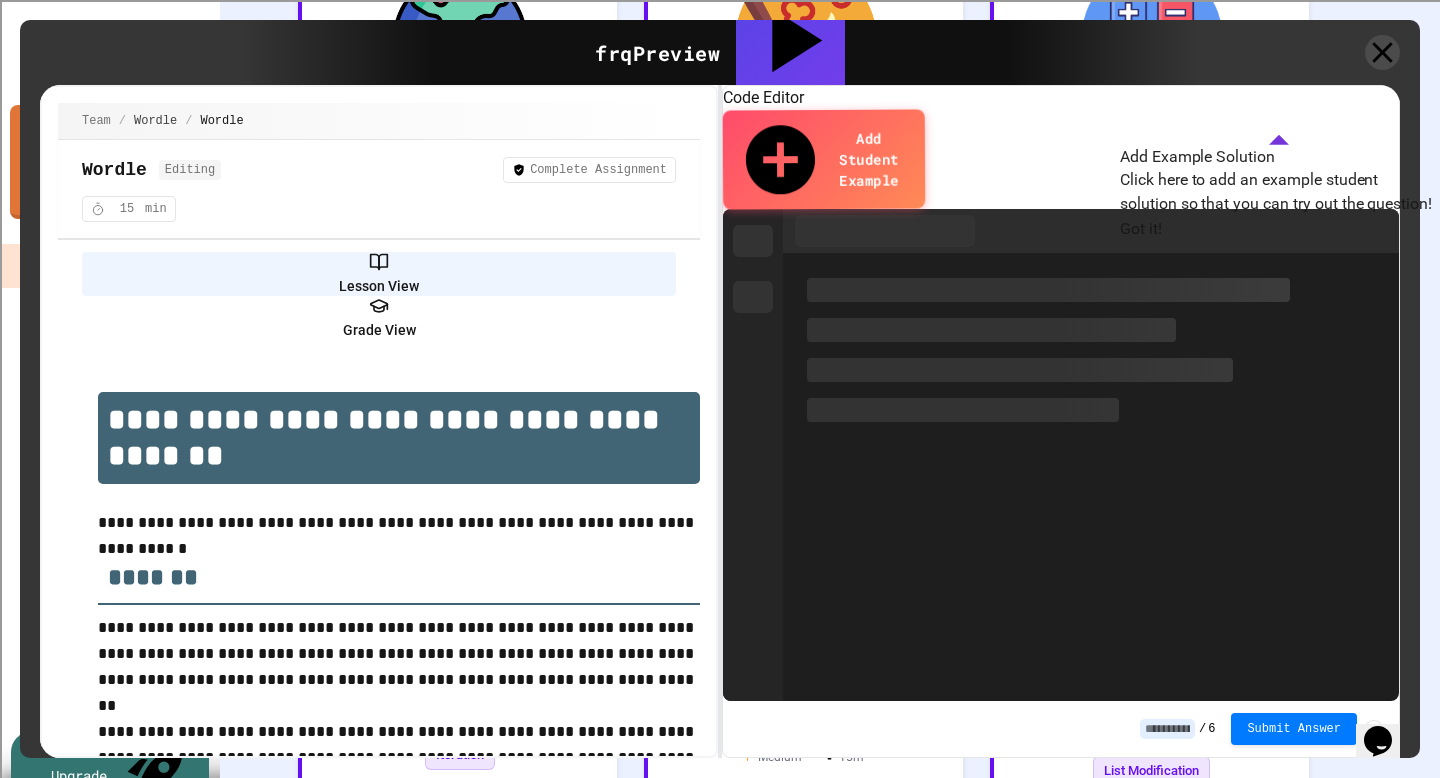 click on "*******" at bounding box center [399, 570] 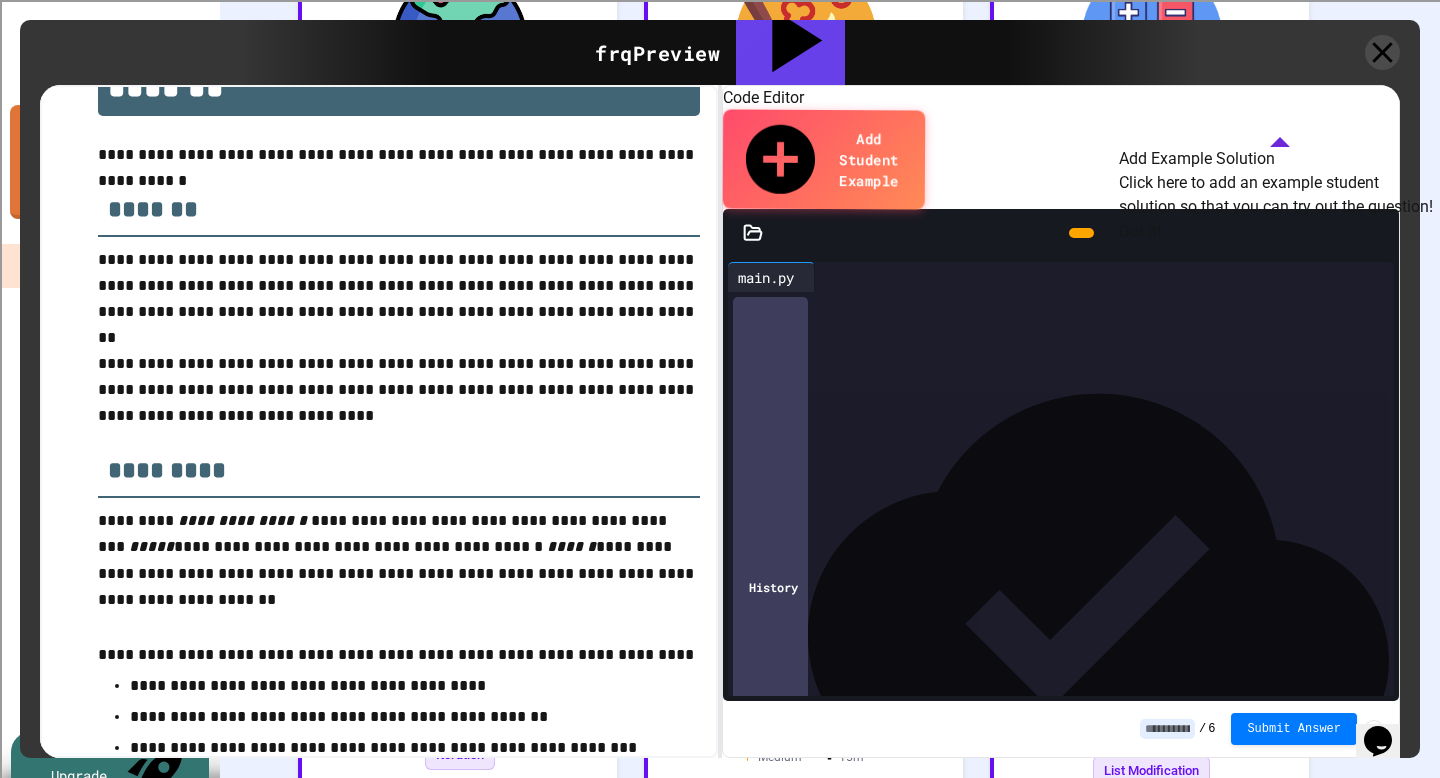 scroll, scrollTop: 369, scrollLeft: 0, axis: vertical 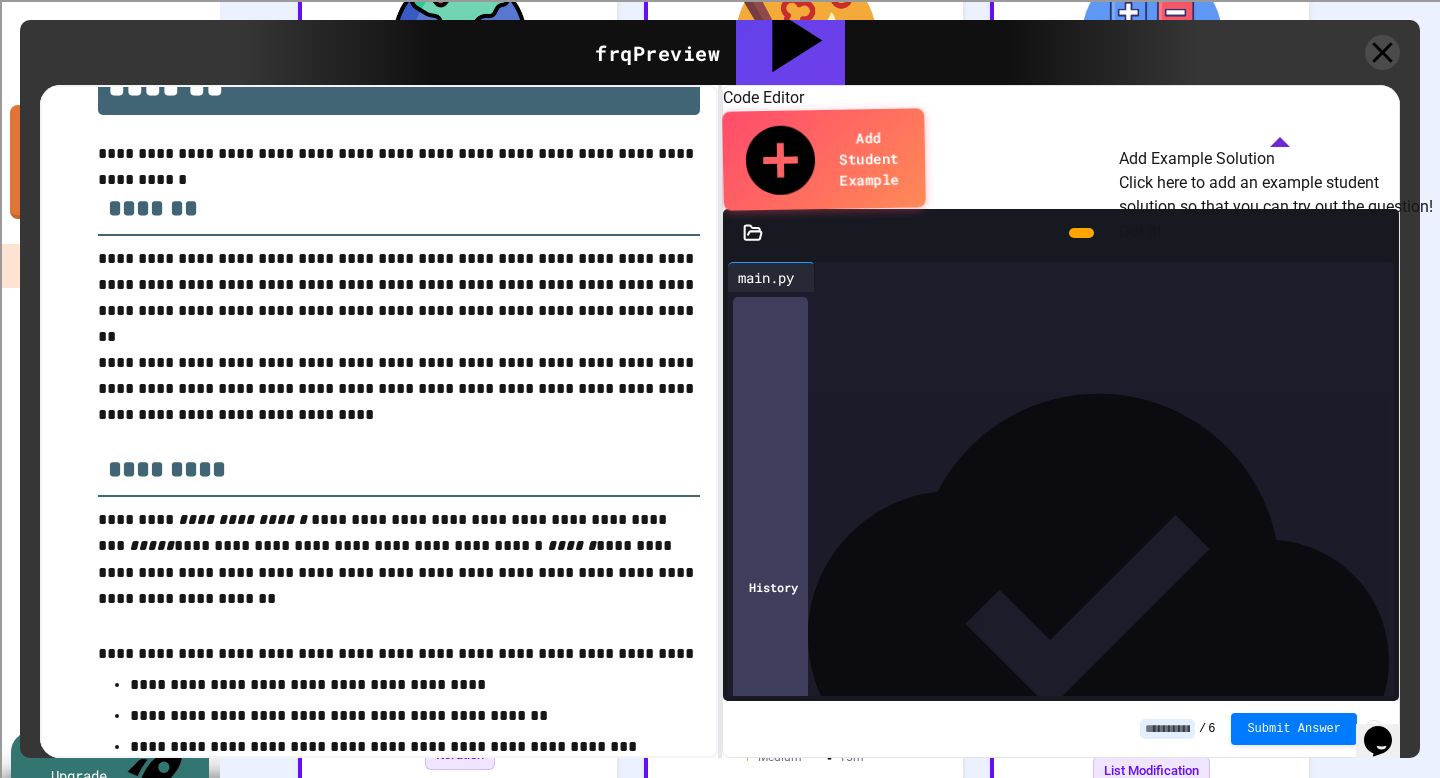 click on "Got it!" at bounding box center (1279, 231) 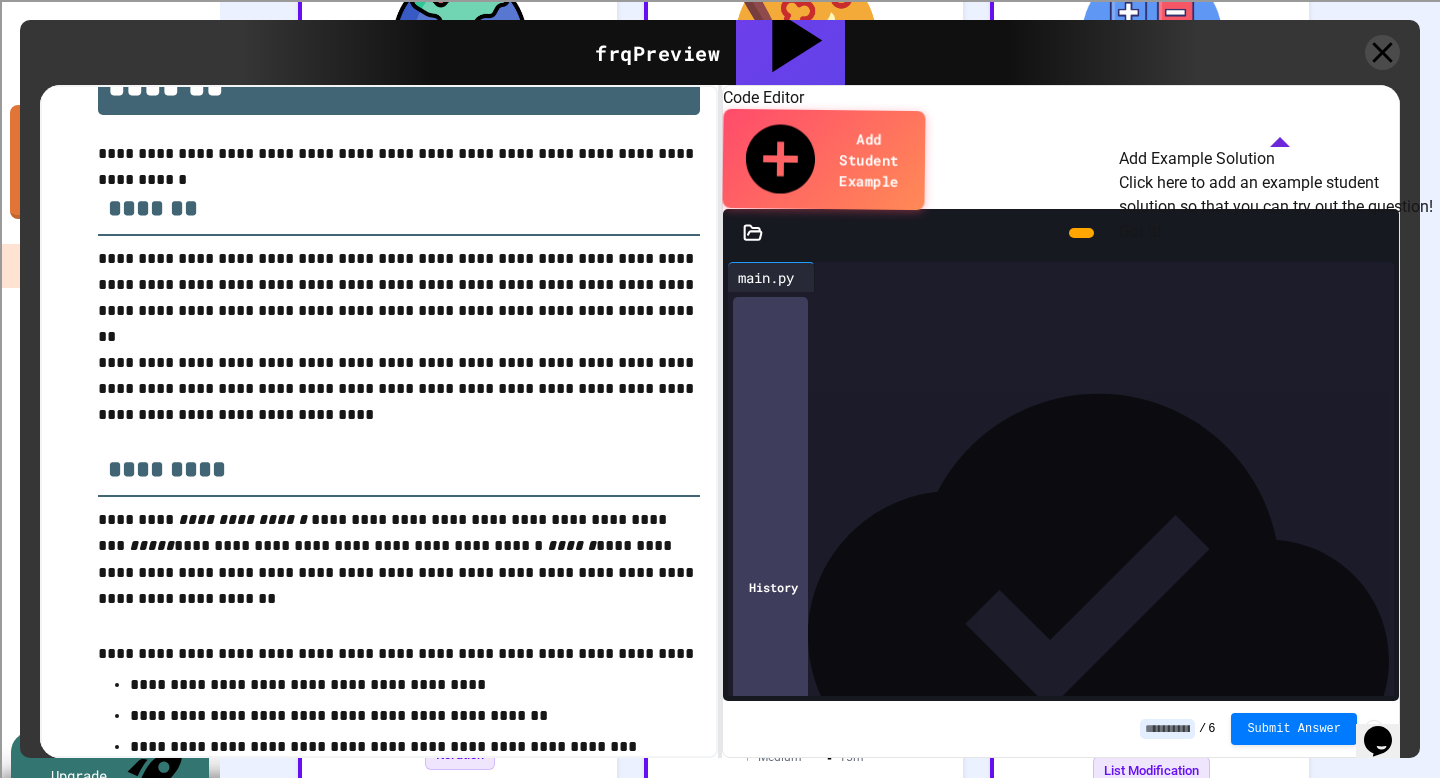 click on "Got it!" at bounding box center [1140, 232] 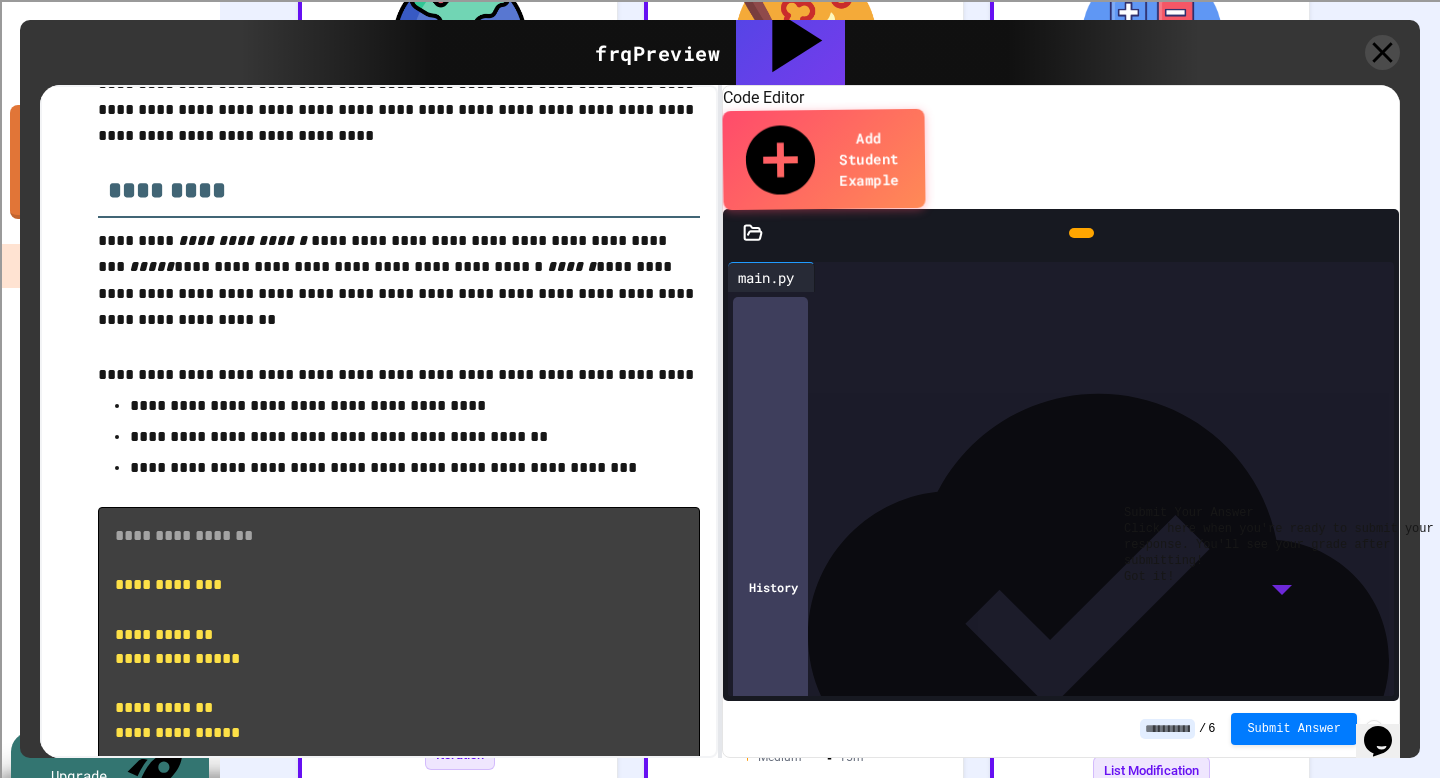 scroll, scrollTop: 899, scrollLeft: 0, axis: vertical 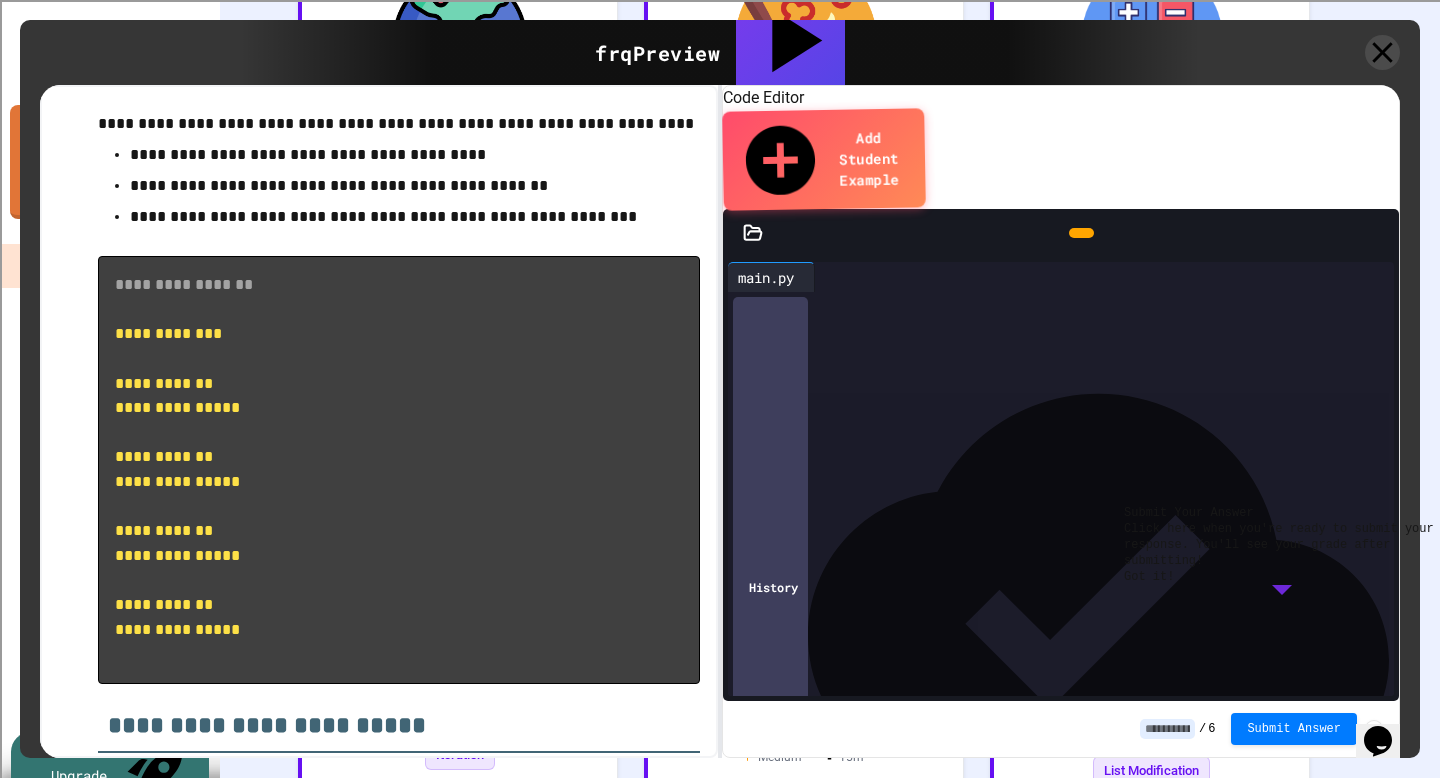 click on "Got it!" at bounding box center [1149, 577] 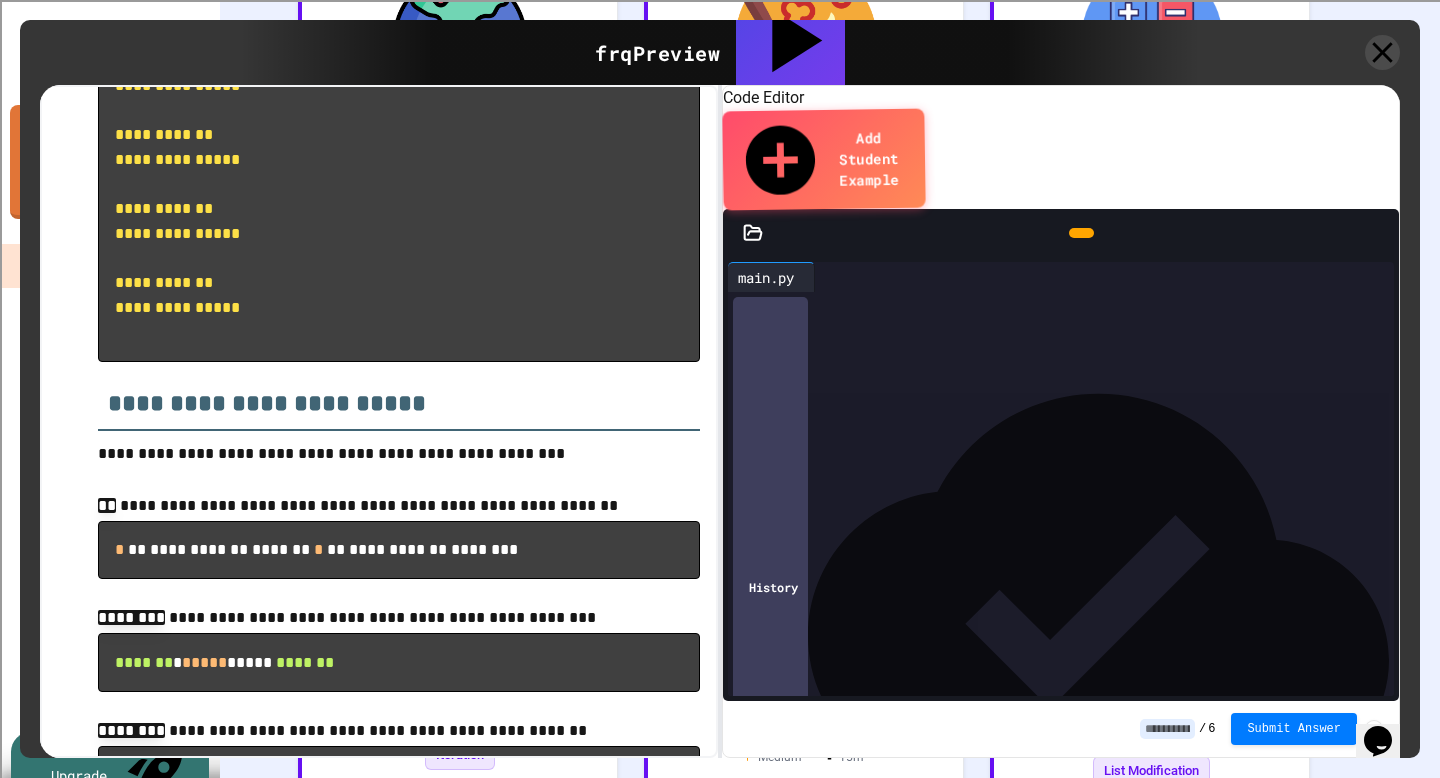 scroll, scrollTop: 1361, scrollLeft: 0, axis: vertical 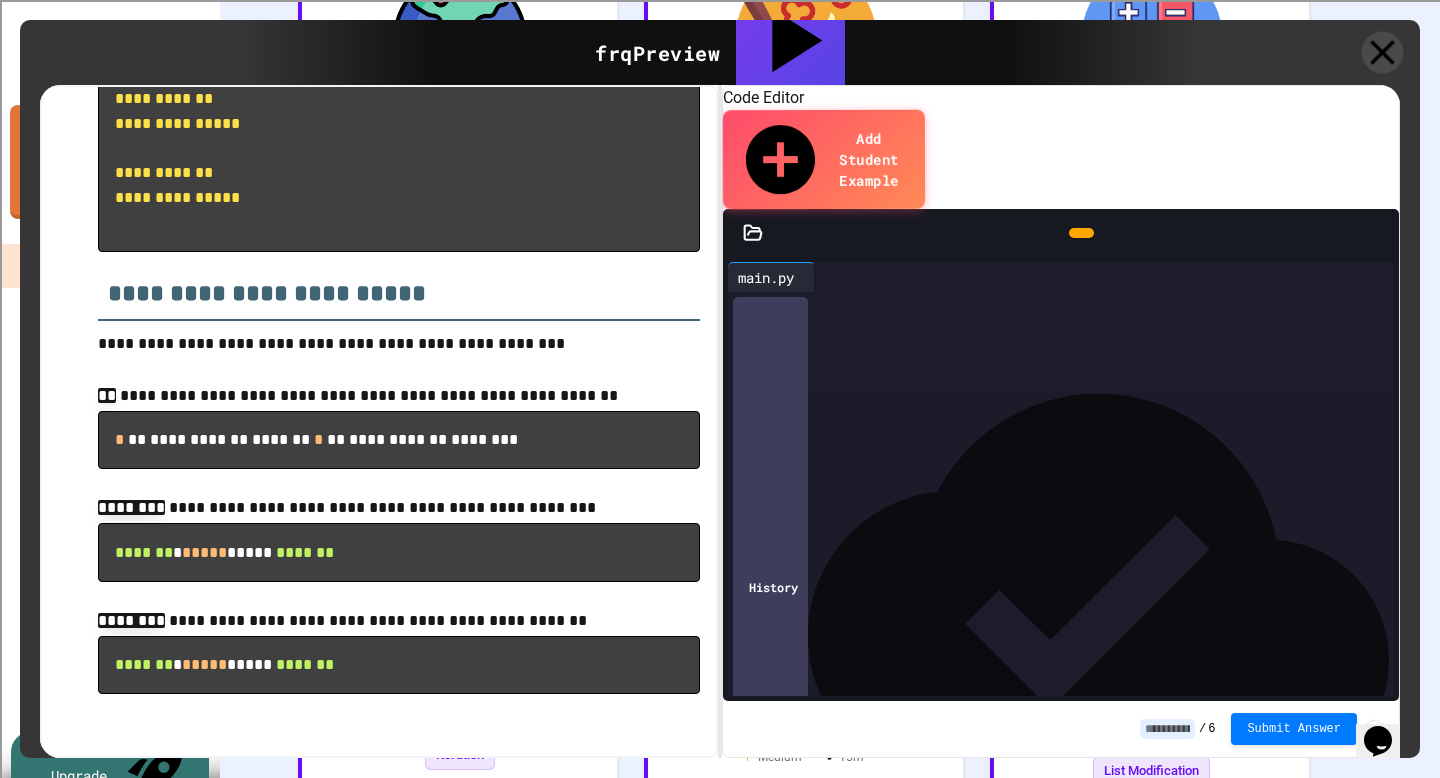 click 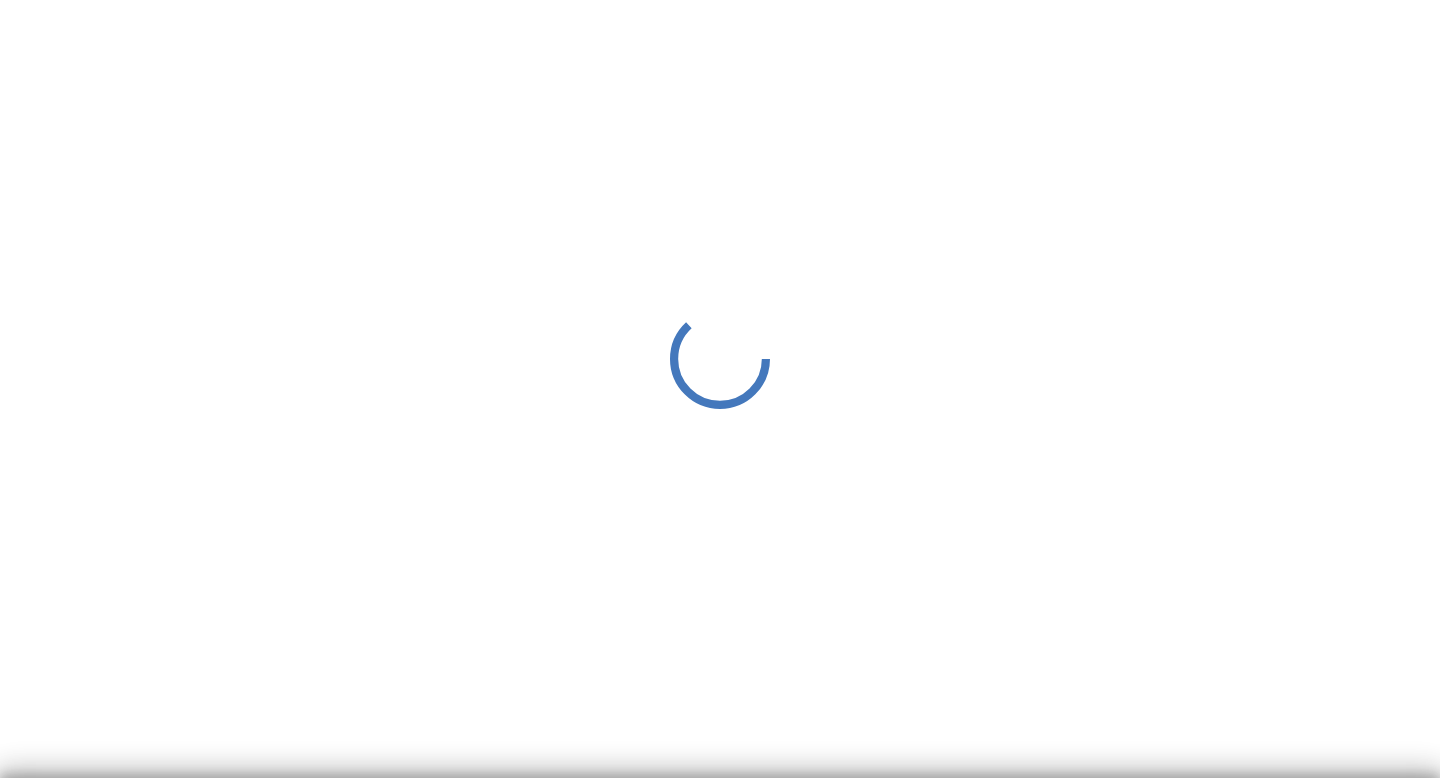 scroll, scrollTop: 0, scrollLeft: 0, axis: both 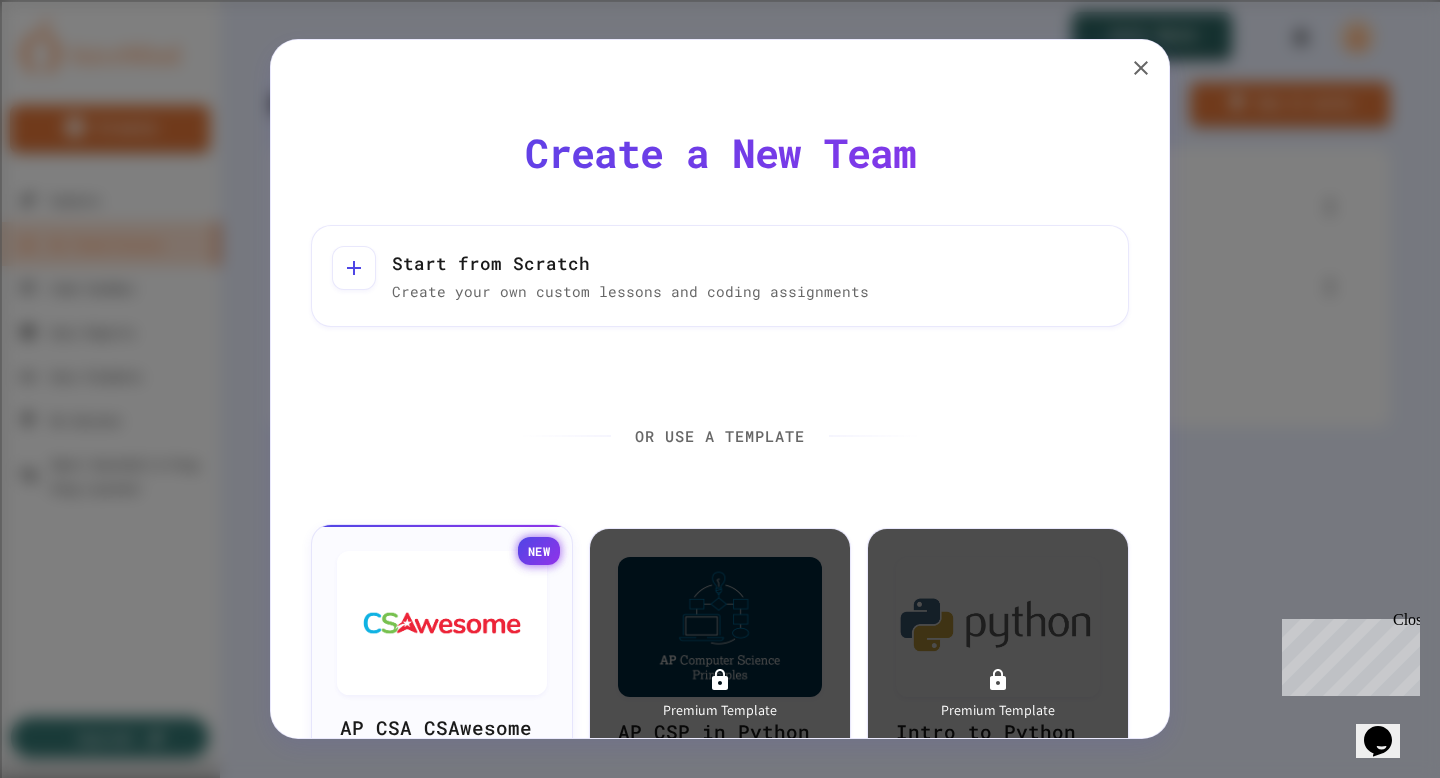 click at bounding box center (442, 623) 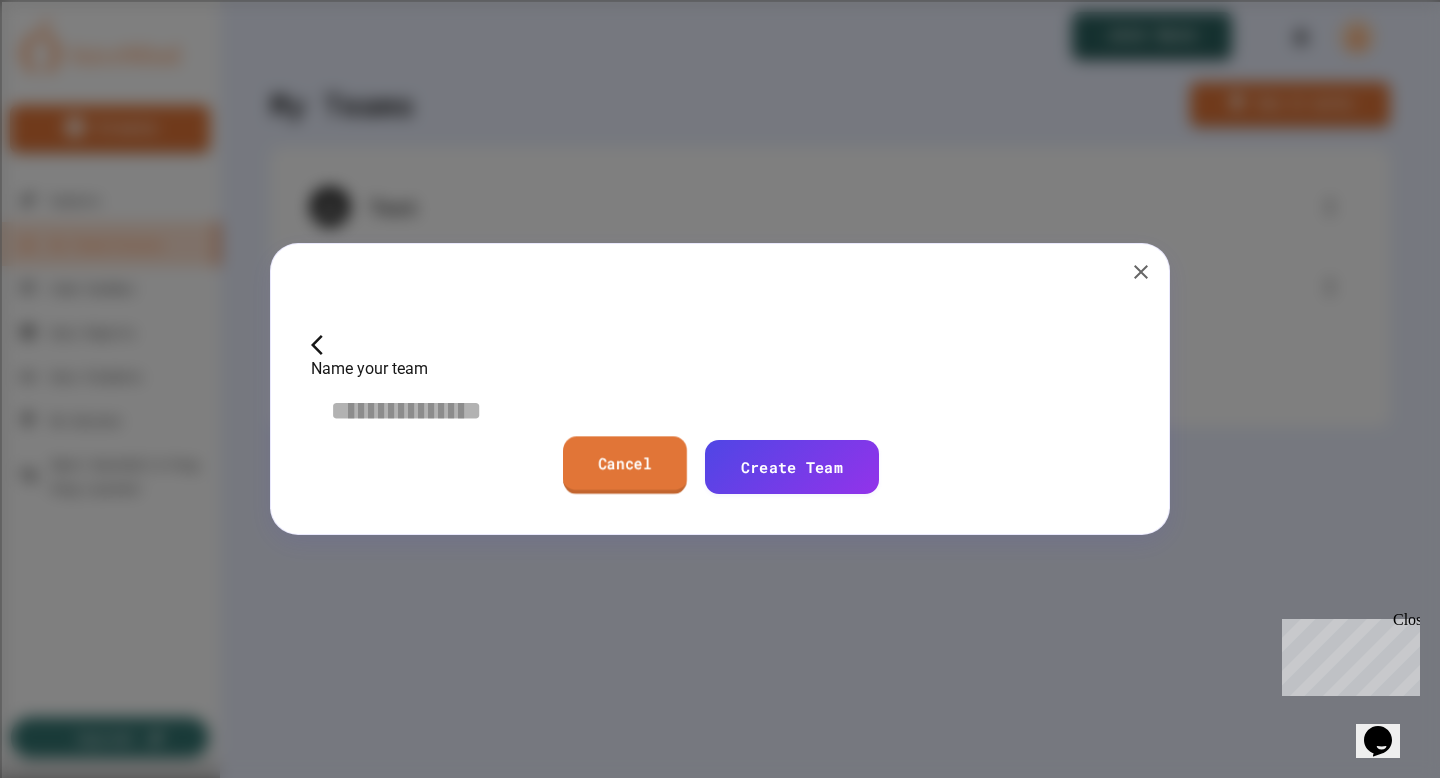 click on "Cancel" at bounding box center [625, 464] 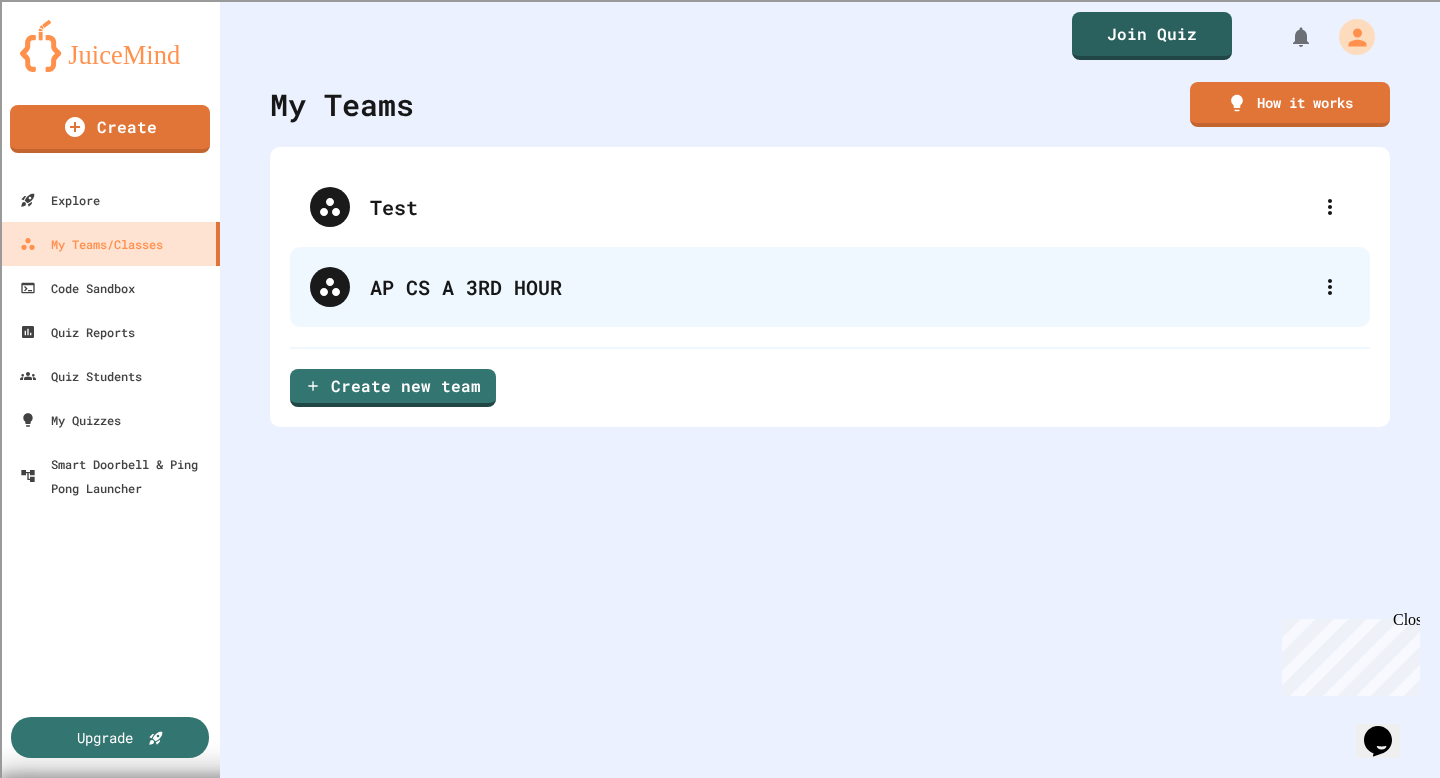 click on "AP CS A 3RD HOUR" at bounding box center (840, 287) 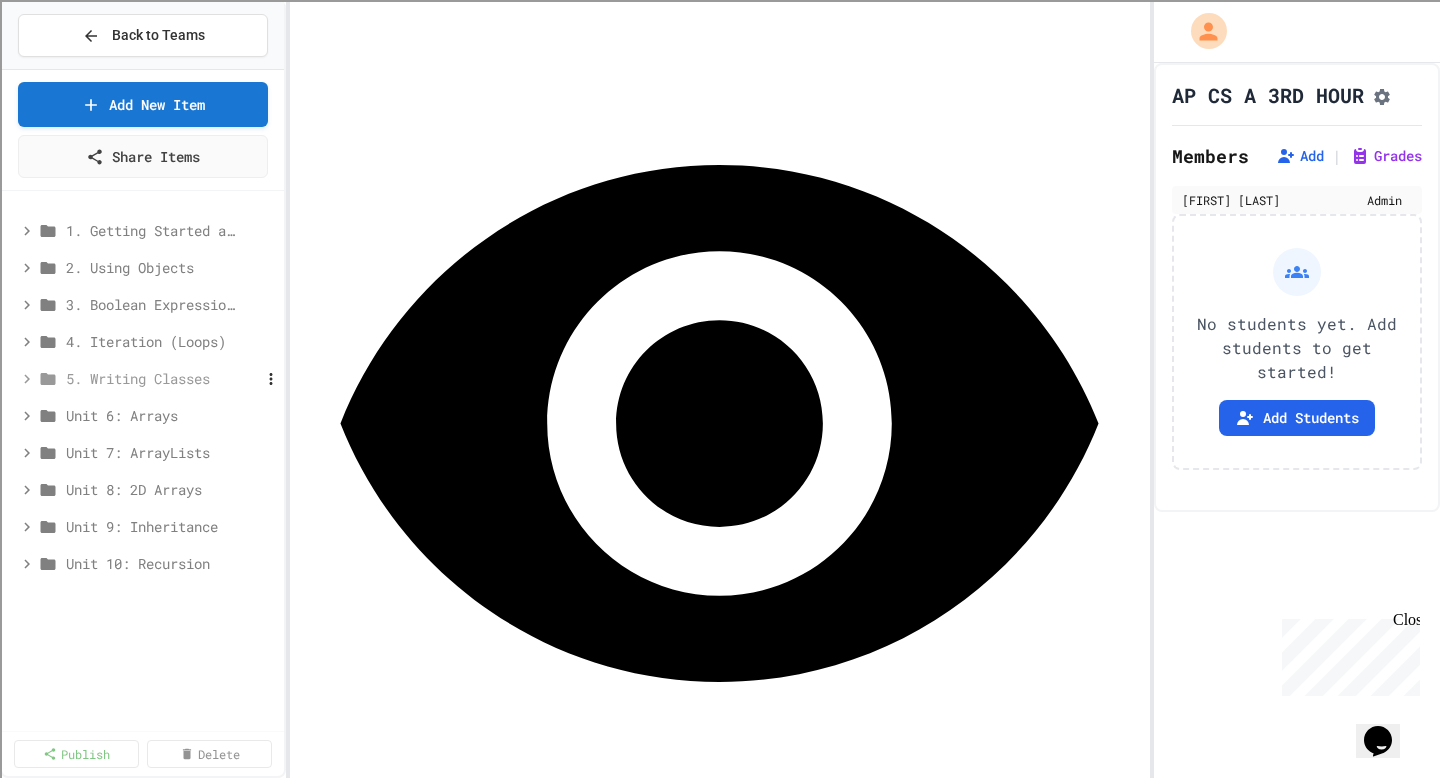 click on "5. Writing Classes" at bounding box center [143, 378] 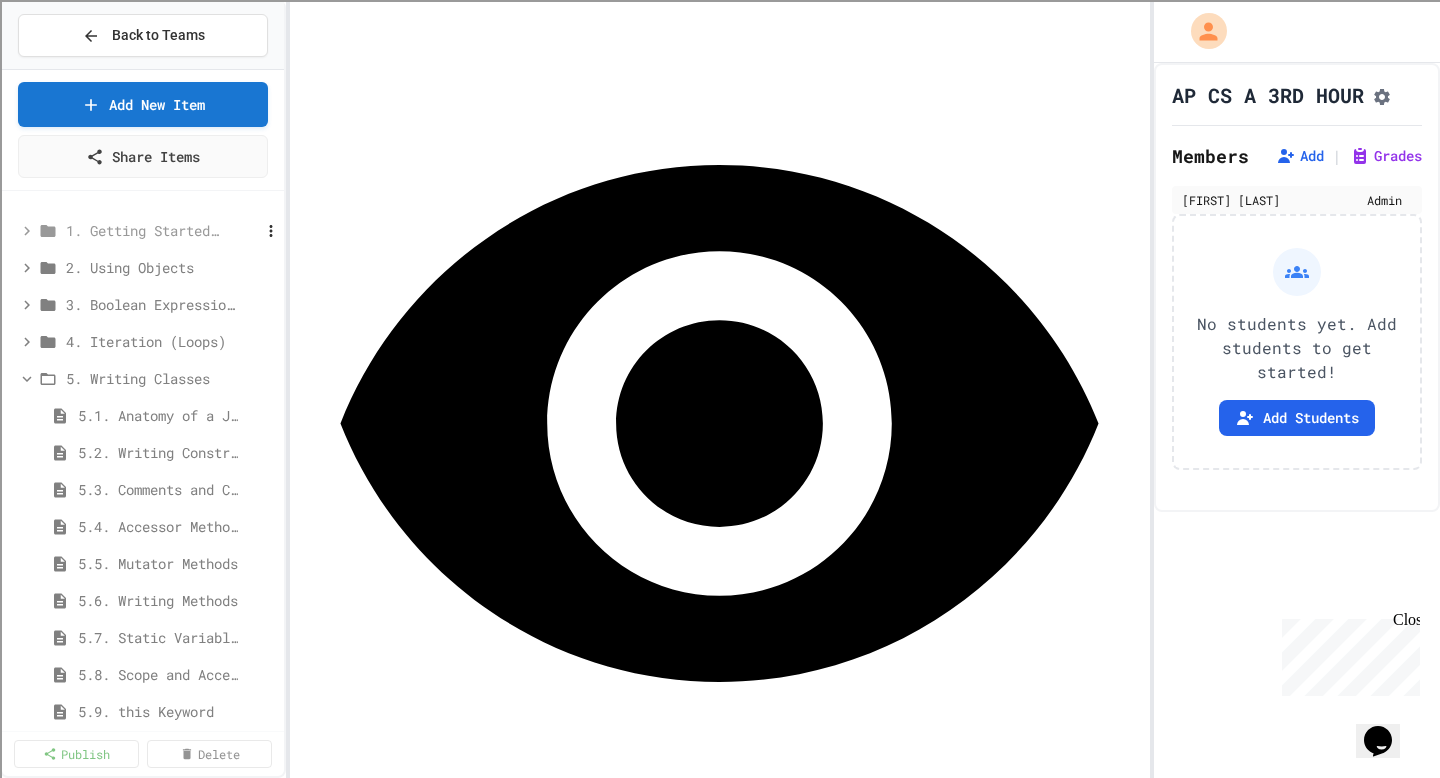 click on "1. Getting Started and Primitive Types" at bounding box center [143, 230] 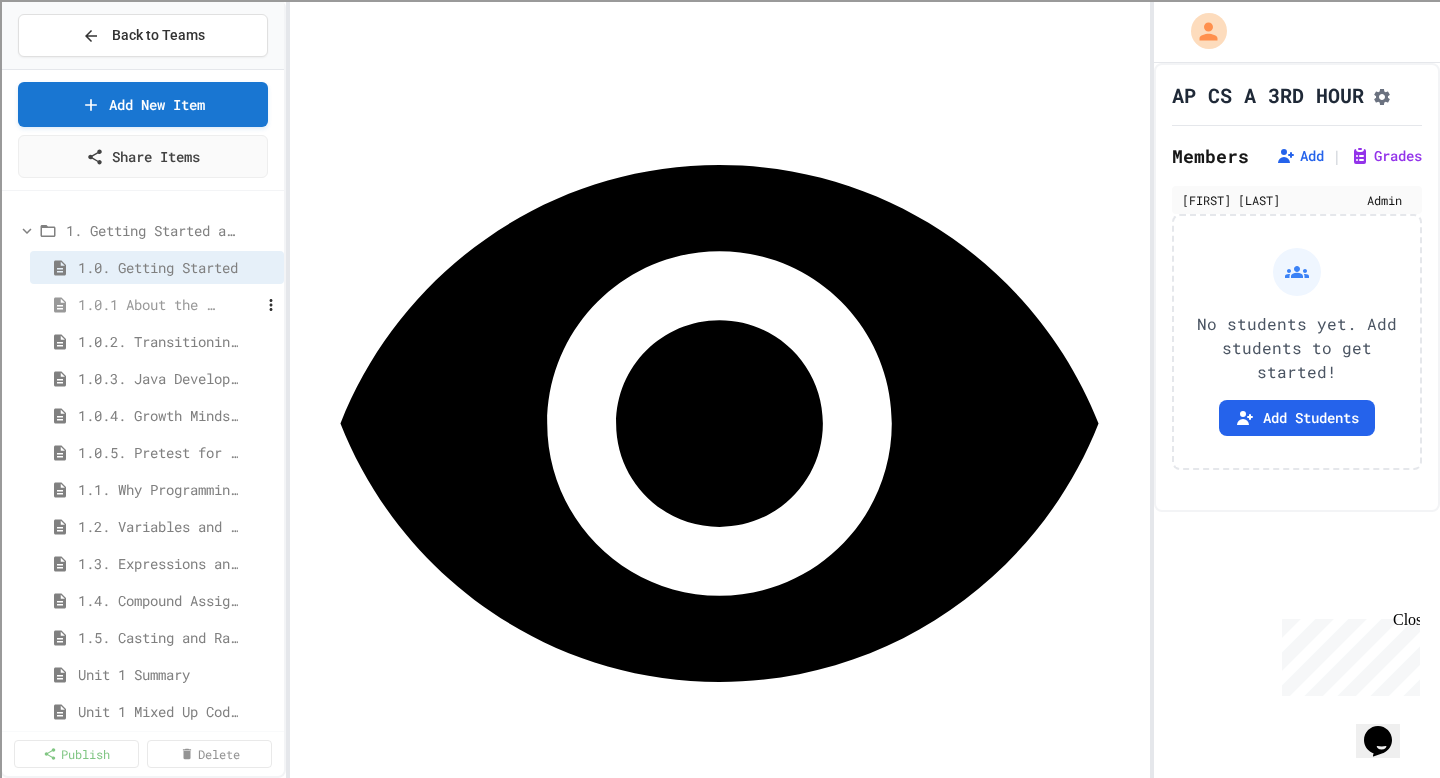 click on "1.0.1 About the AP CSA Exam" at bounding box center [148, 304] 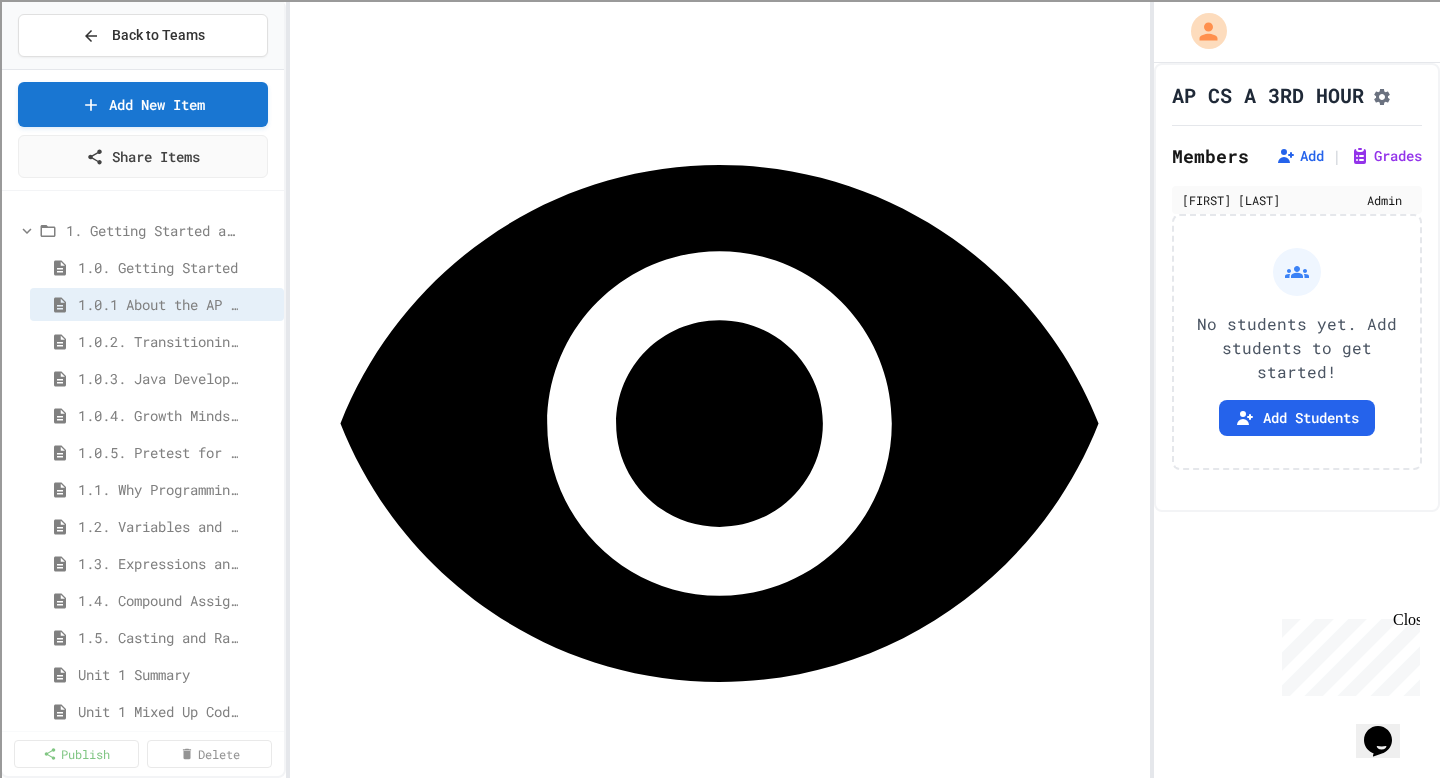 scroll, scrollTop: 765, scrollLeft: 0, axis: vertical 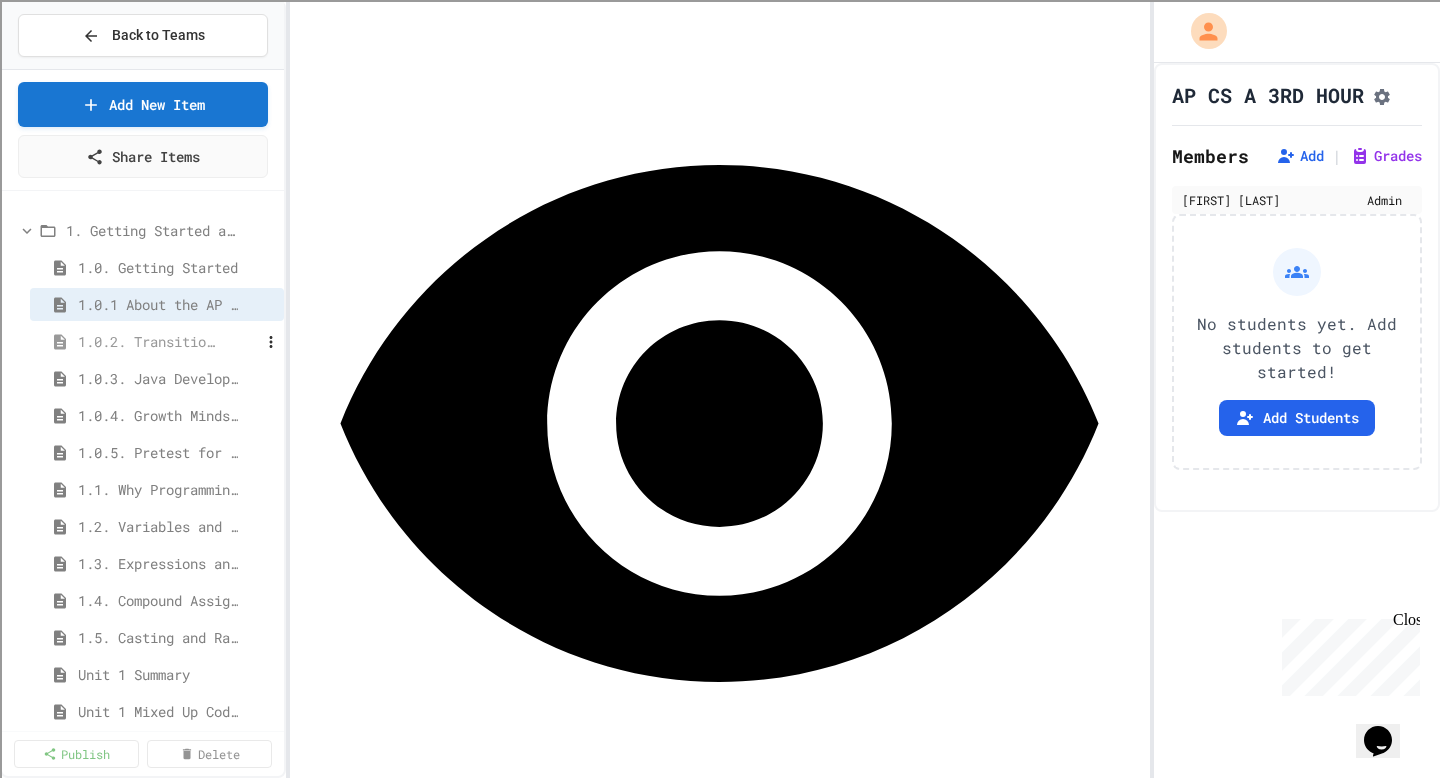 click on "1.0.2. Transitioning from AP CSP to AP CSA" at bounding box center [148, 341] 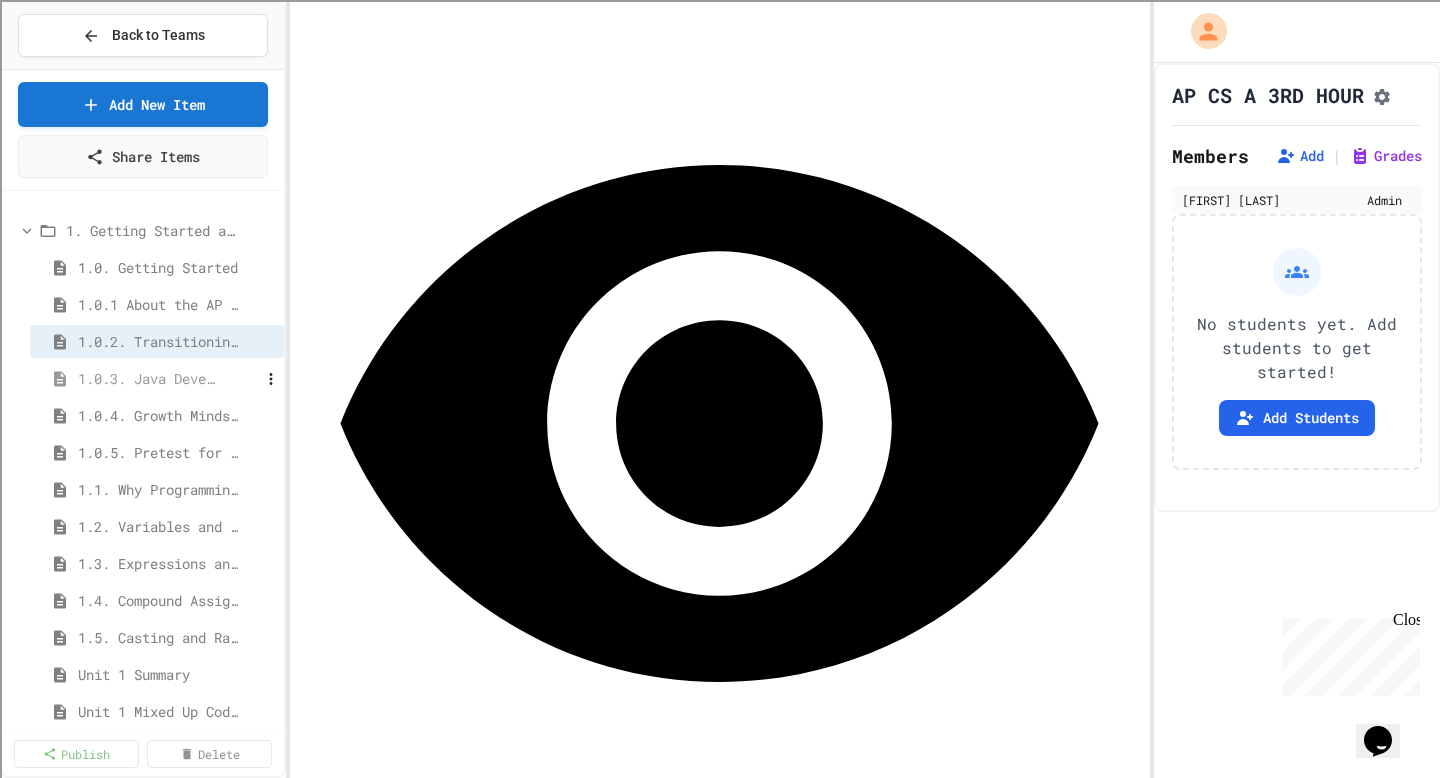 click on "1.0.3. Java Development Environments" at bounding box center [148, 378] 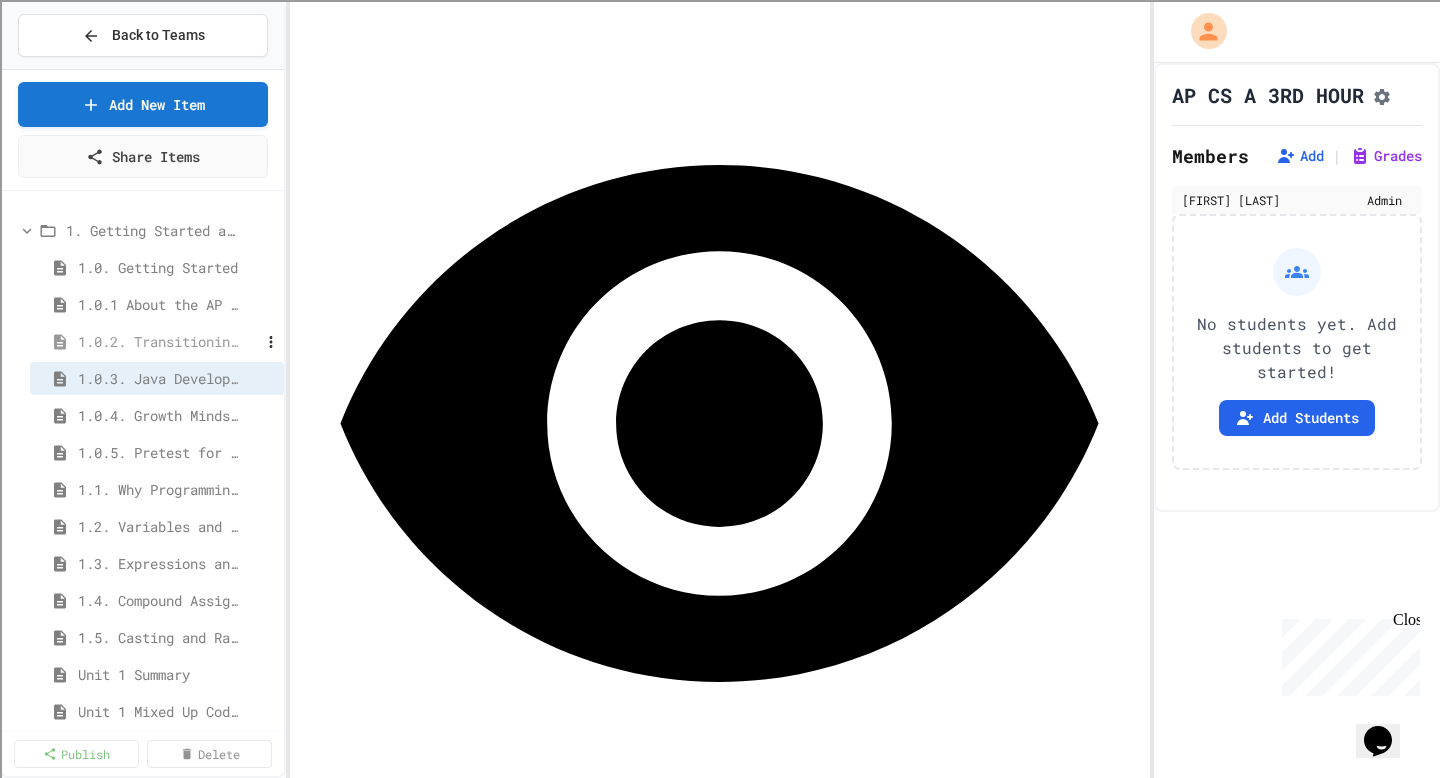 click on "1.0.2. Transitioning from AP CSP to AP CSA" at bounding box center [157, 341] 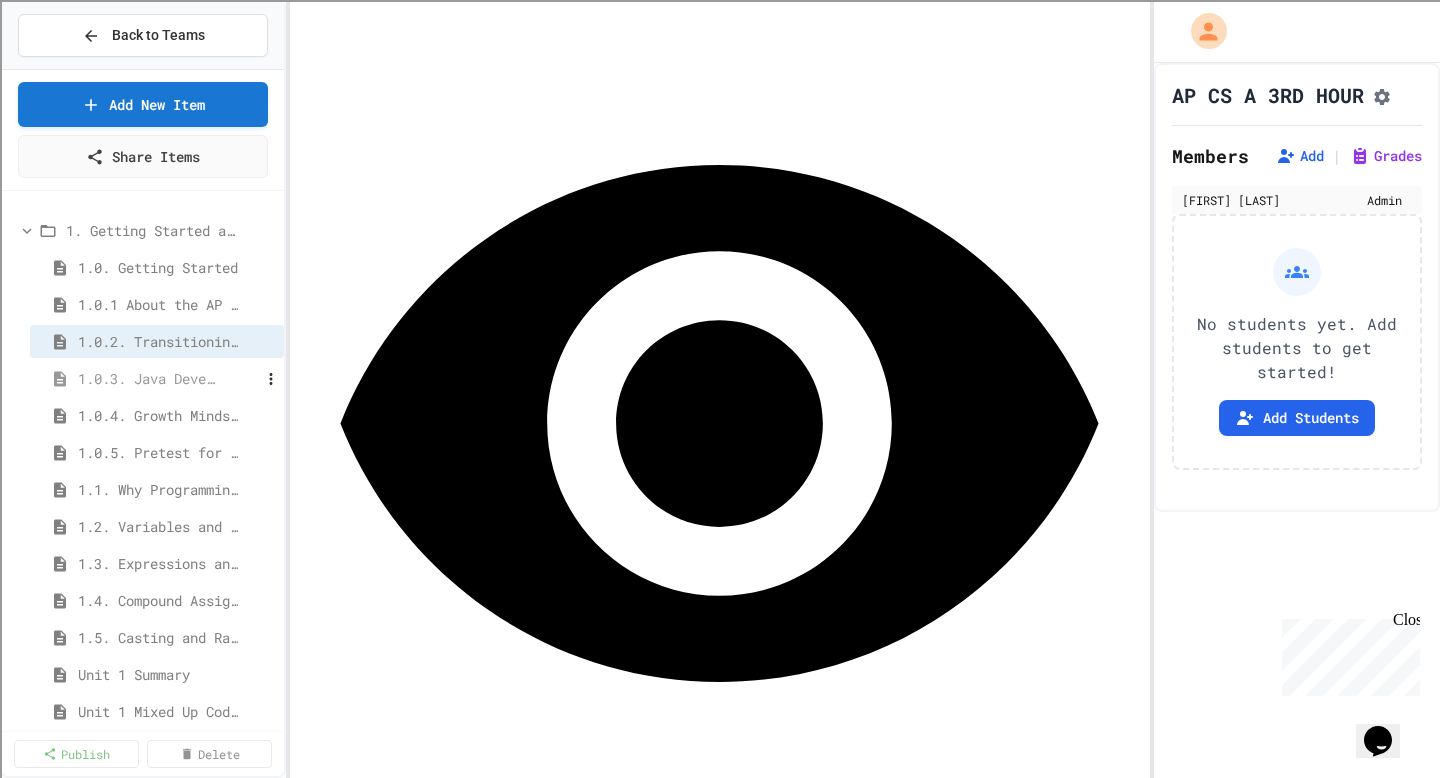 click on "1.0.3. Java Development Environments" at bounding box center [148, 378] 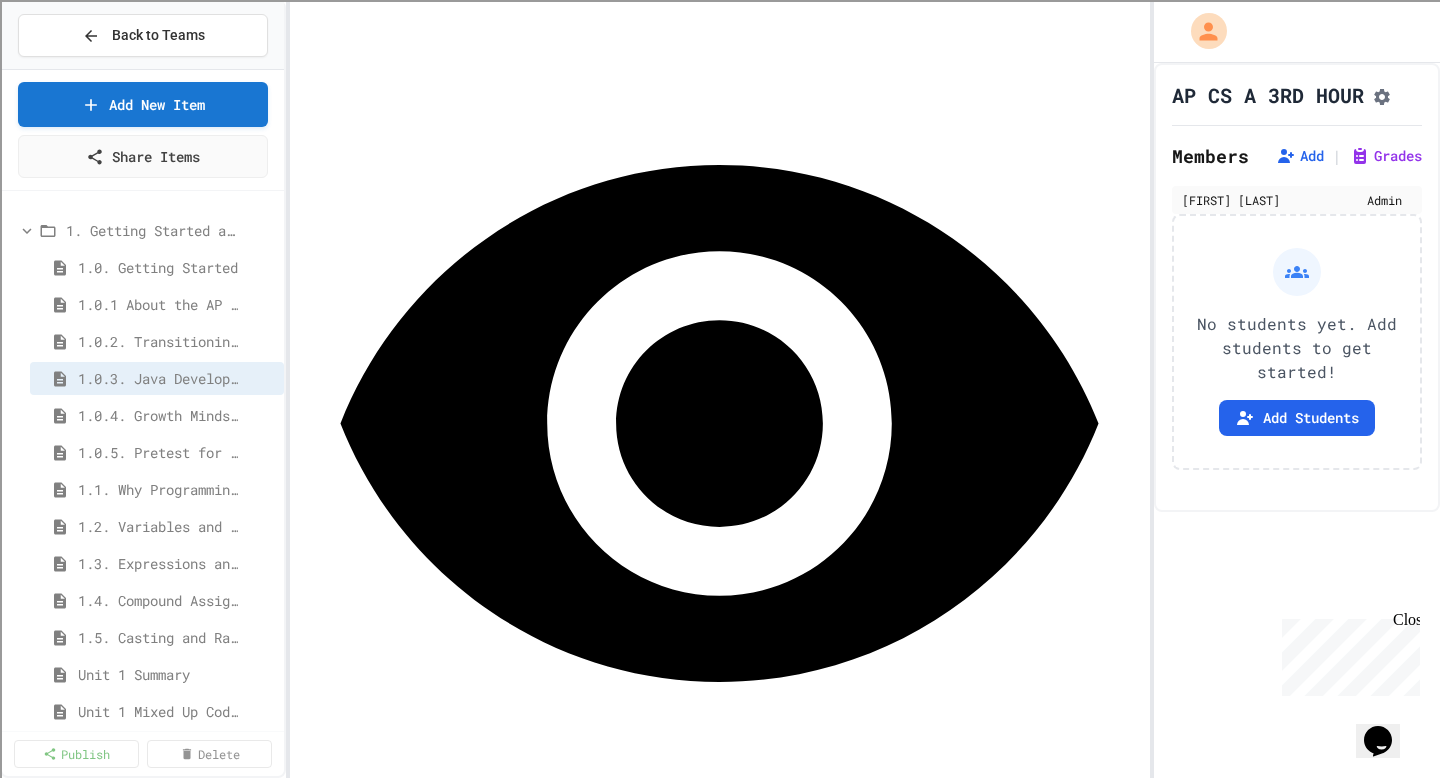 scroll, scrollTop: 434, scrollLeft: 0, axis: vertical 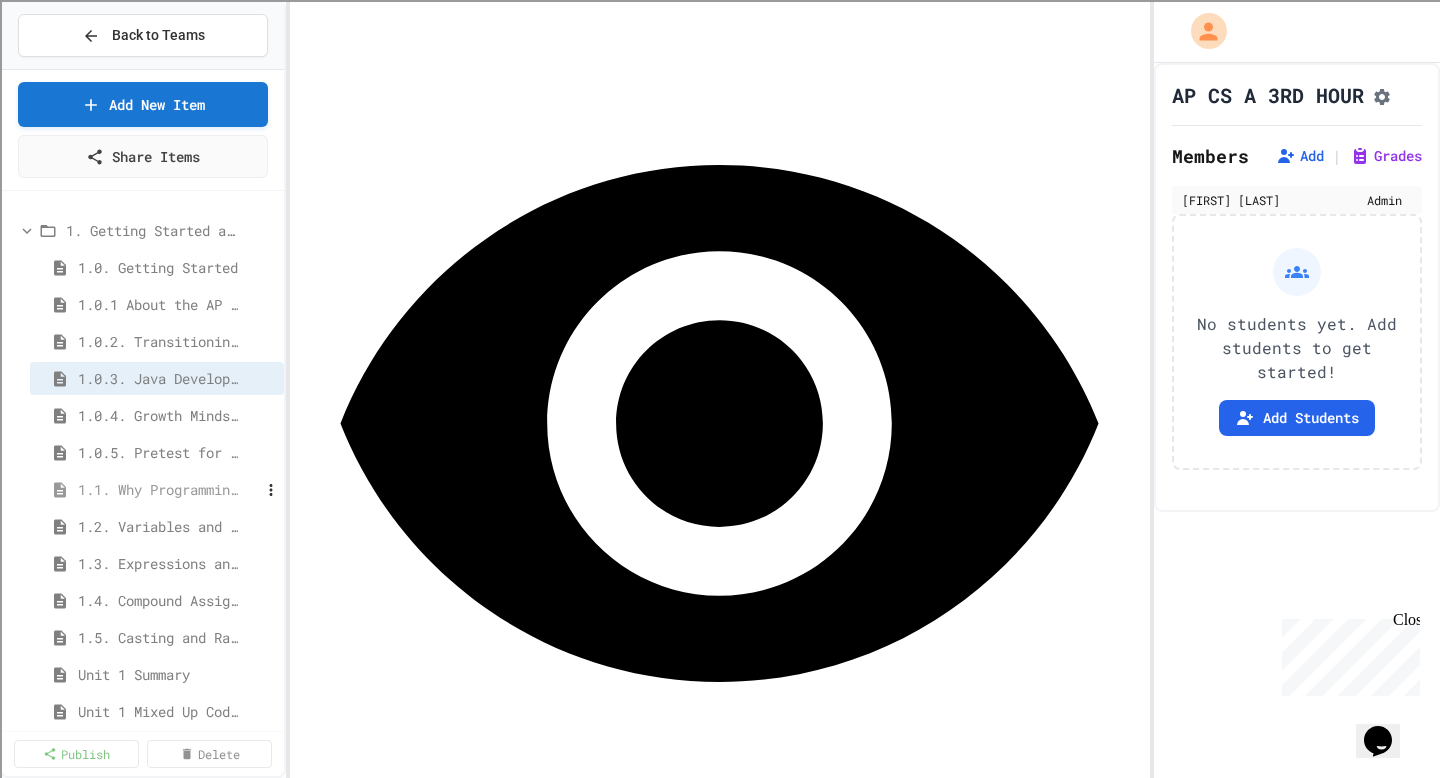 click on "1.1. Why Programming? Why Java?" at bounding box center (157, 489) 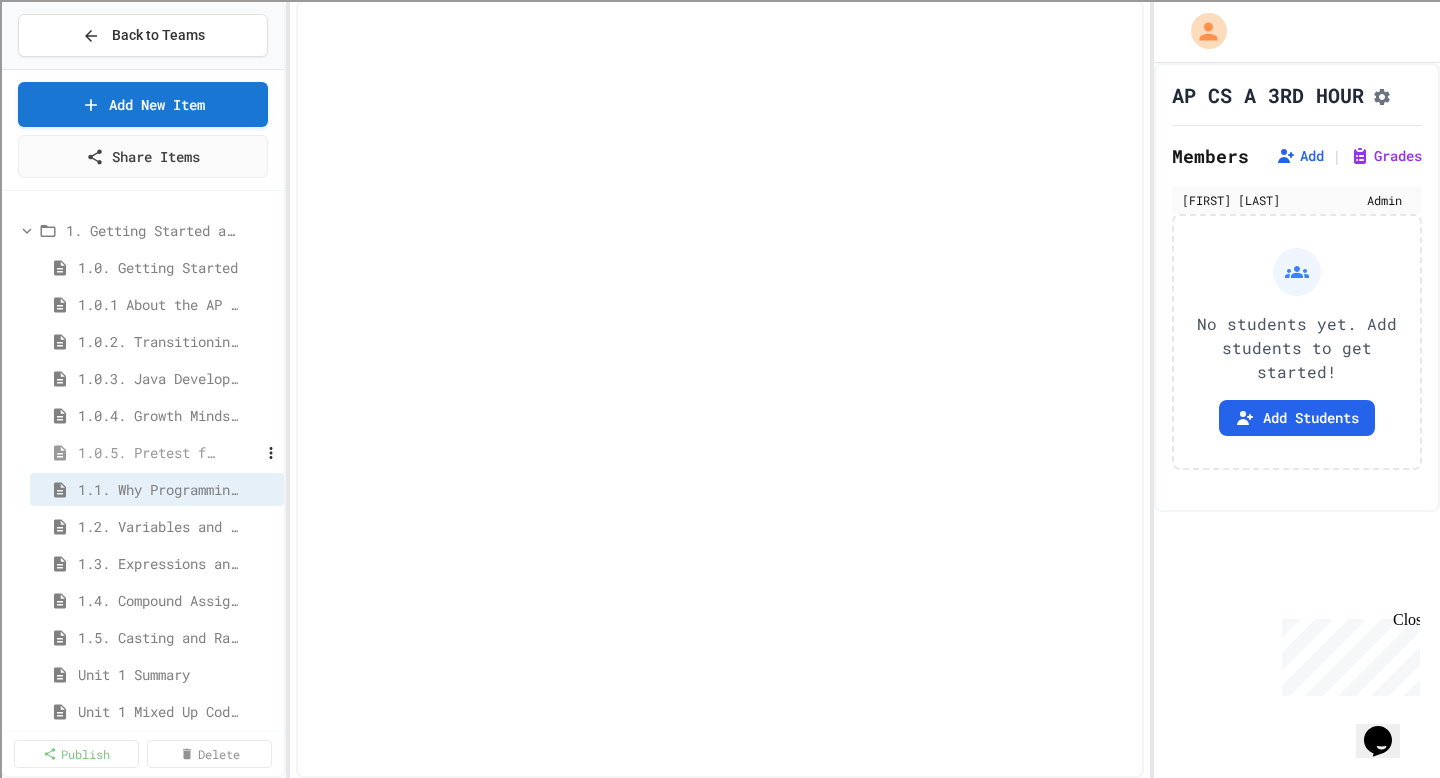 select on "***" 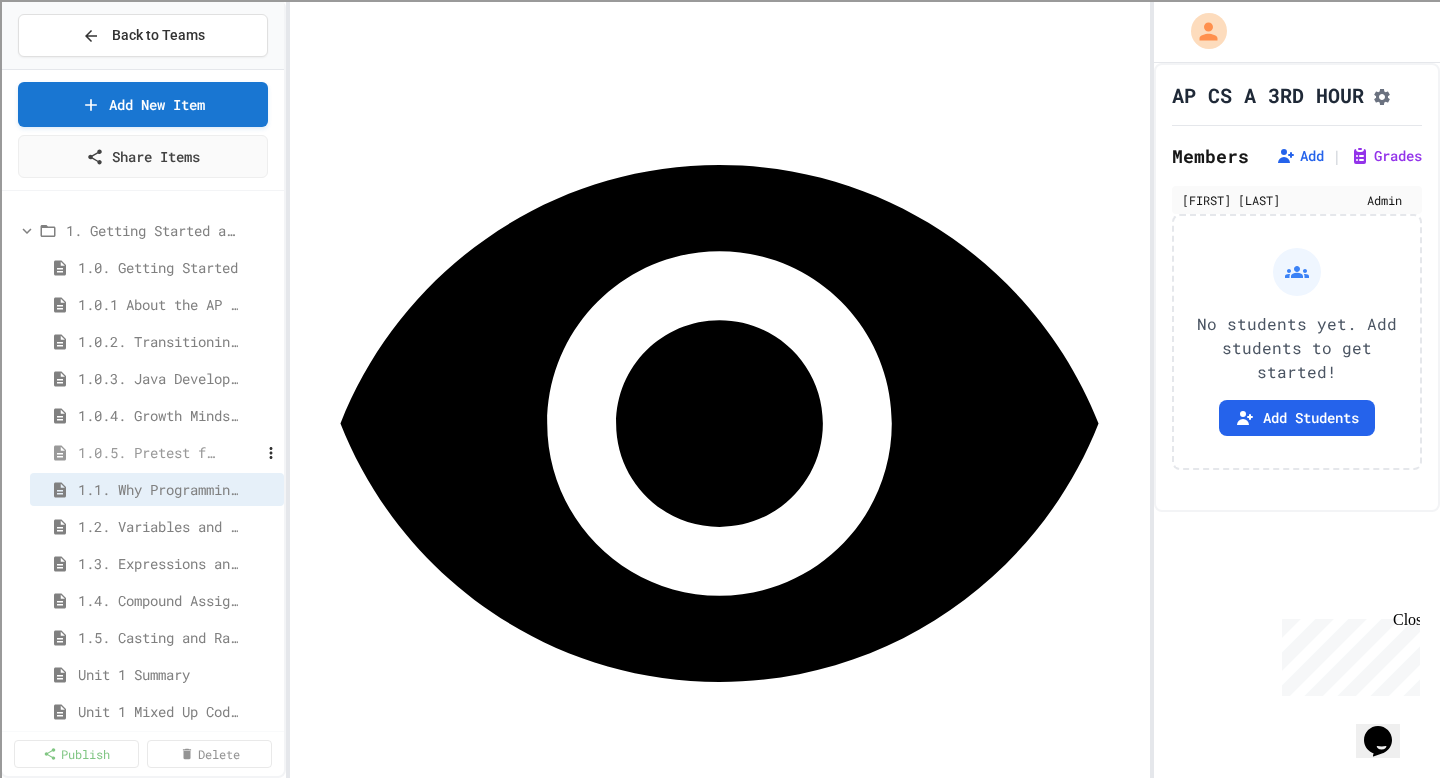 click on "1.0.5. Pretest for the AP CS A Exam" at bounding box center [148, 452] 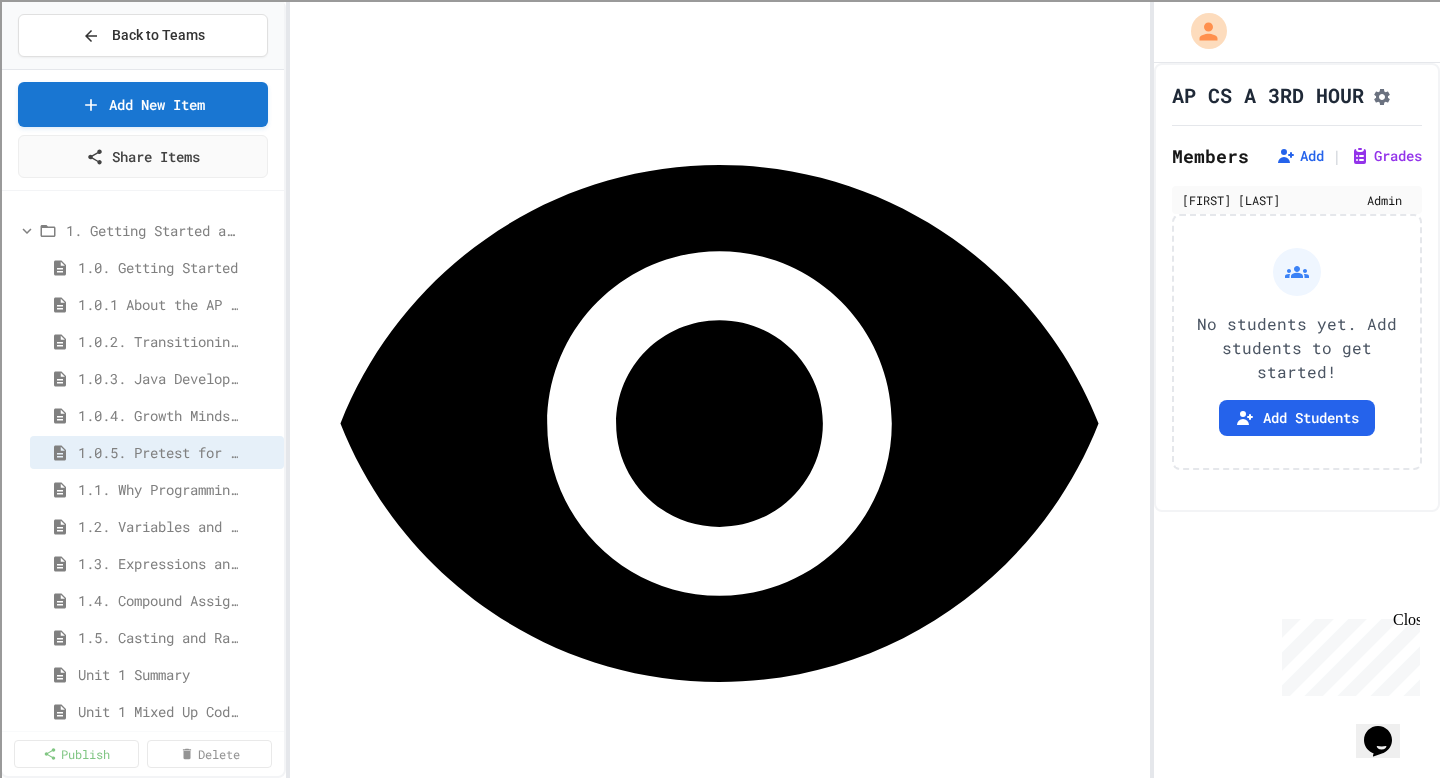 scroll, scrollTop: 453, scrollLeft: 0, axis: vertical 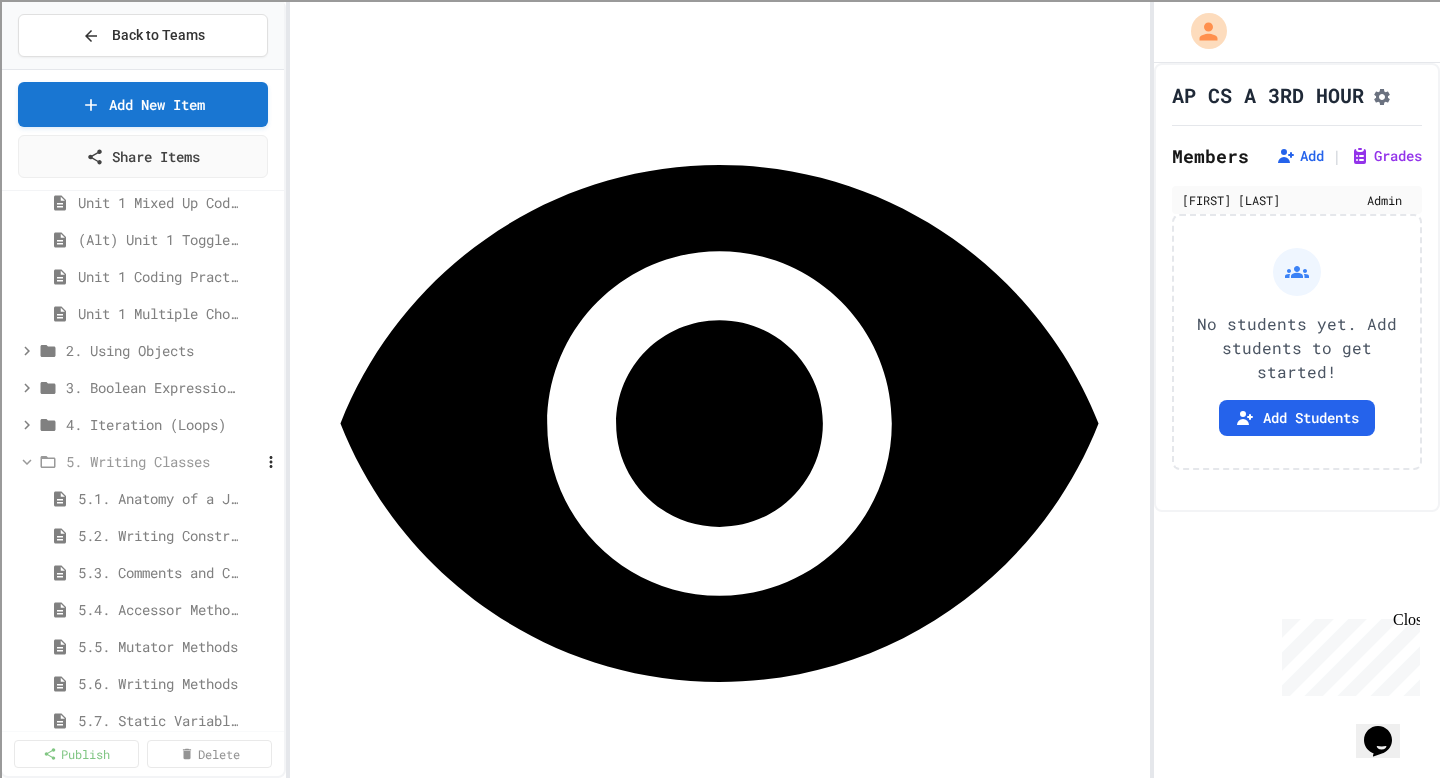 click 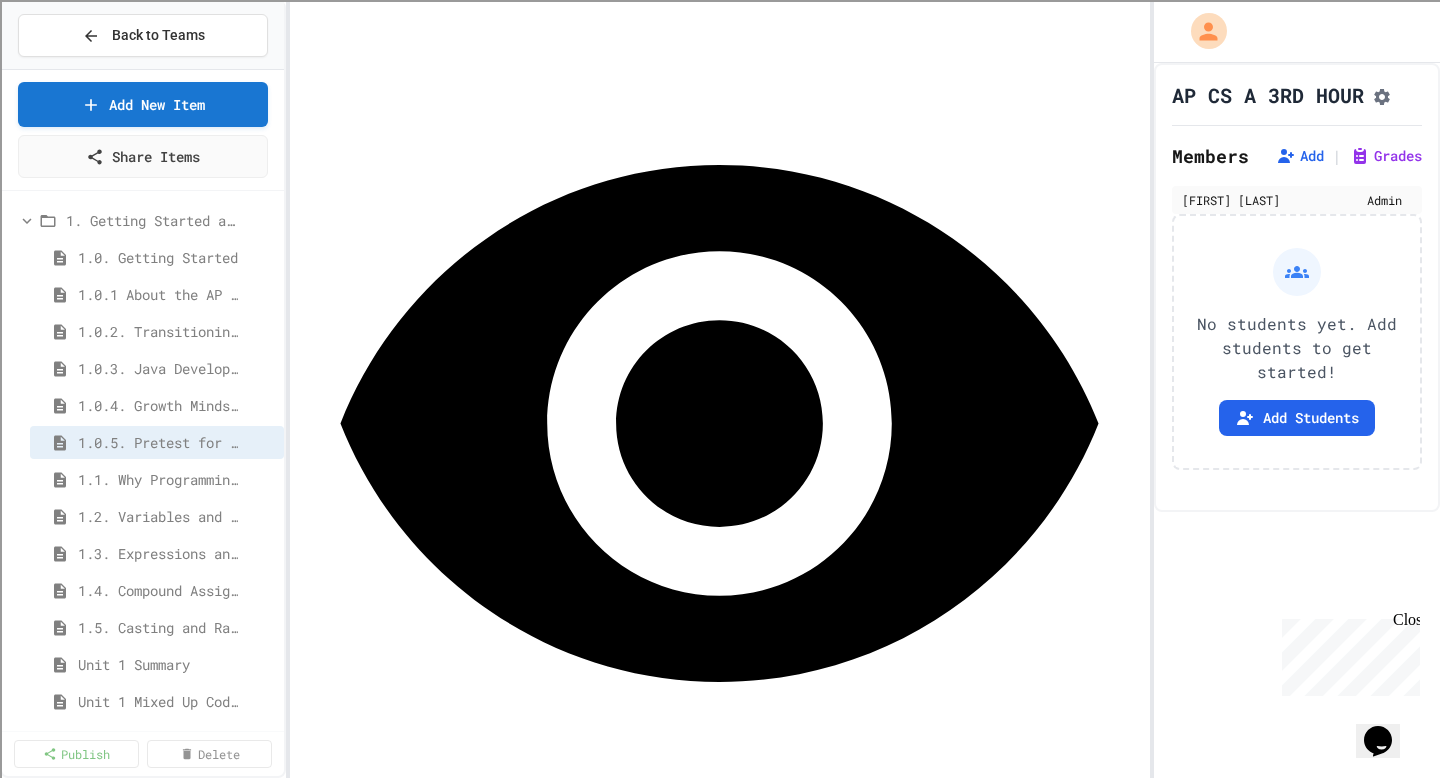 scroll, scrollTop: 0, scrollLeft: 0, axis: both 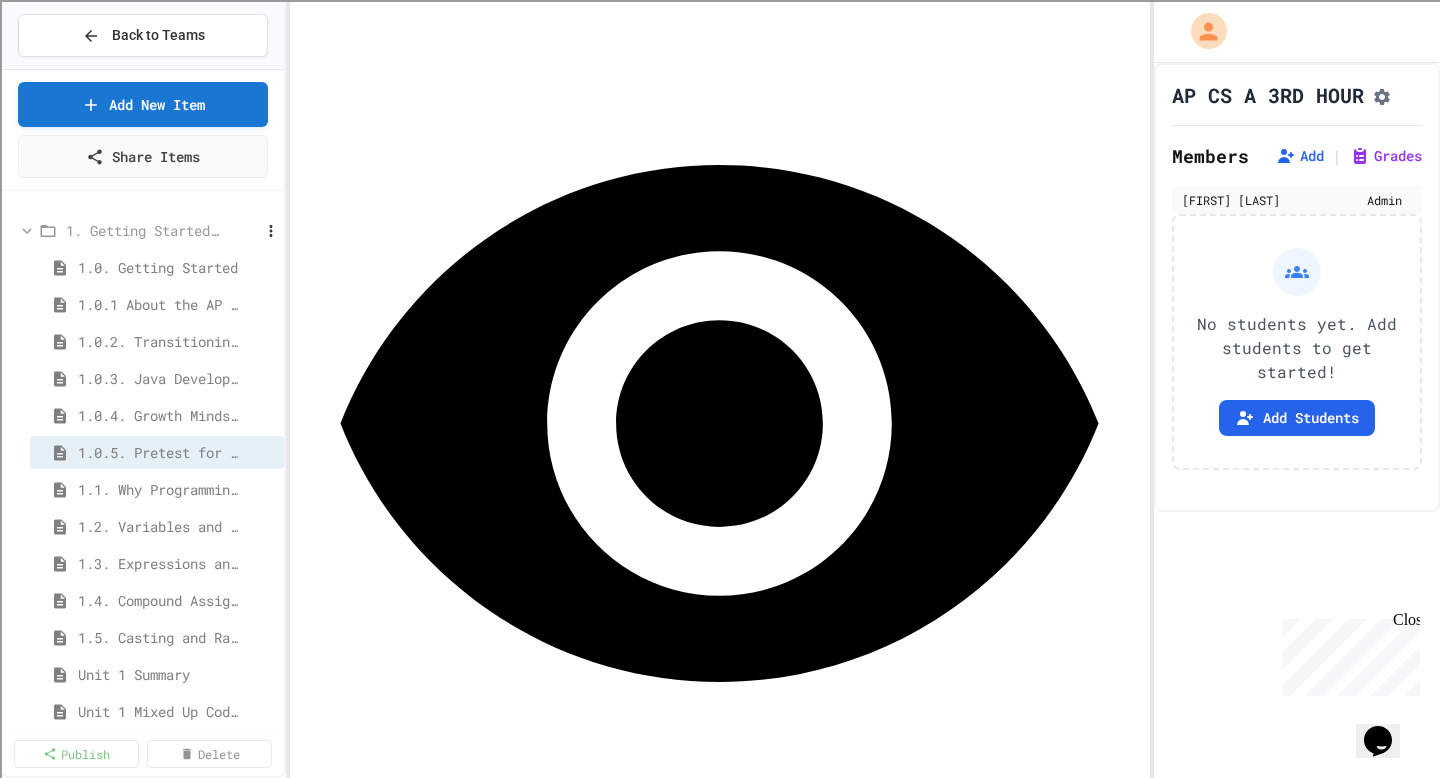 click 